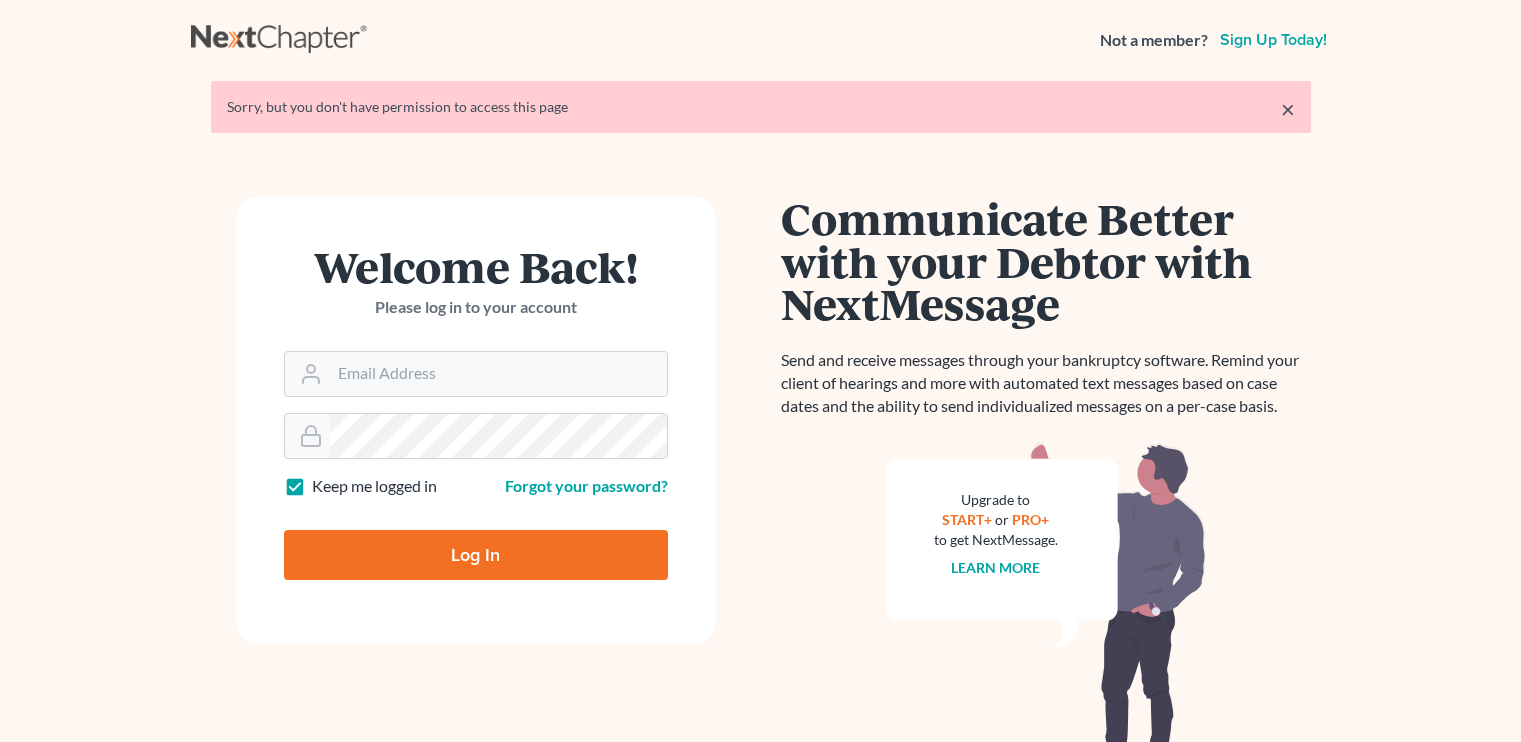 scroll, scrollTop: 0, scrollLeft: 0, axis: both 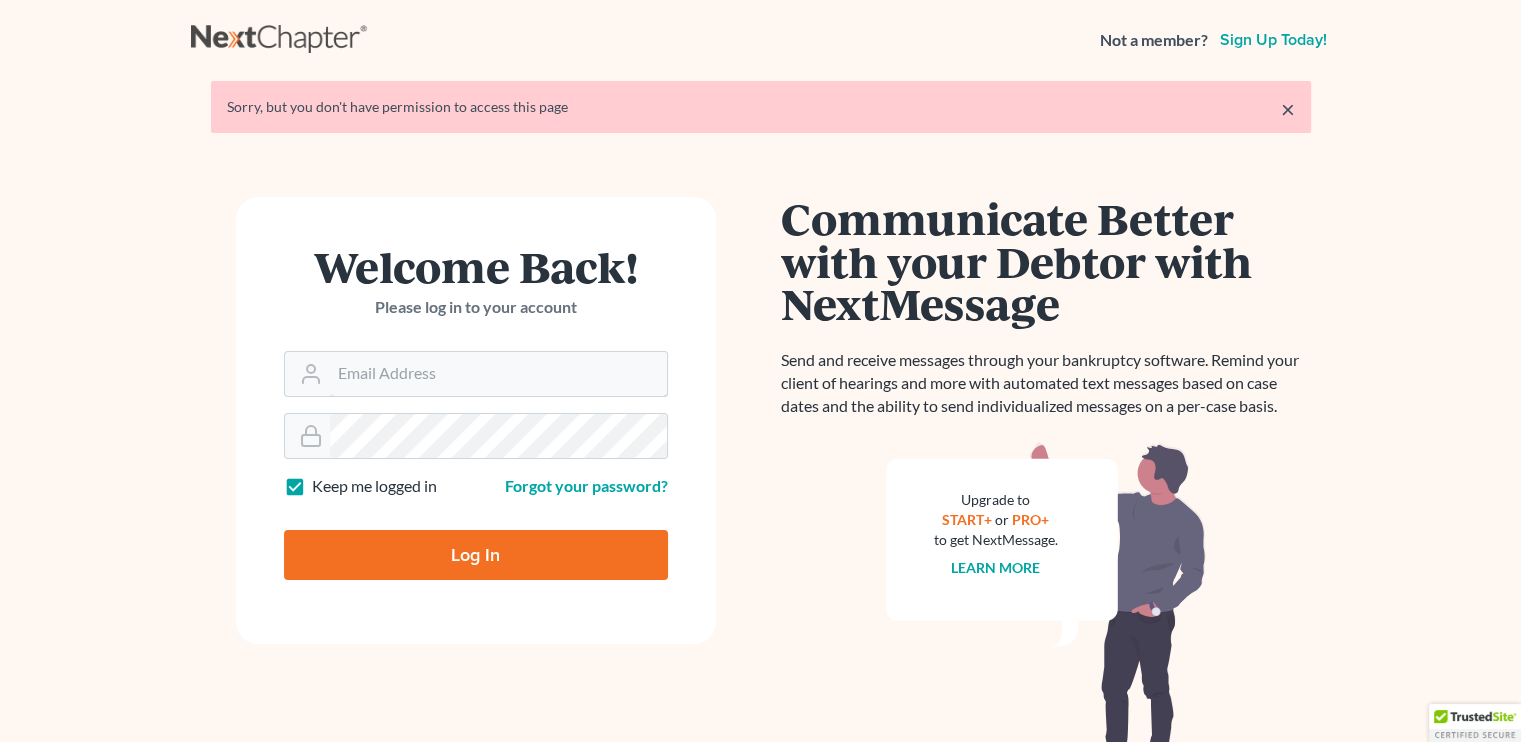 type on "law429bristol@hotmail.com" 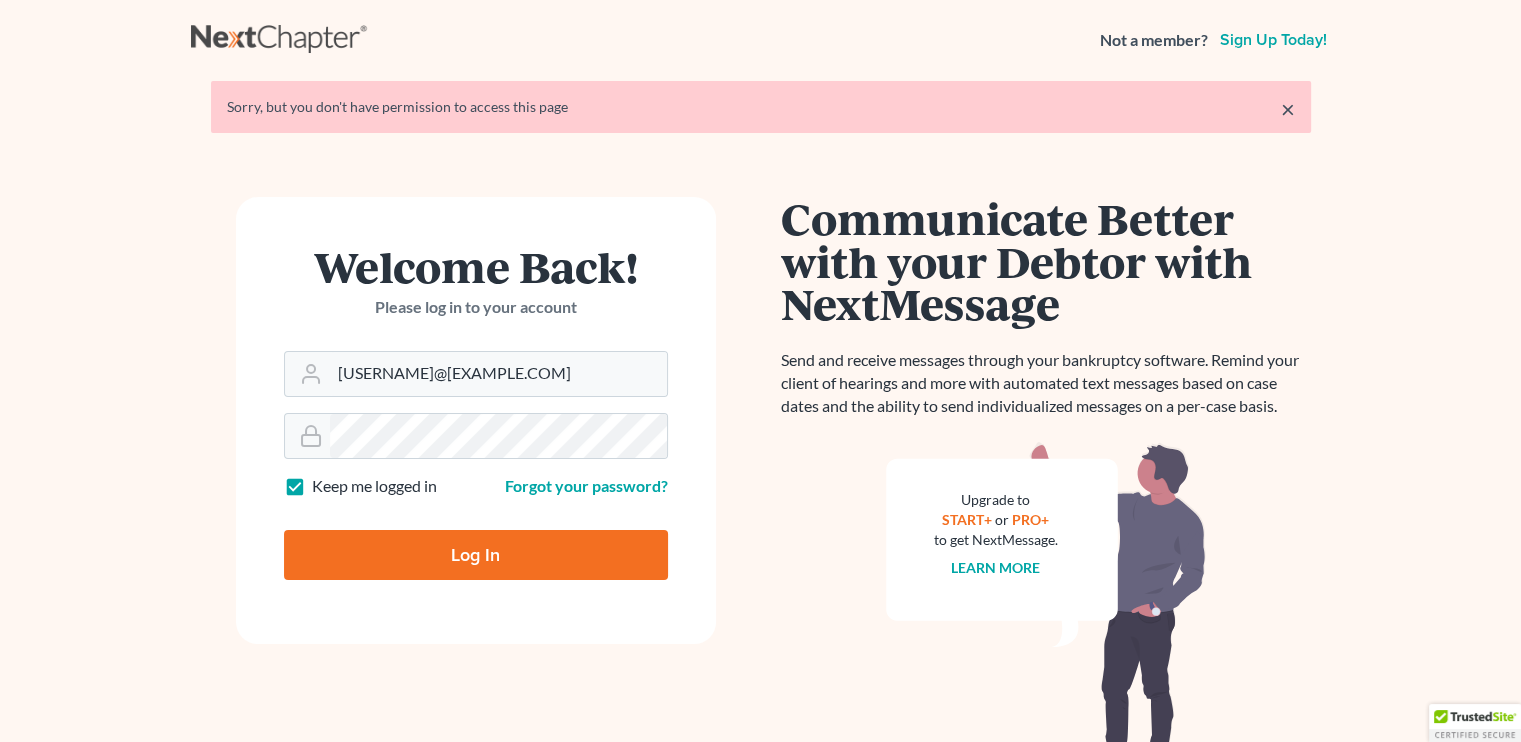 click on "Log In" at bounding box center [476, 555] 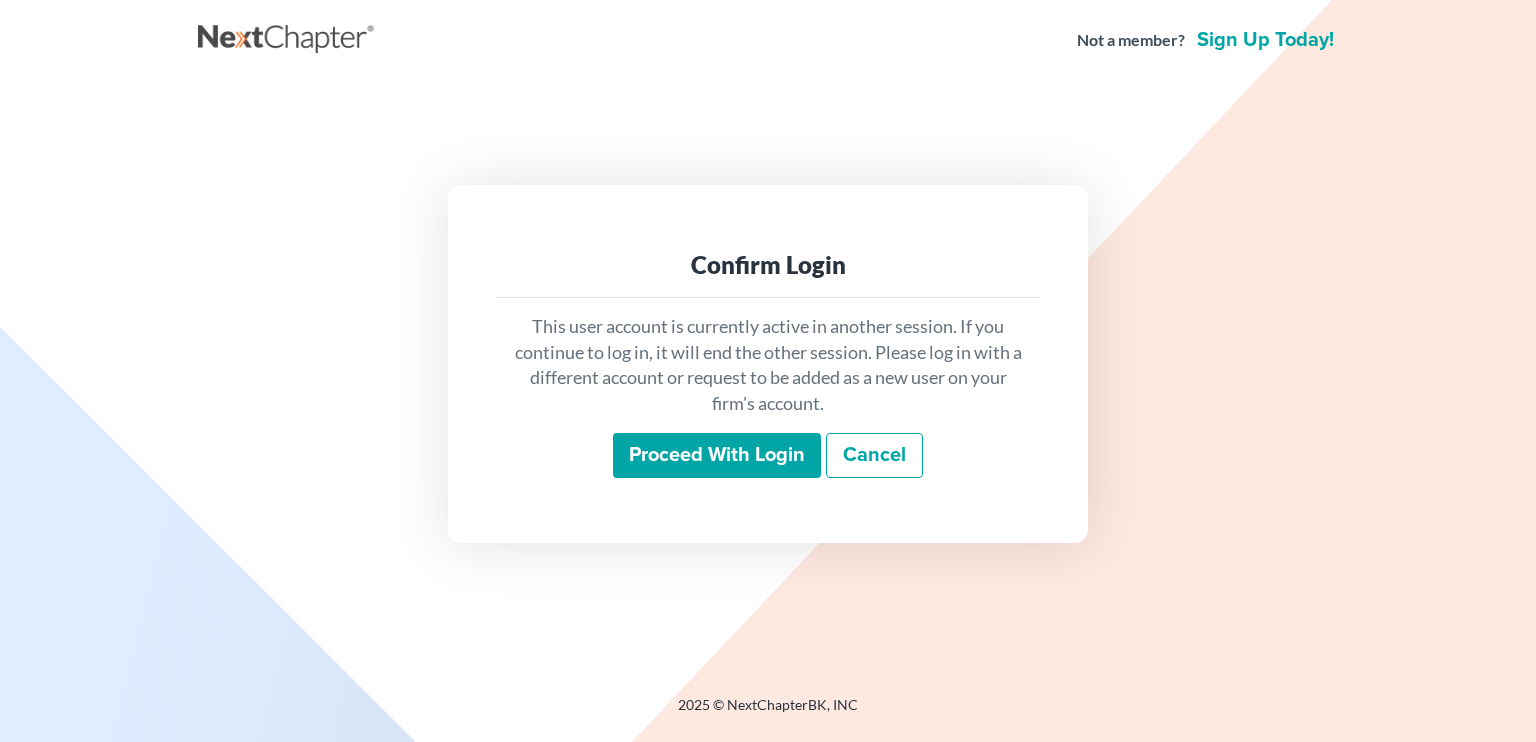 scroll, scrollTop: 0, scrollLeft: 0, axis: both 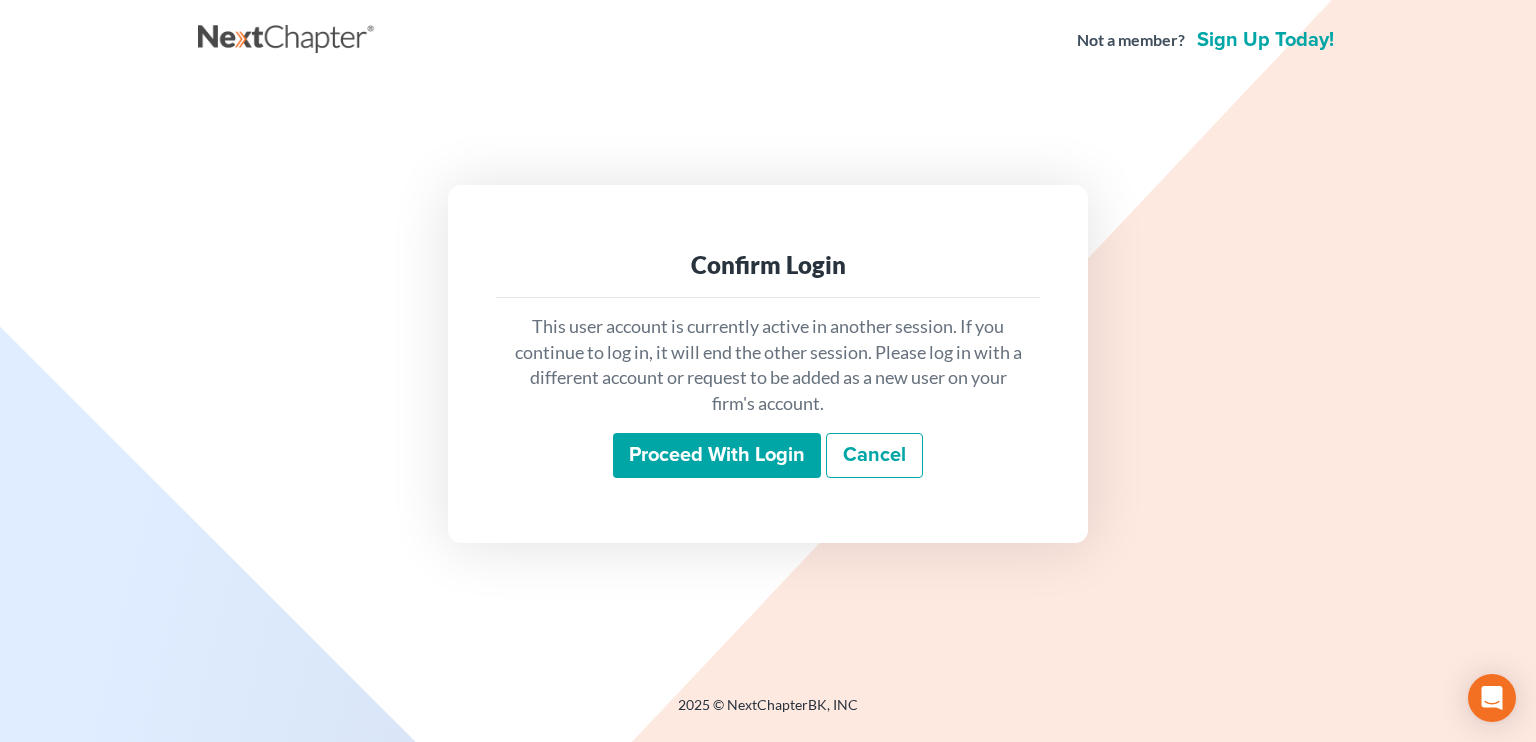 drag, startPoint x: 668, startPoint y: 456, endPoint x: 655, endPoint y: 450, distance: 14.3178215 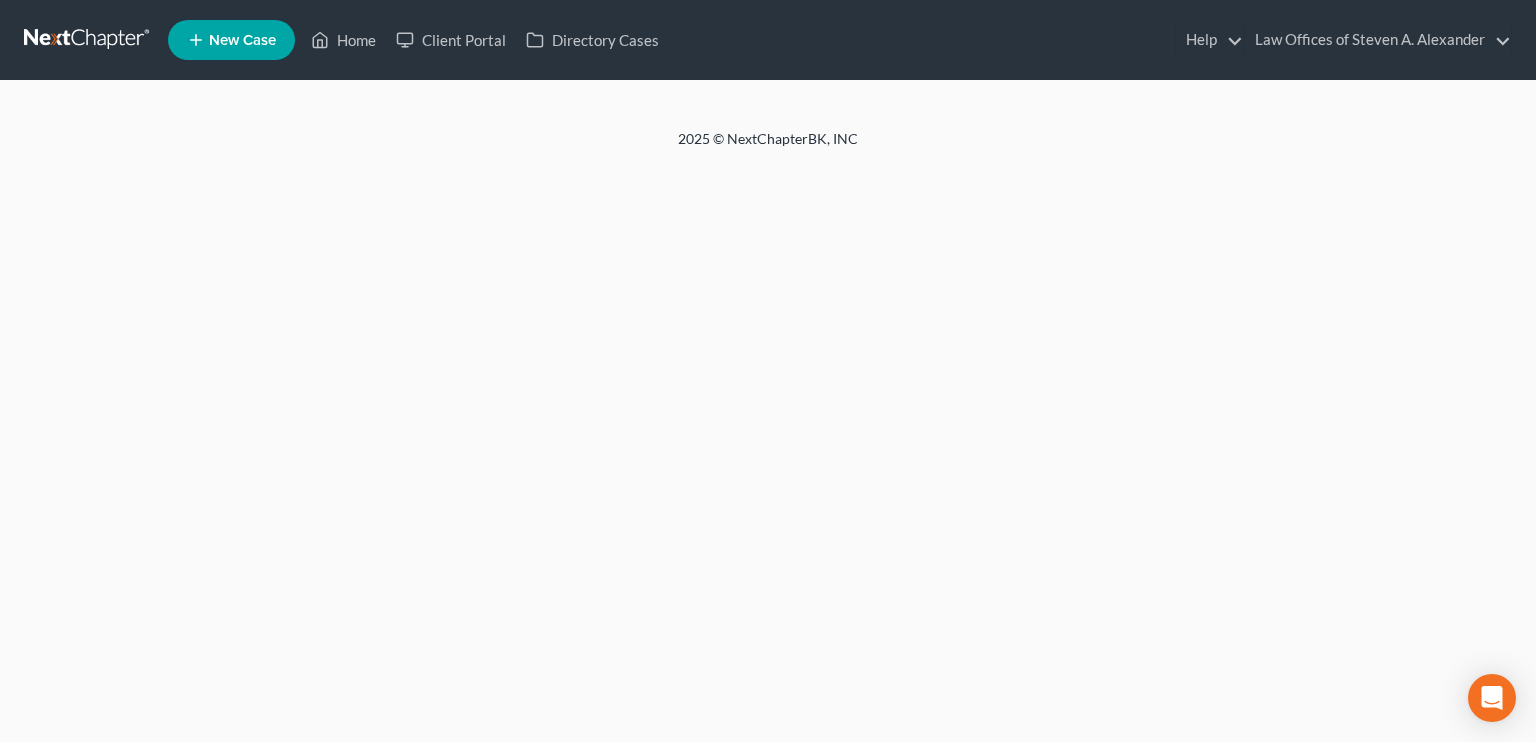 scroll, scrollTop: 0, scrollLeft: 0, axis: both 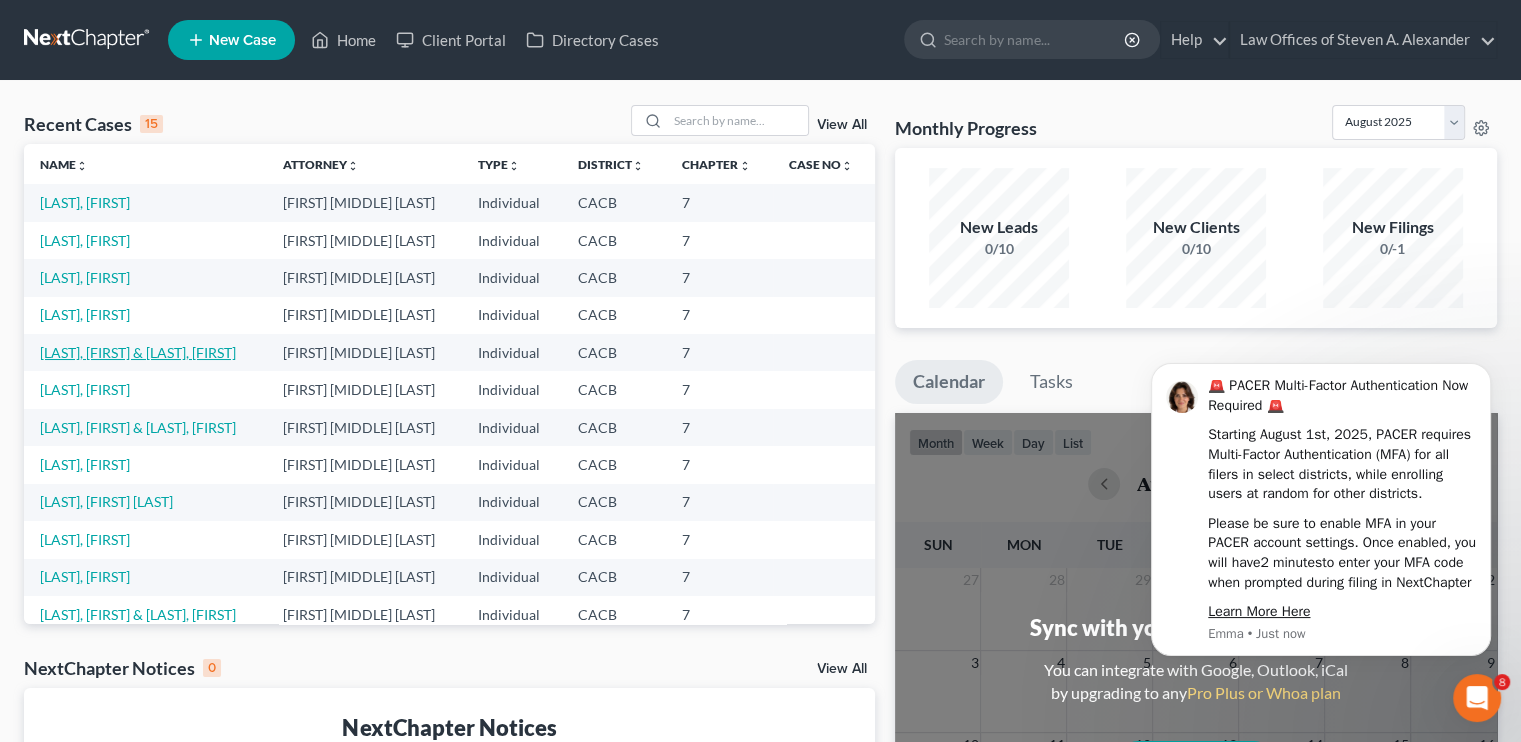 click on "[LAST], [FIRST] & [LAST], [FIRST]" at bounding box center [138, 352] 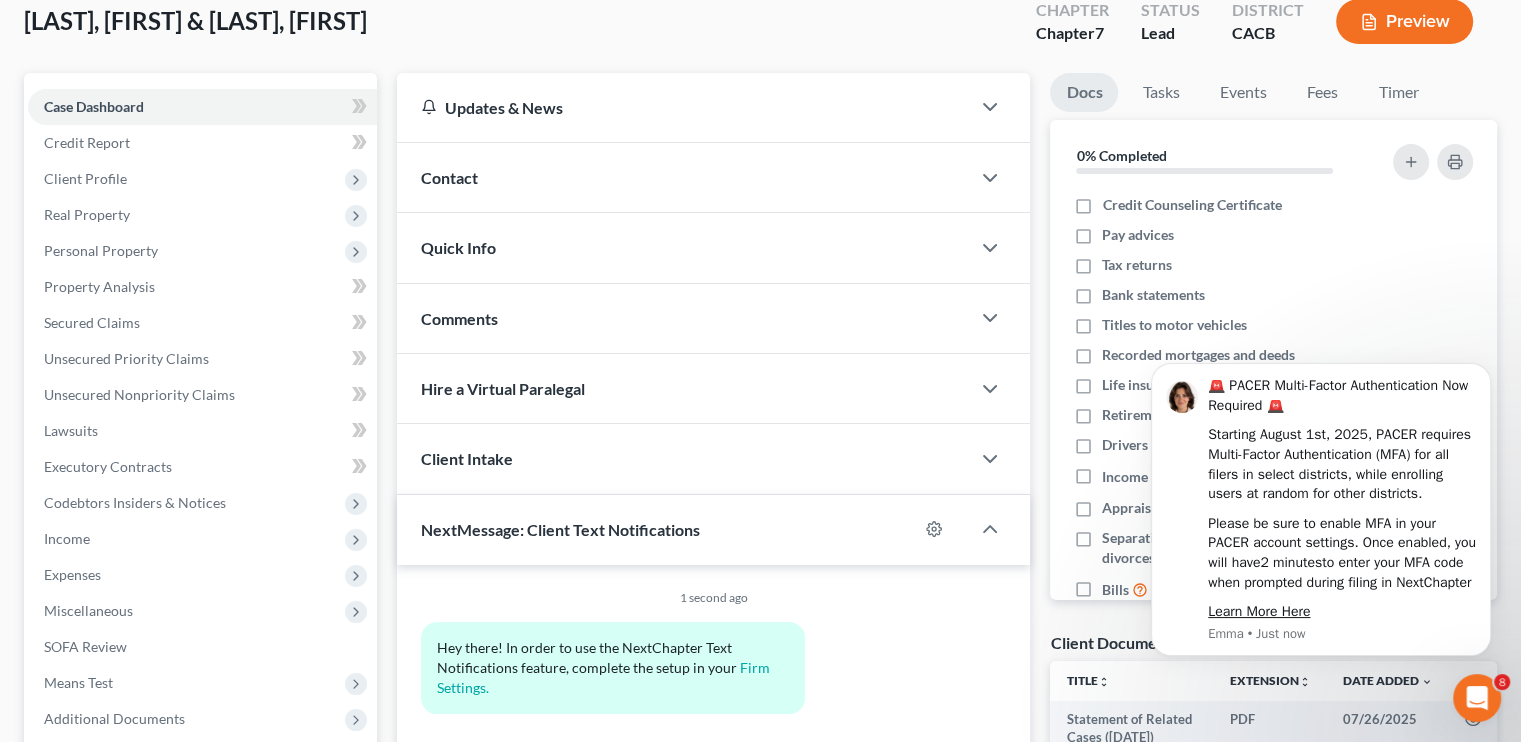 scroll, scrollTop: 0, scrollLeft: 0, axis: both 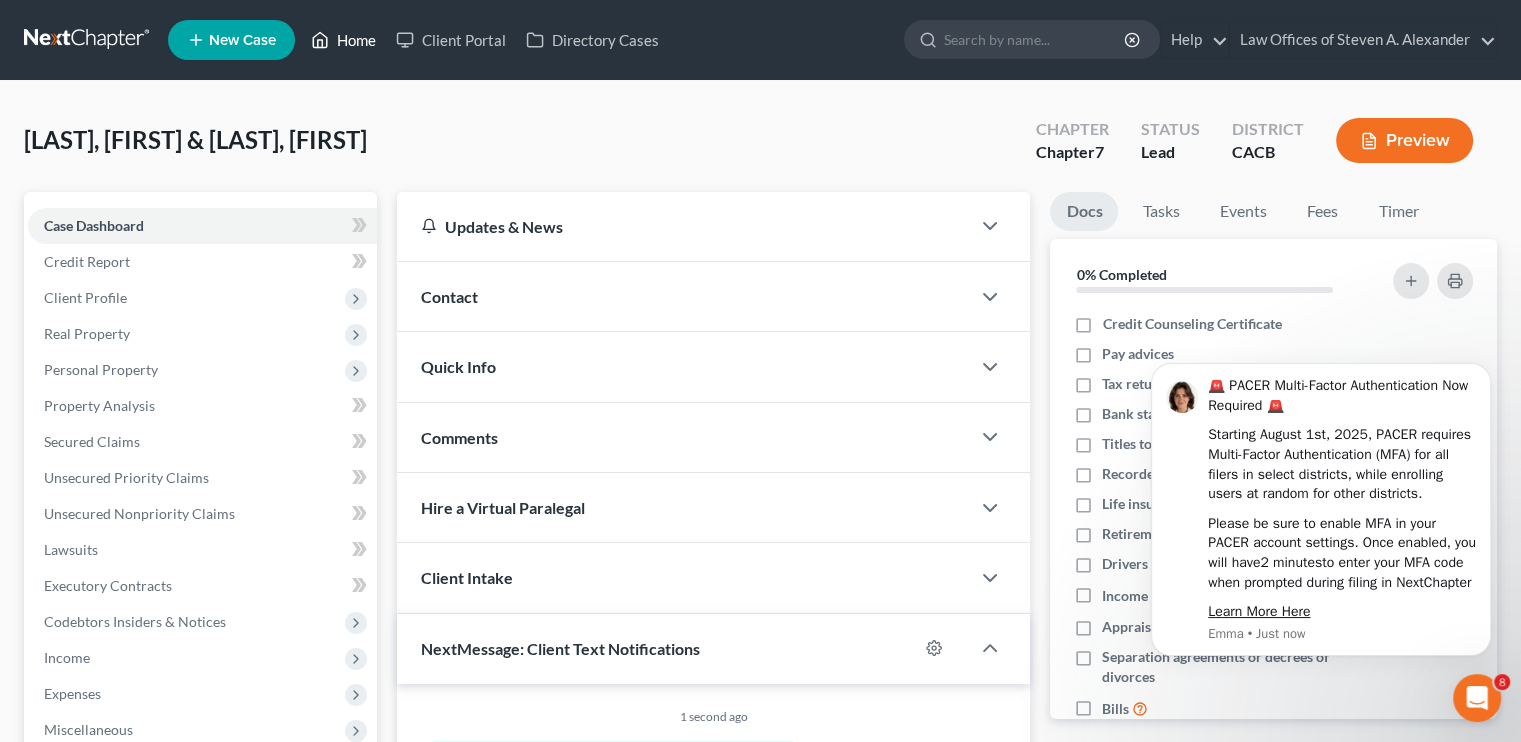 click on "Home" at bounding box center (343, 40) 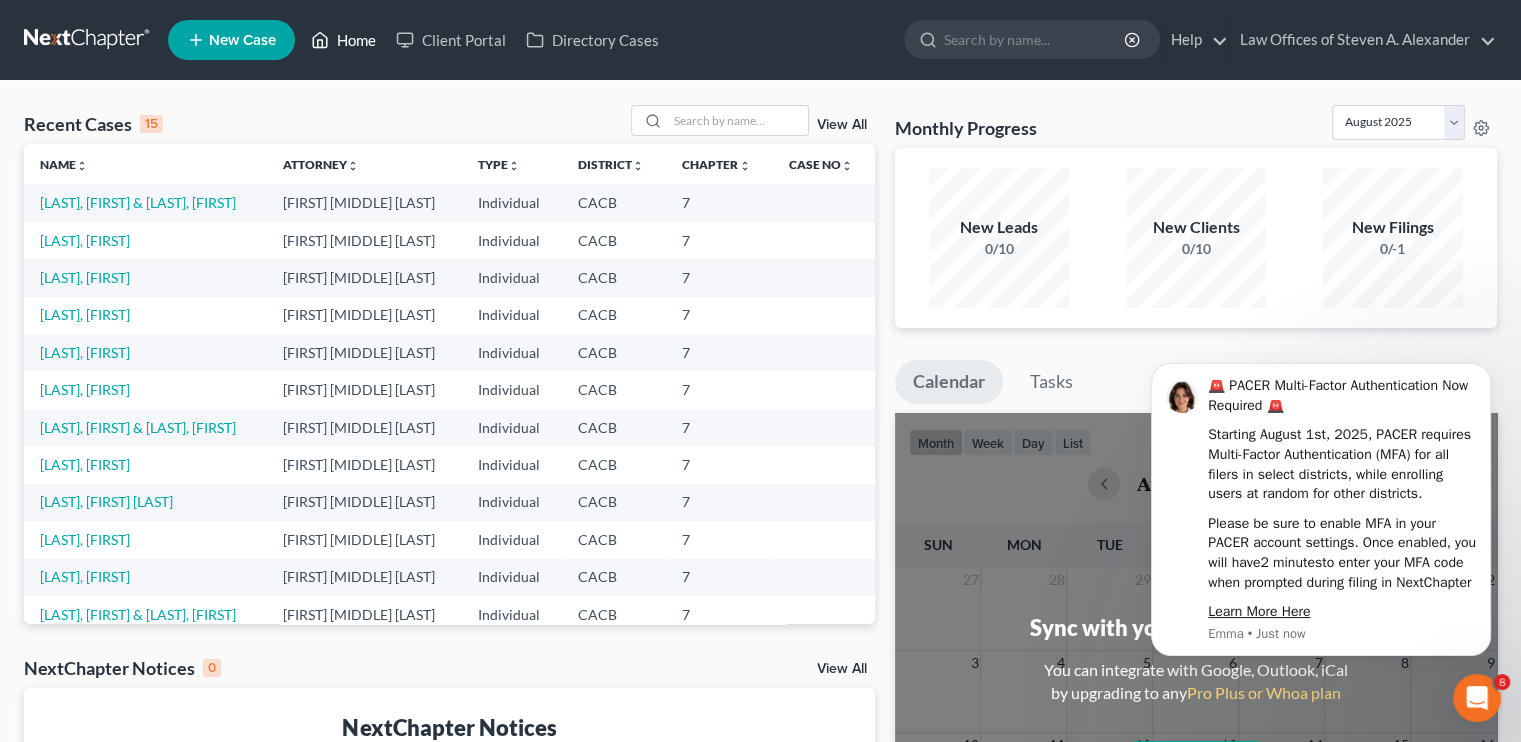 scroll, scrollTop: 0, scrollLeft: 0, axis: both 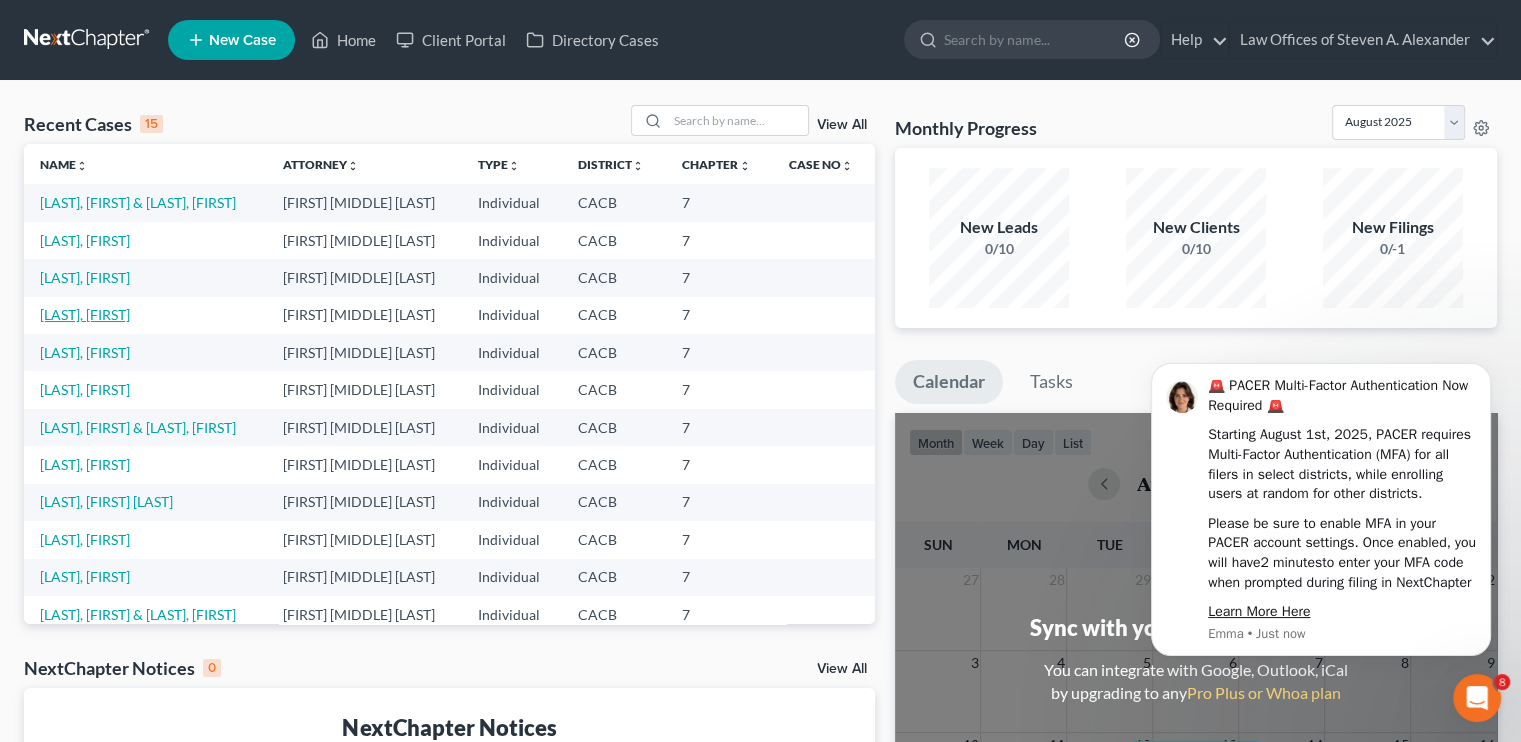 click on "[LAST], [FIRST]" at bounding box center [85, 314] 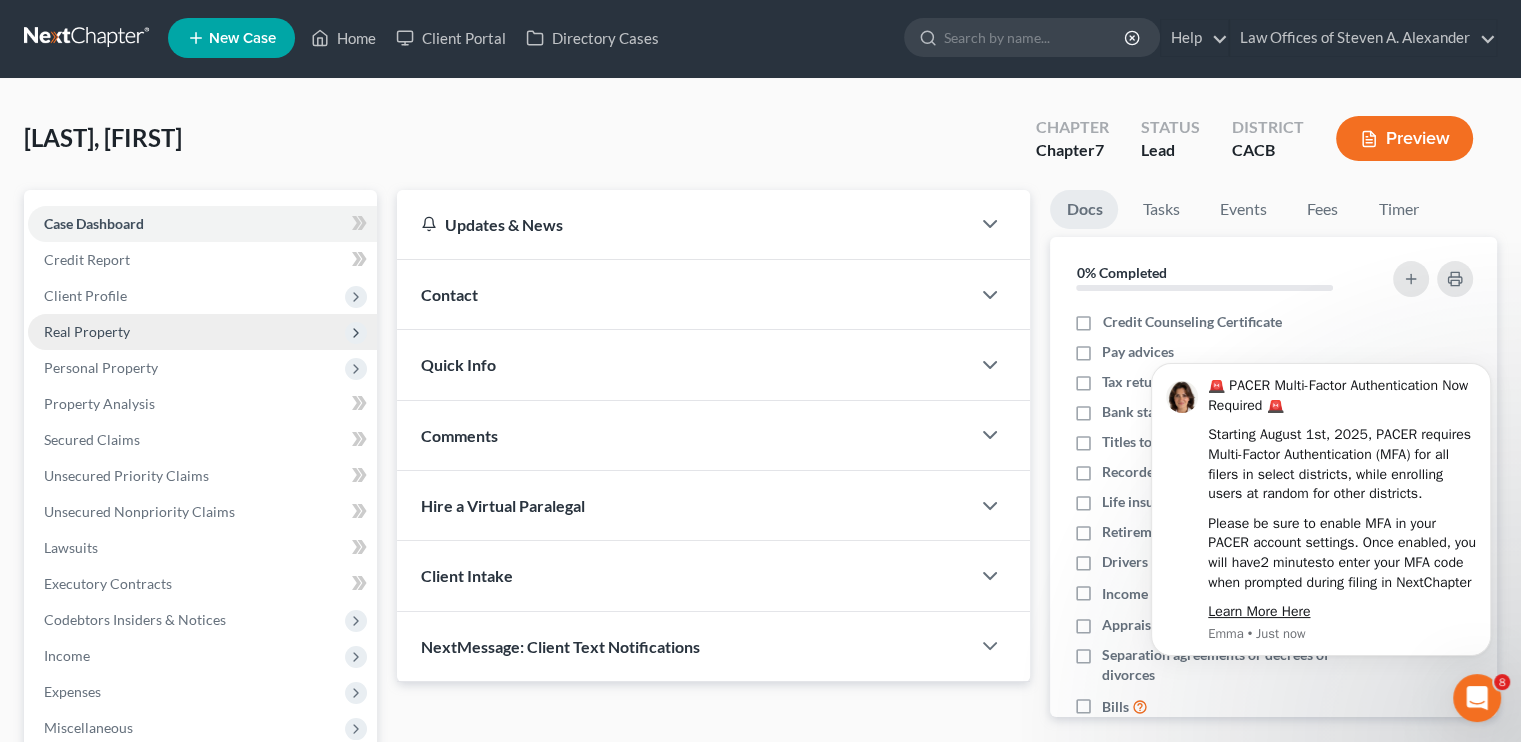 scroll, scrollTop: 0, scrollLeft: 0, axis: both 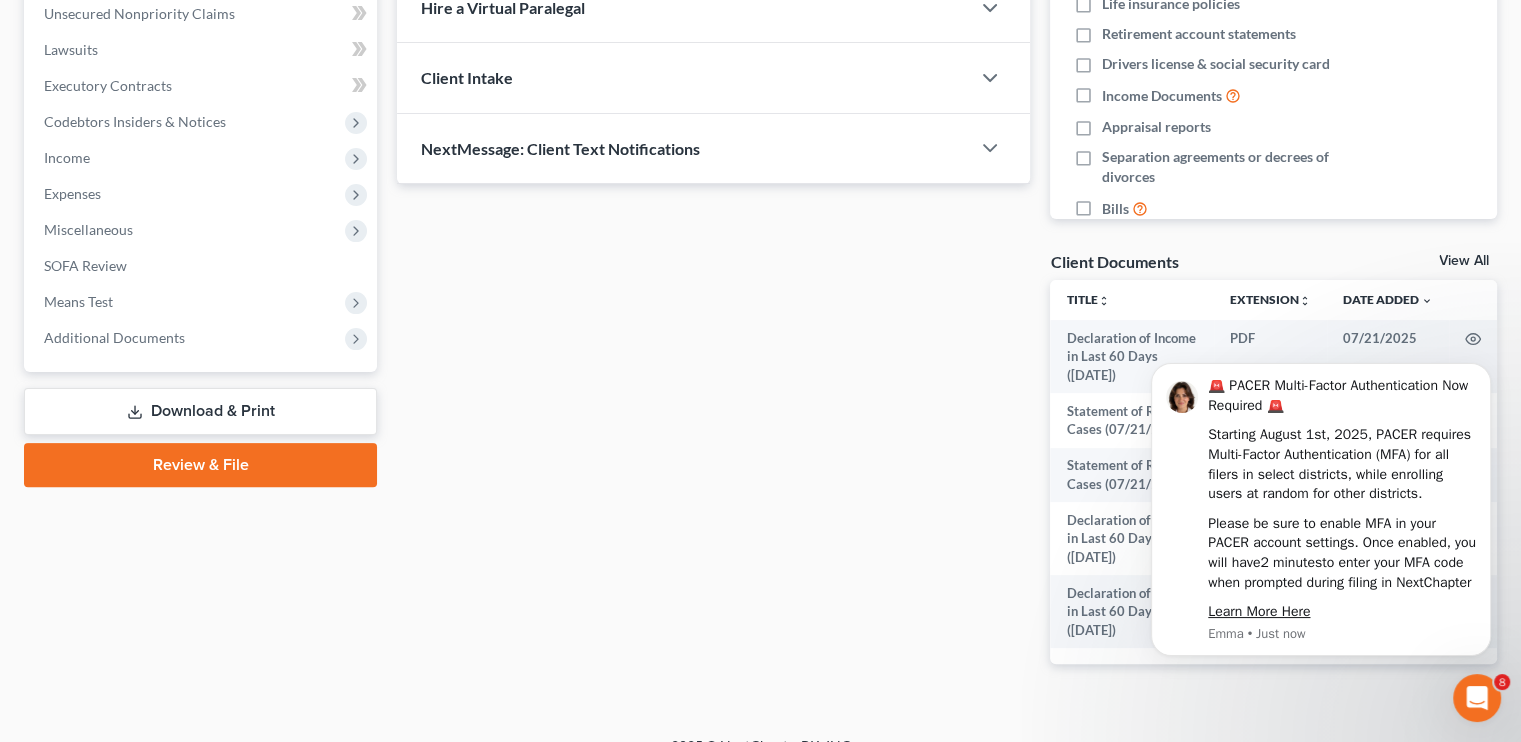 click on "Download & Print" at bounding box center [200, 411] 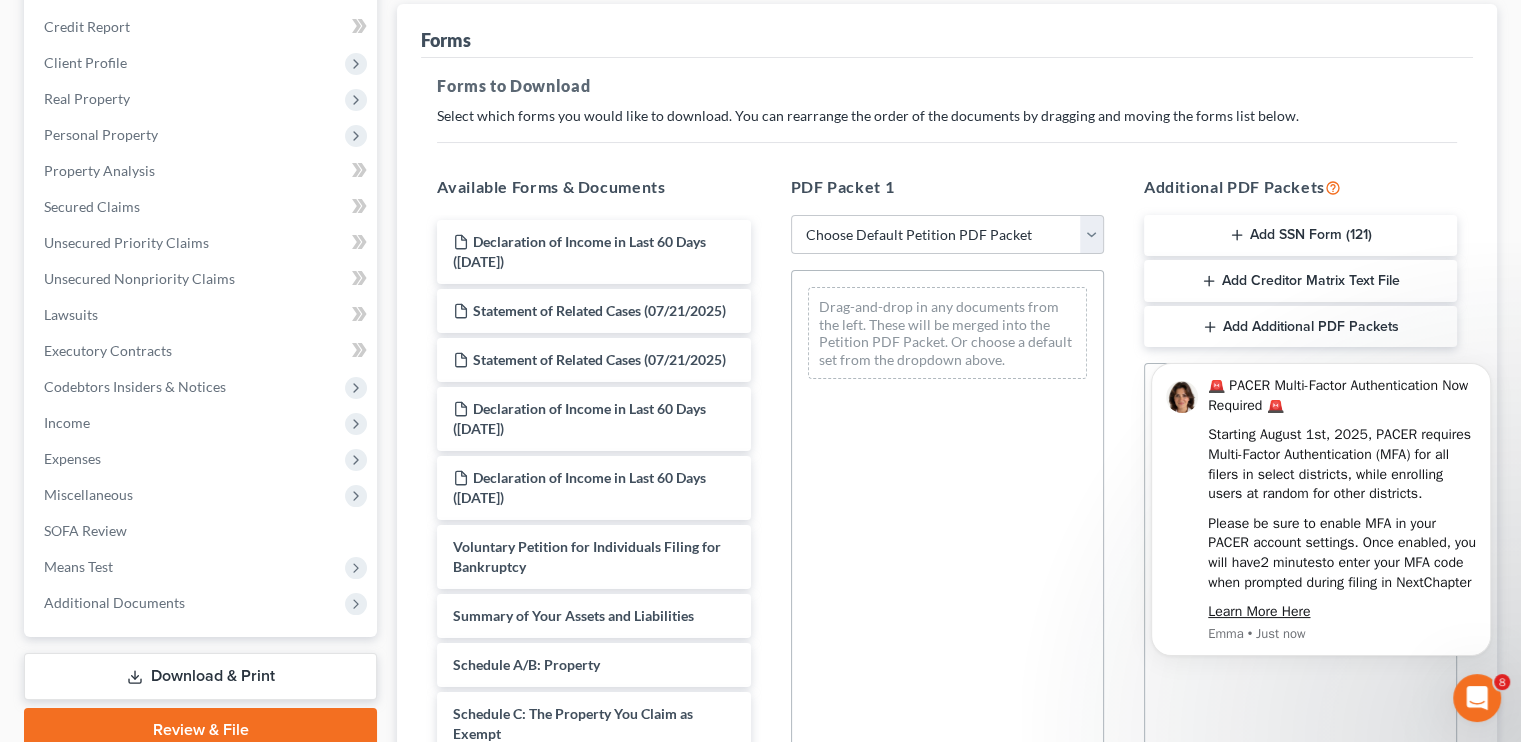 scroll, scrollTop: 300, scrollLeft: 0, axis: vertical 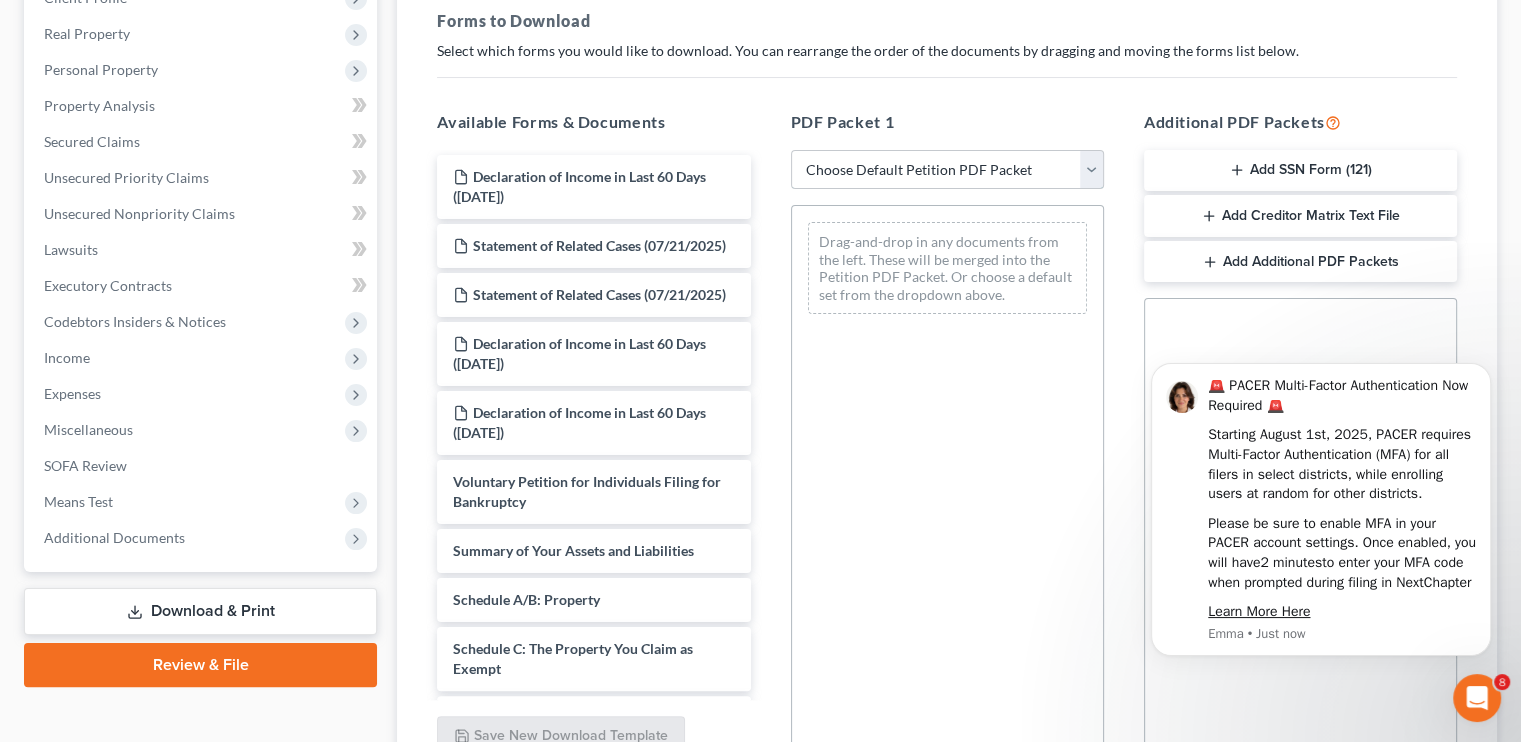 click on "Choose Default Petition PDF Packet Complete Bankruptcy Petition (all forms and schedules) Emergency Filing Forms (Petition and Creditor List Only) Amended Forms Signature Pages Only [FIRST] [LAST] Petition 2021" at bounding box center [947, 170] 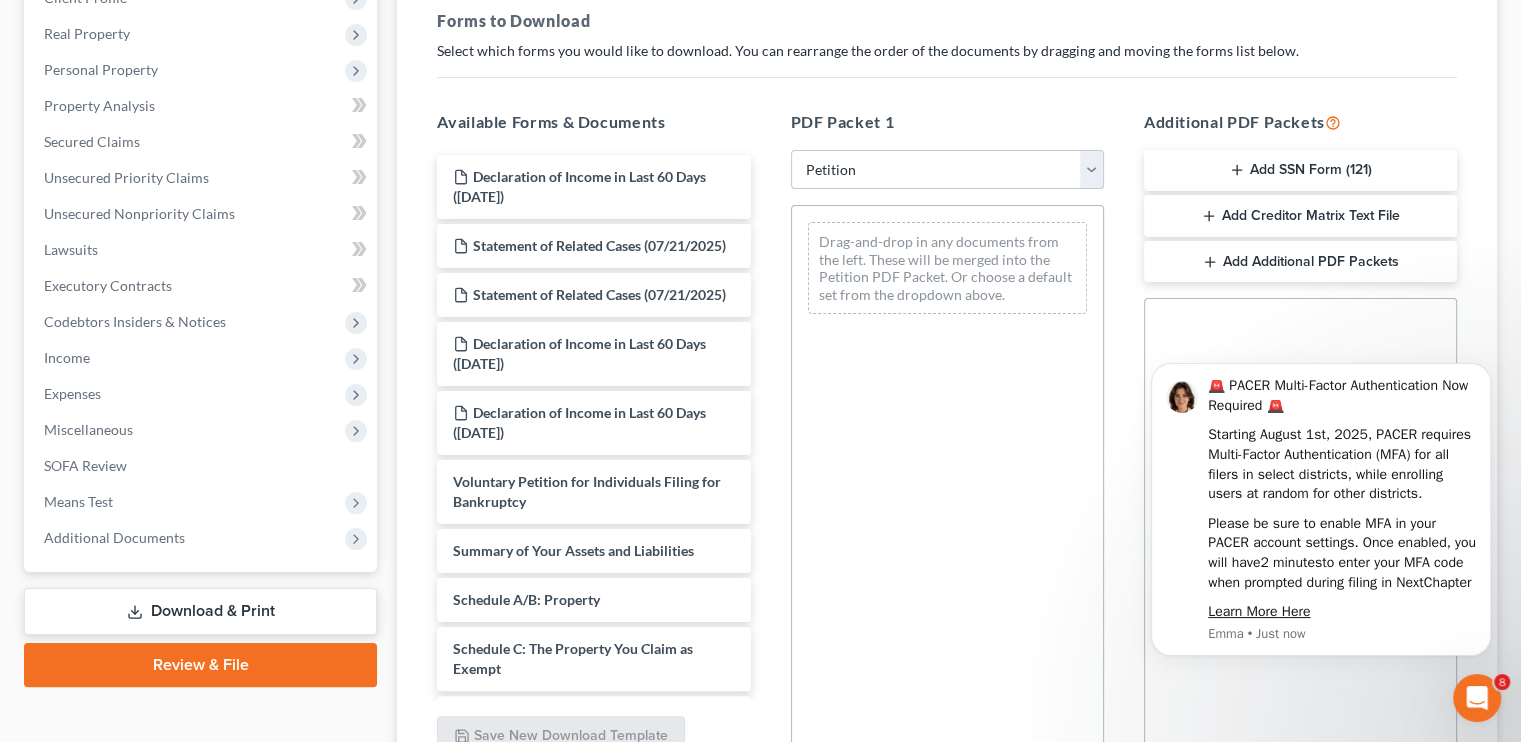 click on "Choose Default Petition PDF Packet Complete Bankruptcy Petition (all forms and schedules) Emergency Filing Forms (Petition and Creditor List Only) Amended Forms Signature Pages Only [FIRST] [LAST] Petition 2021" at bounding box center [947, 170] 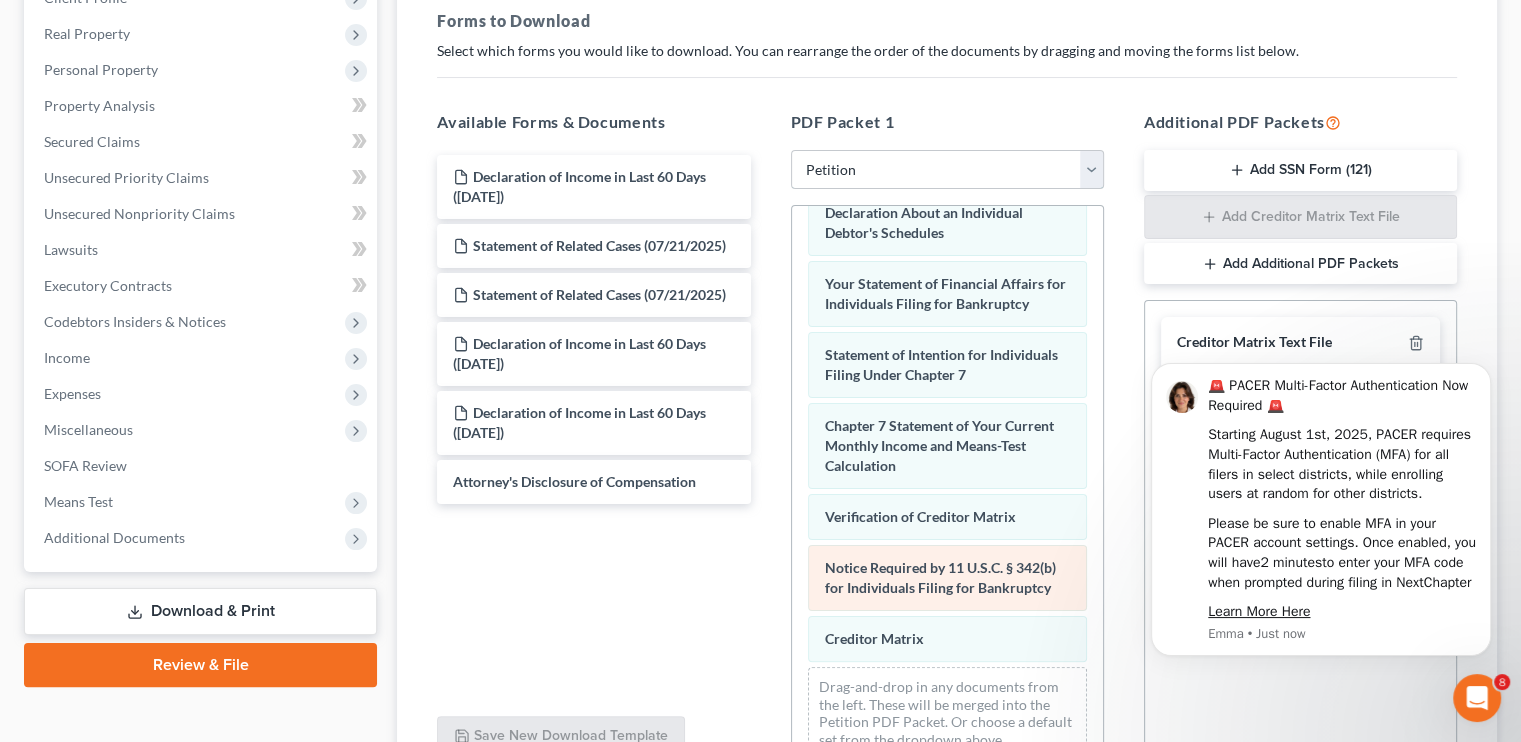 scroll, scrollTop: 675, scrollLeft: 0, axis: vertical 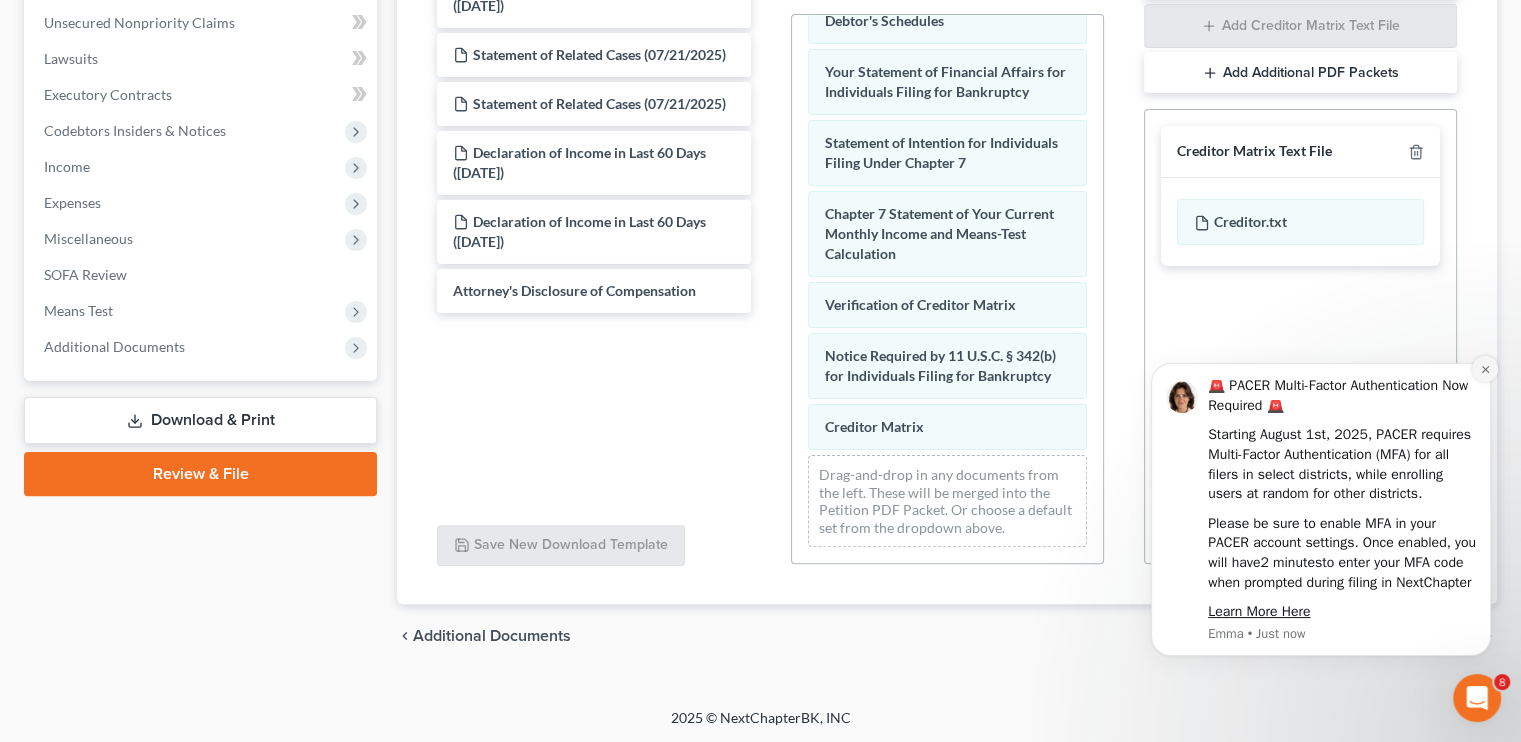 click at bounding box center (1485, 369) 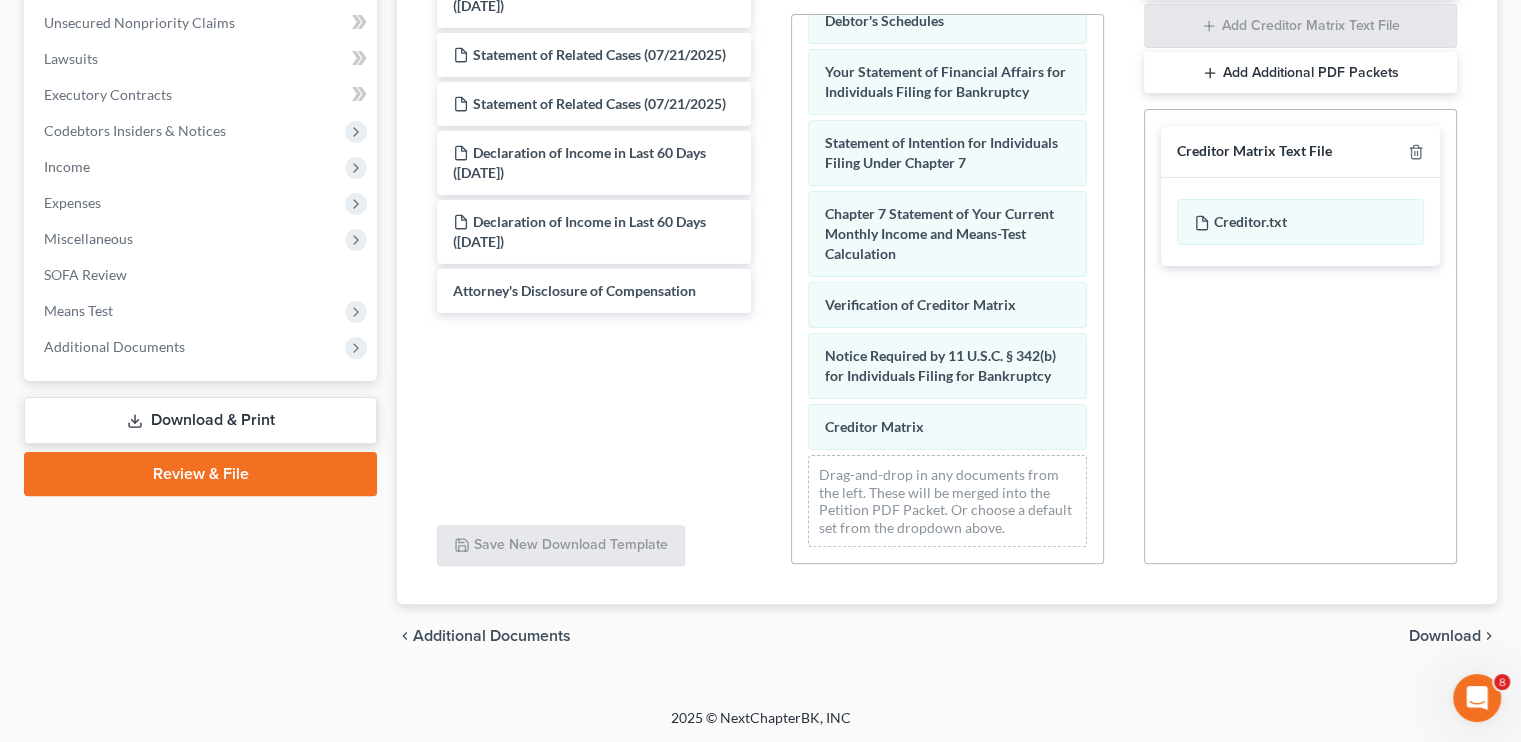 click on "Download" at bounding box center [1445, 636] 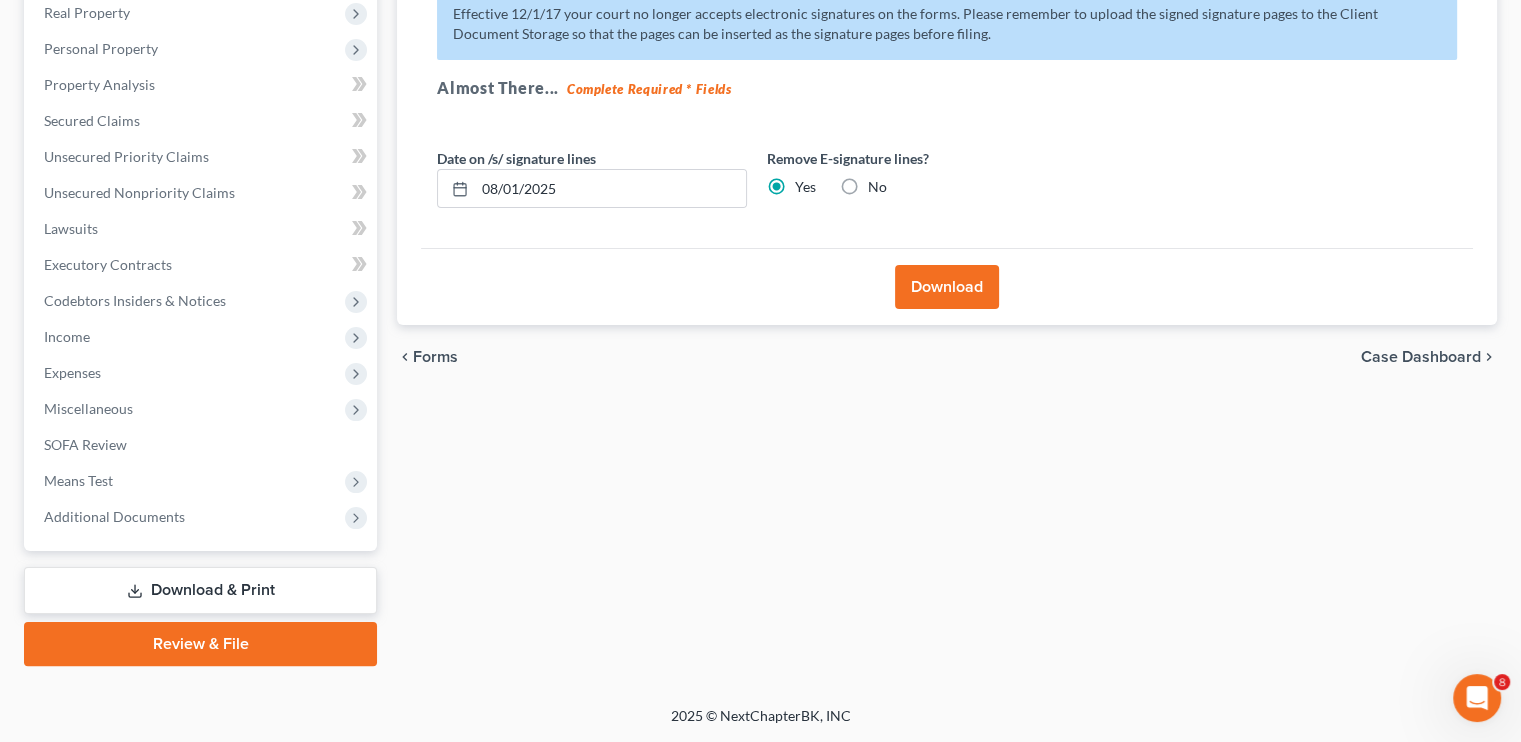 scroll, scrollTop: 319, scrollLeft: 0, axis: vertical 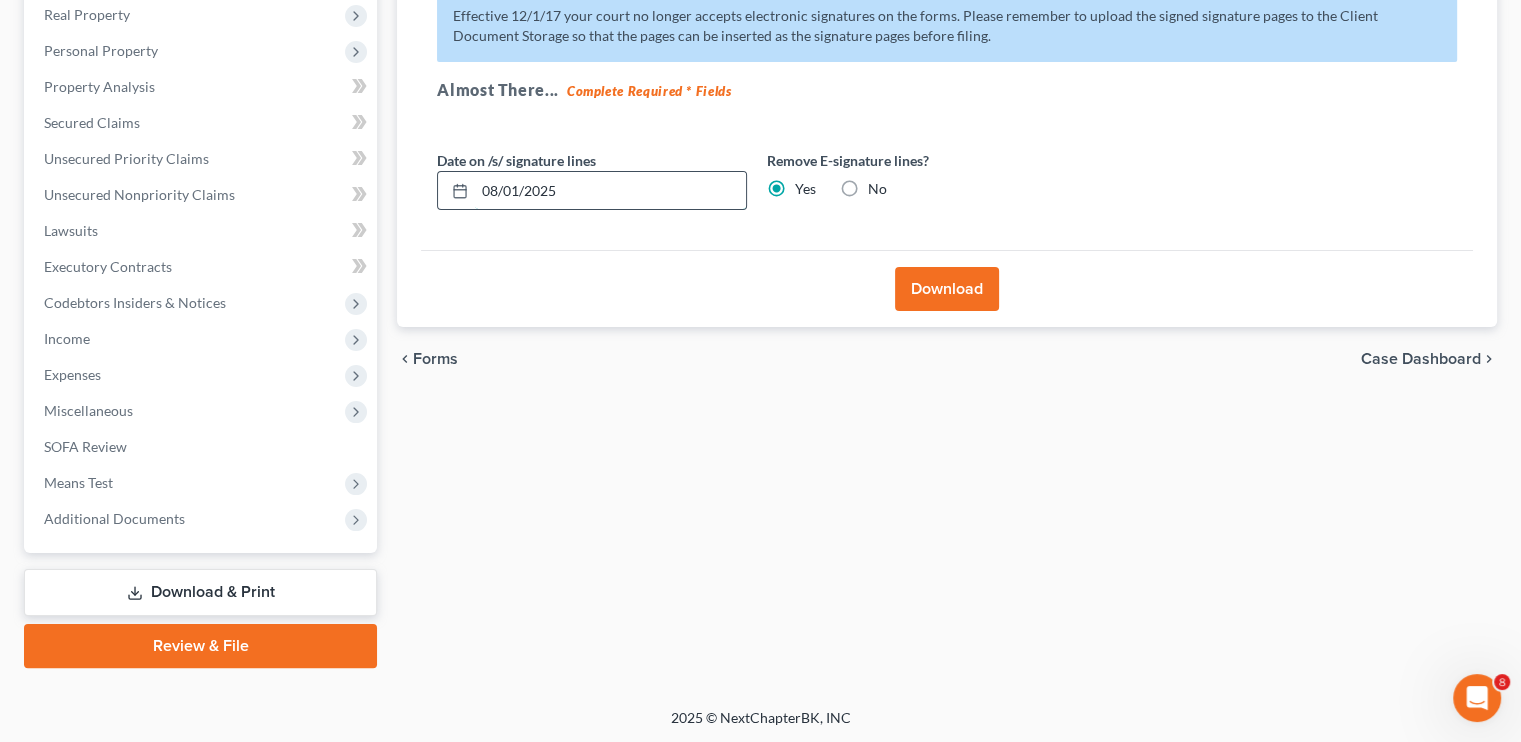 drag, startPoint x: 561, startPoint y: 183, endPoint x: 470, endPoint y: 186, distance: 91.04944 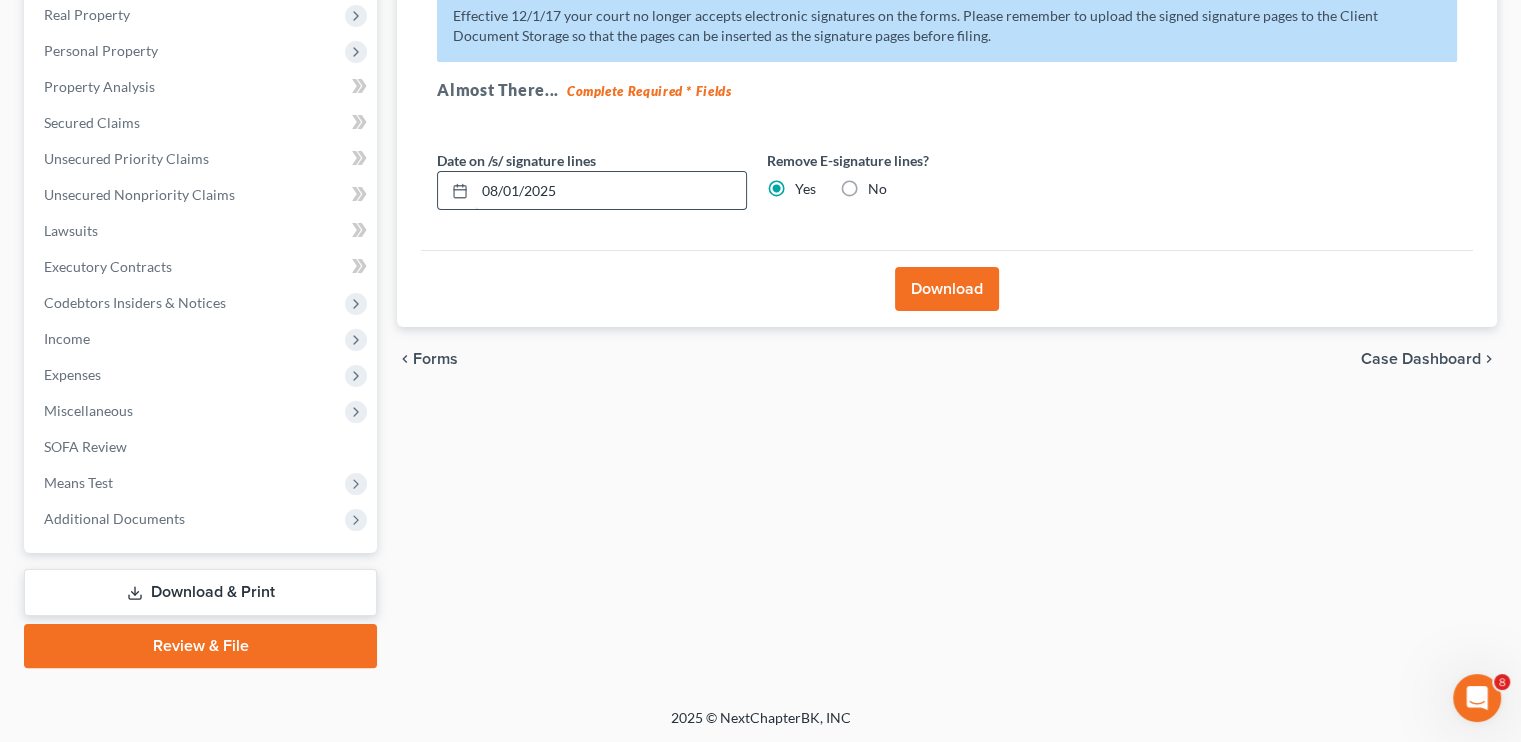 click on "08/01/2025" at bounding box center (592, 191) 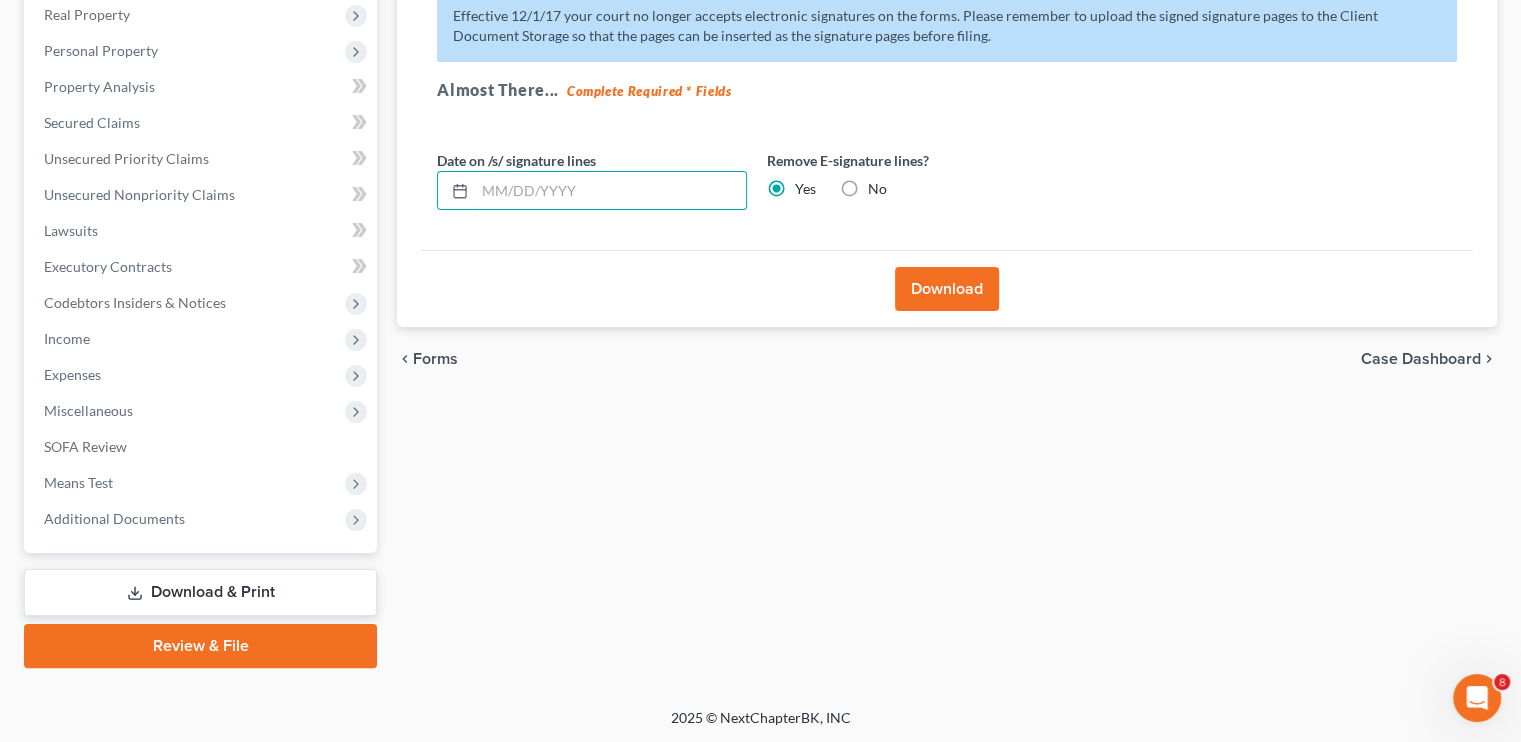 type 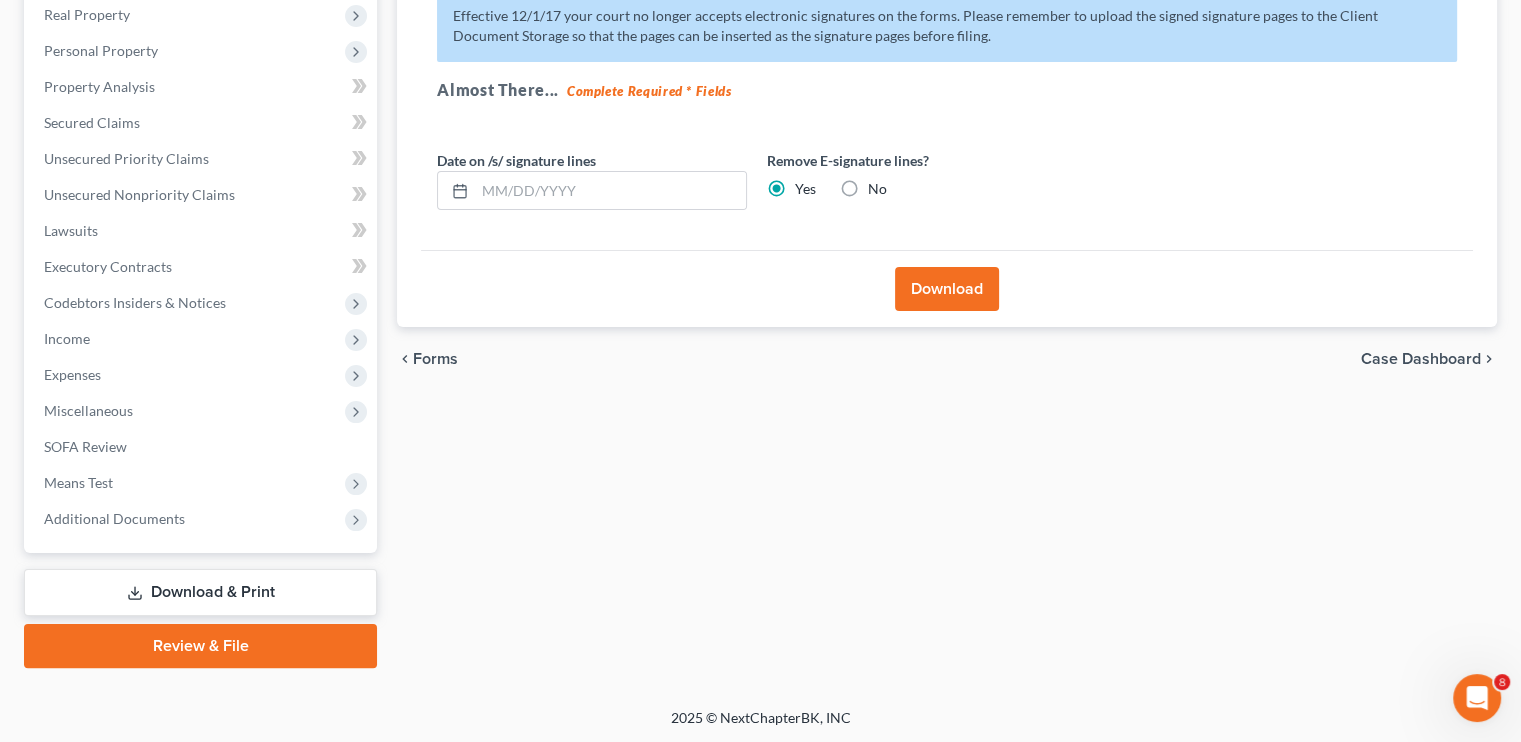 click on "Download" at bounding box center (947, 289) 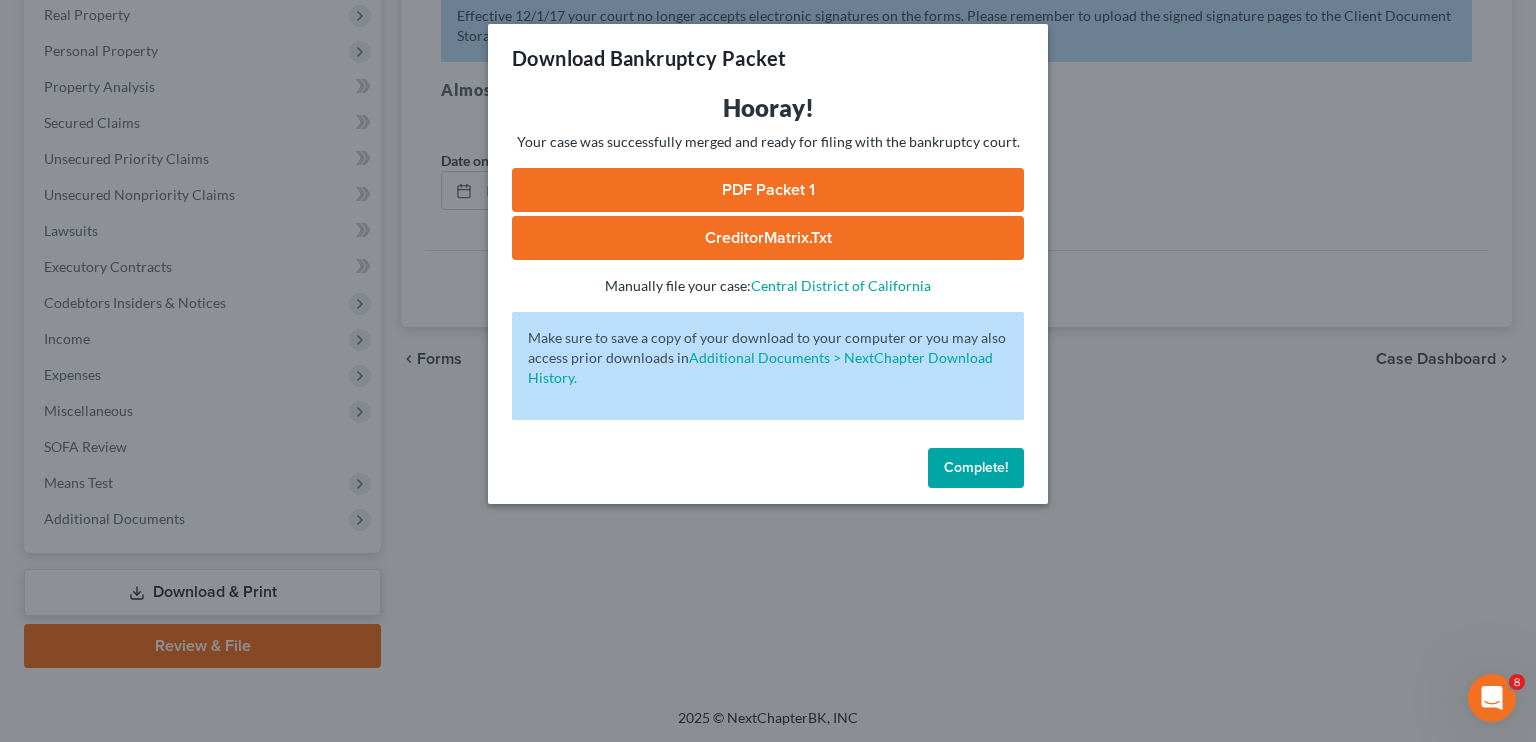 click on "PDF Packet 1" at bounding box center (768, 190) 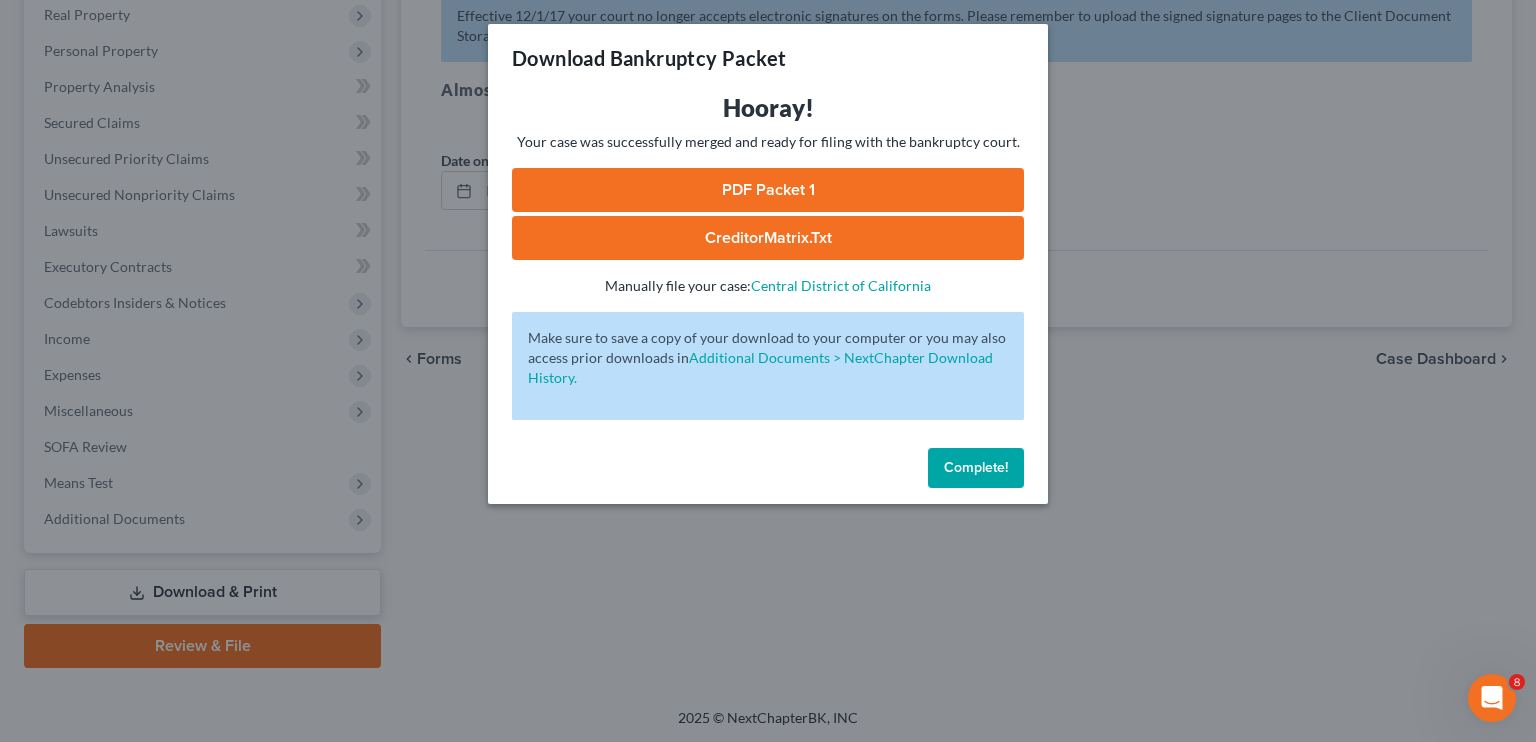 click on "Complete!" at bounding box center [976, 467] 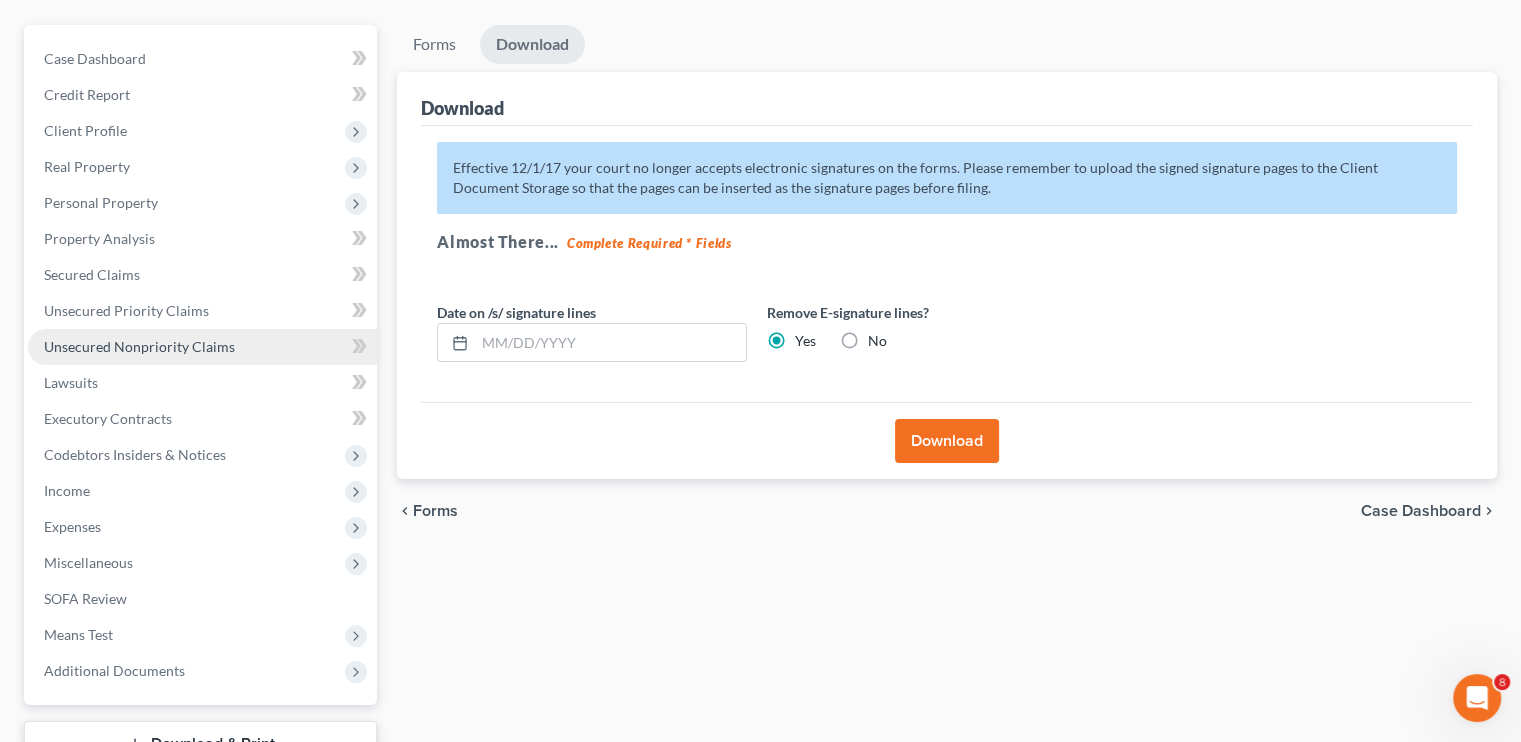scroll, scrollTop: 119, scrollLeft: 0, axis: vertical 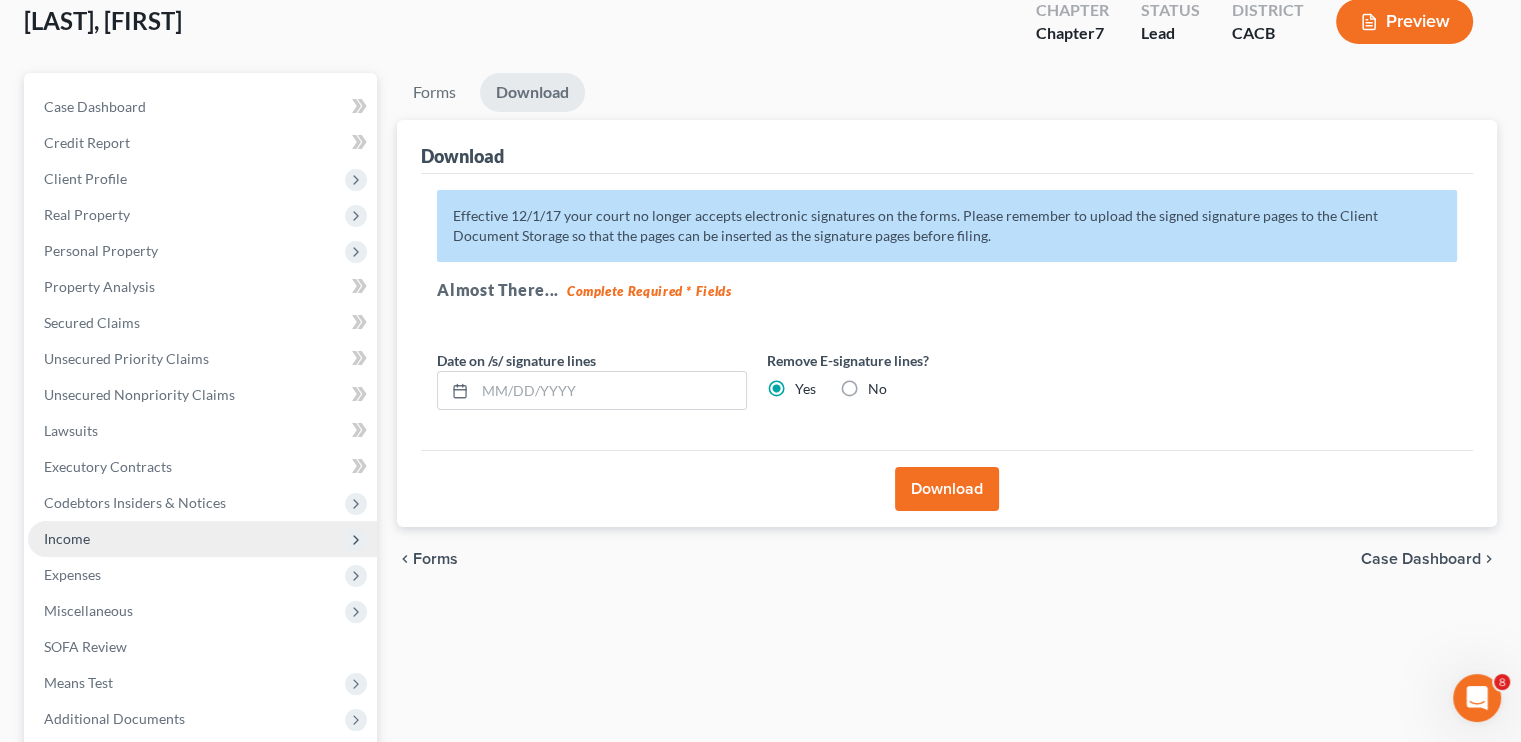 click on "Income" at bounding box center [202, 539] 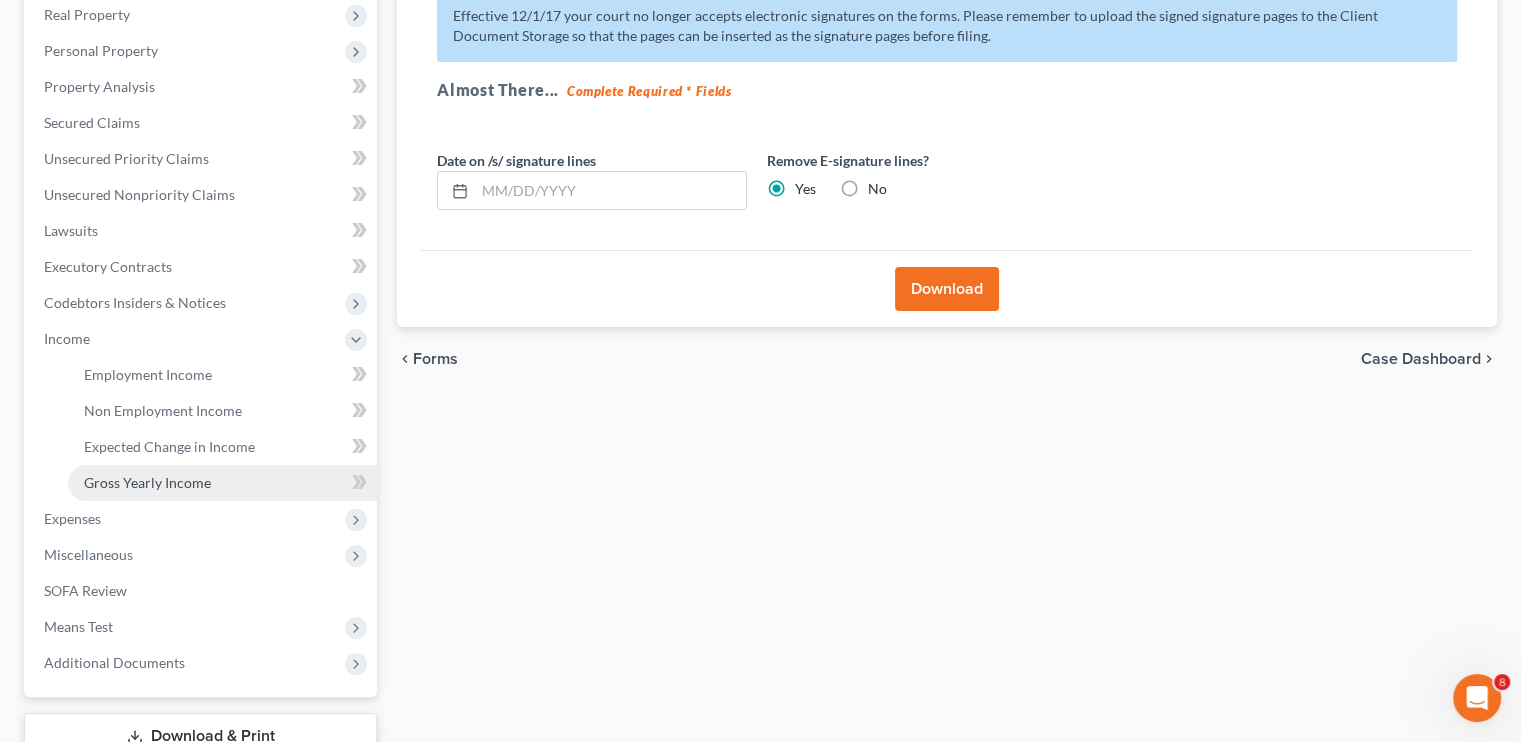 click on "Gross Yearly Income" at bounding box center [147, 482] 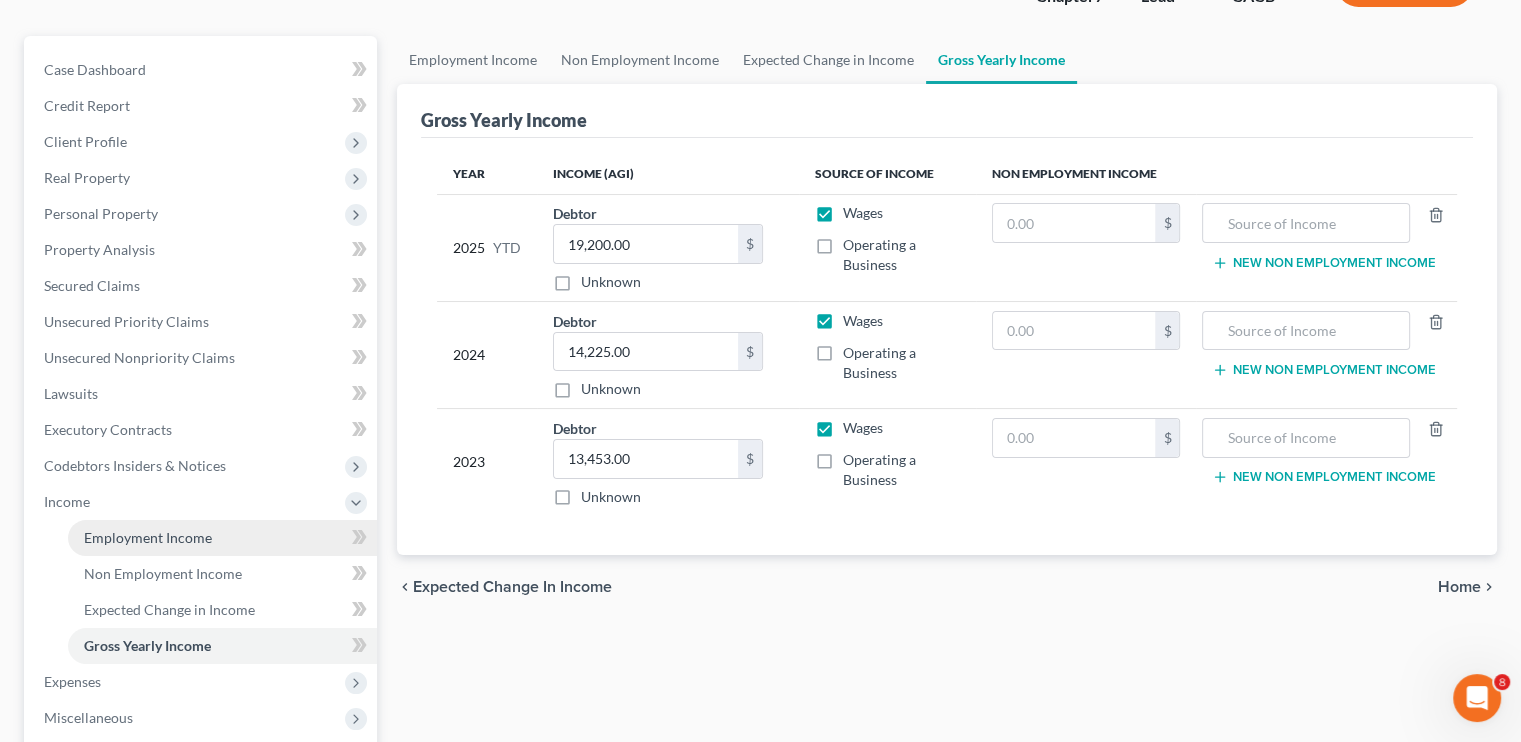 scroll, scrollTop: 263, scrollLeft: 0, axis: vertical 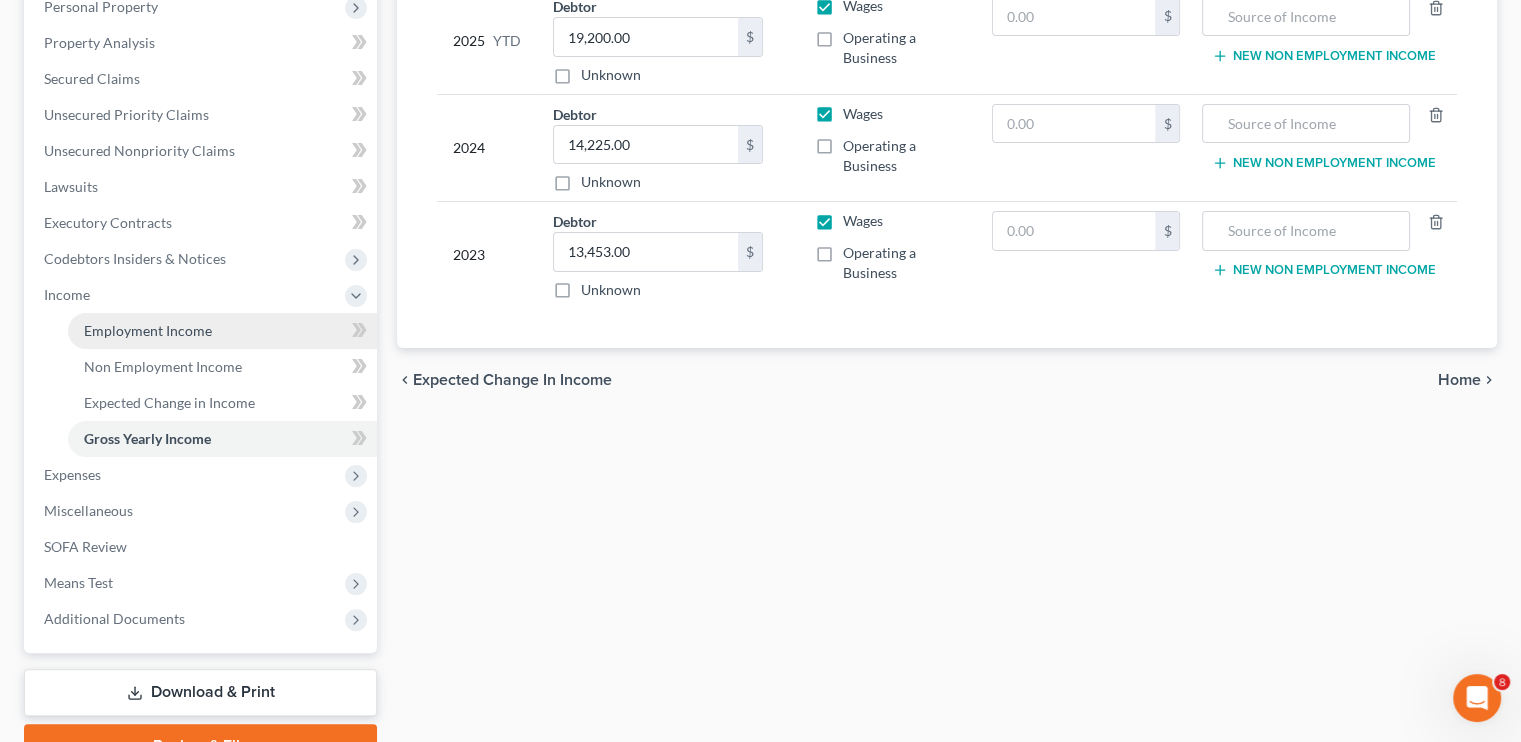 click on "Employment Income" at bounding box center (148, 330) 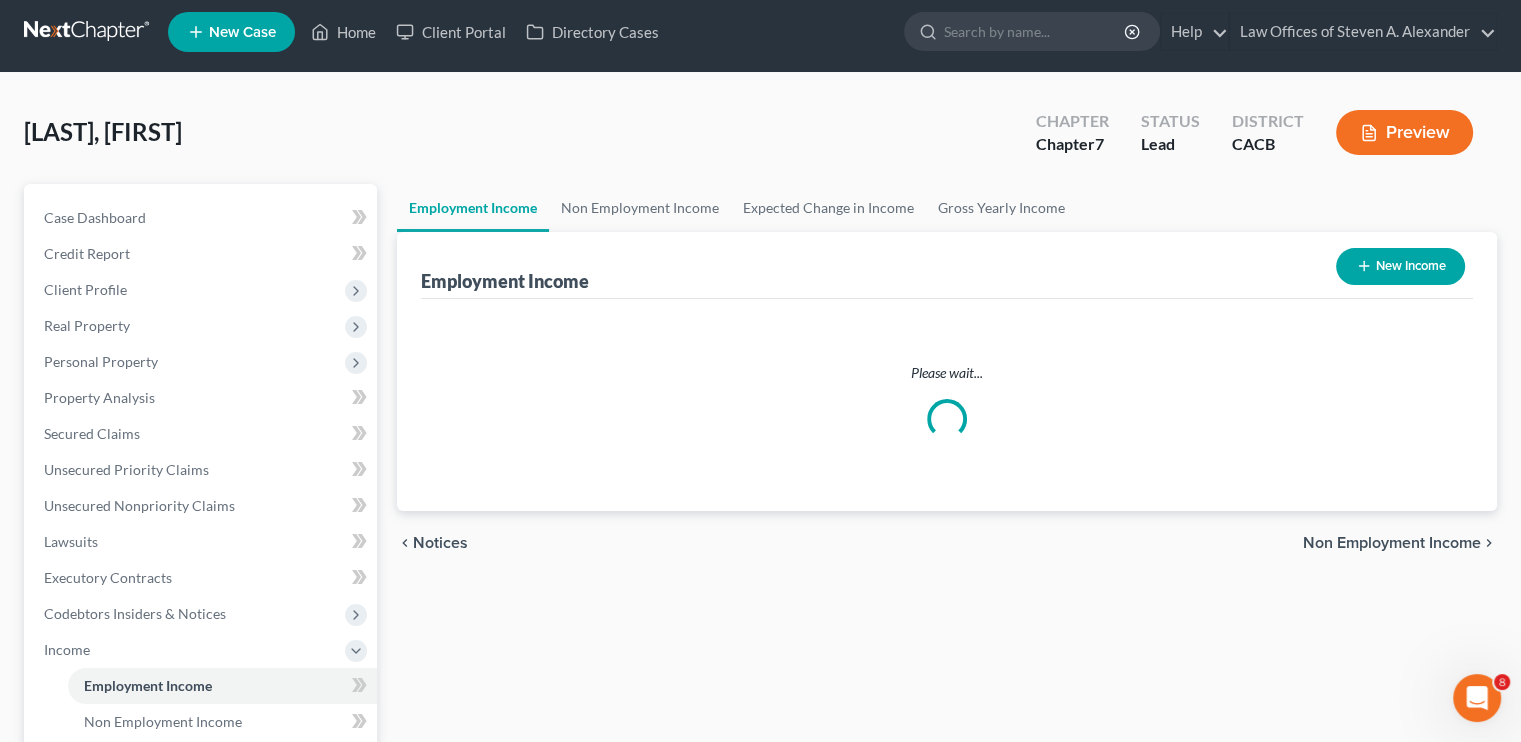 scroll, scrollTop: 0, scrollLeft: 0, axis: both 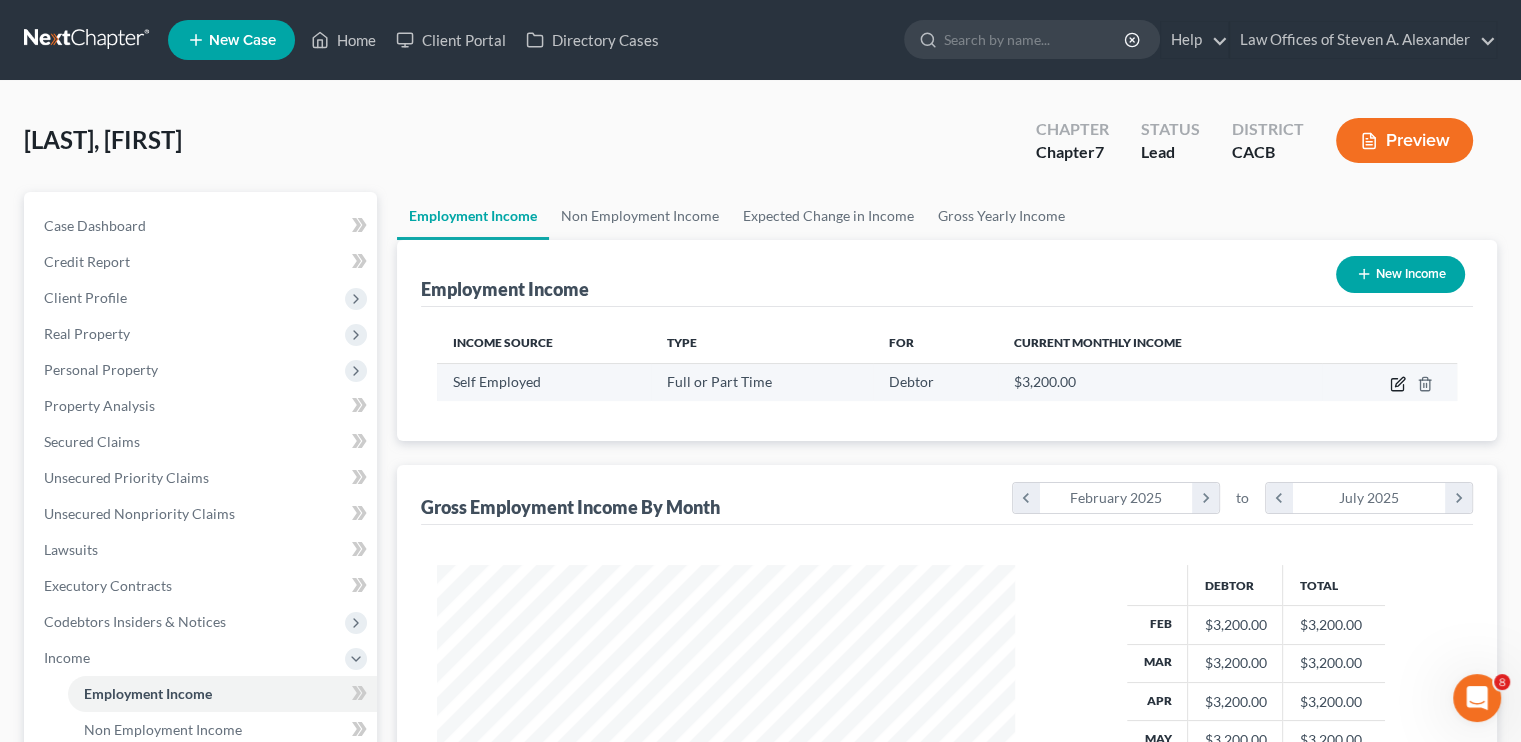 click 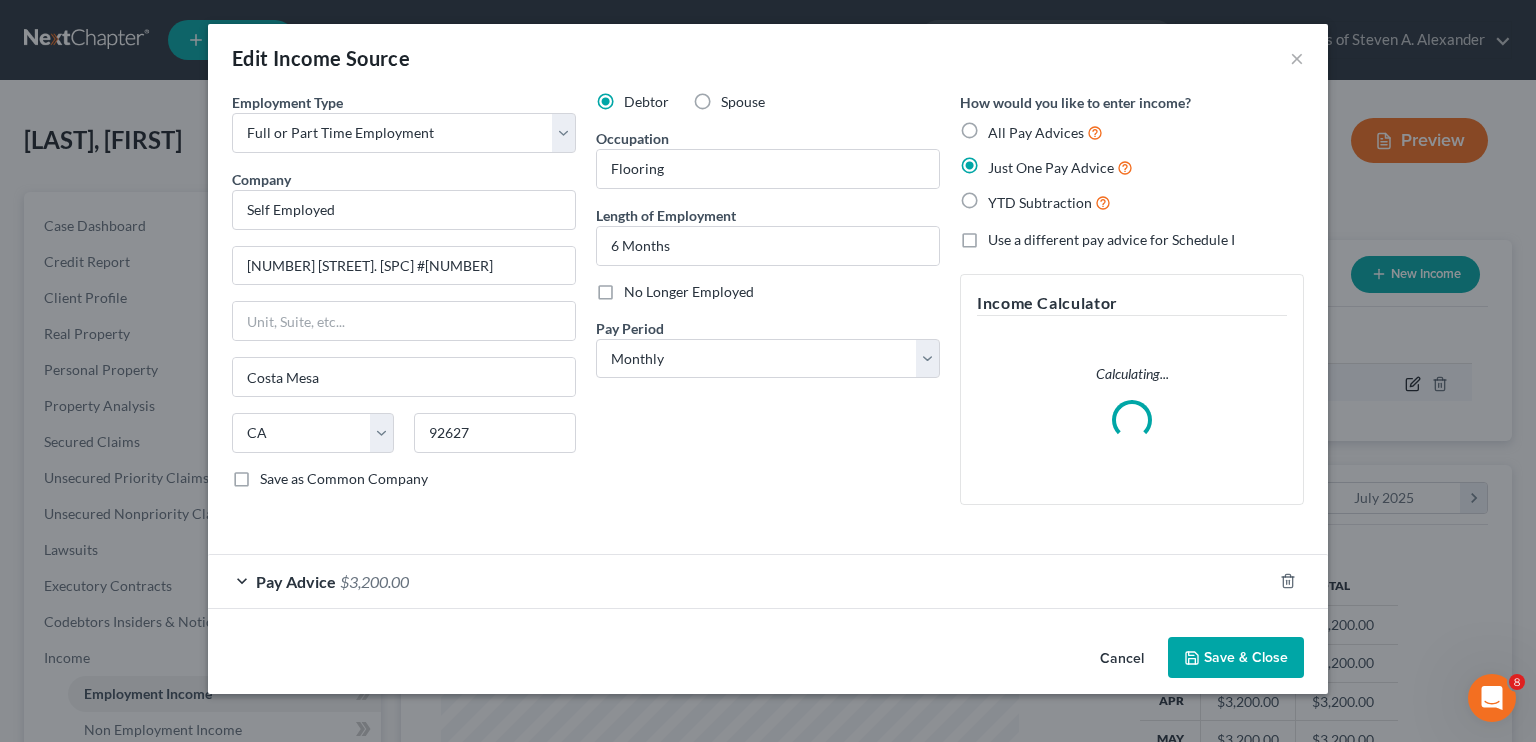scroll, scrollTop: 999643, scrollLeft: 999375, axis: both 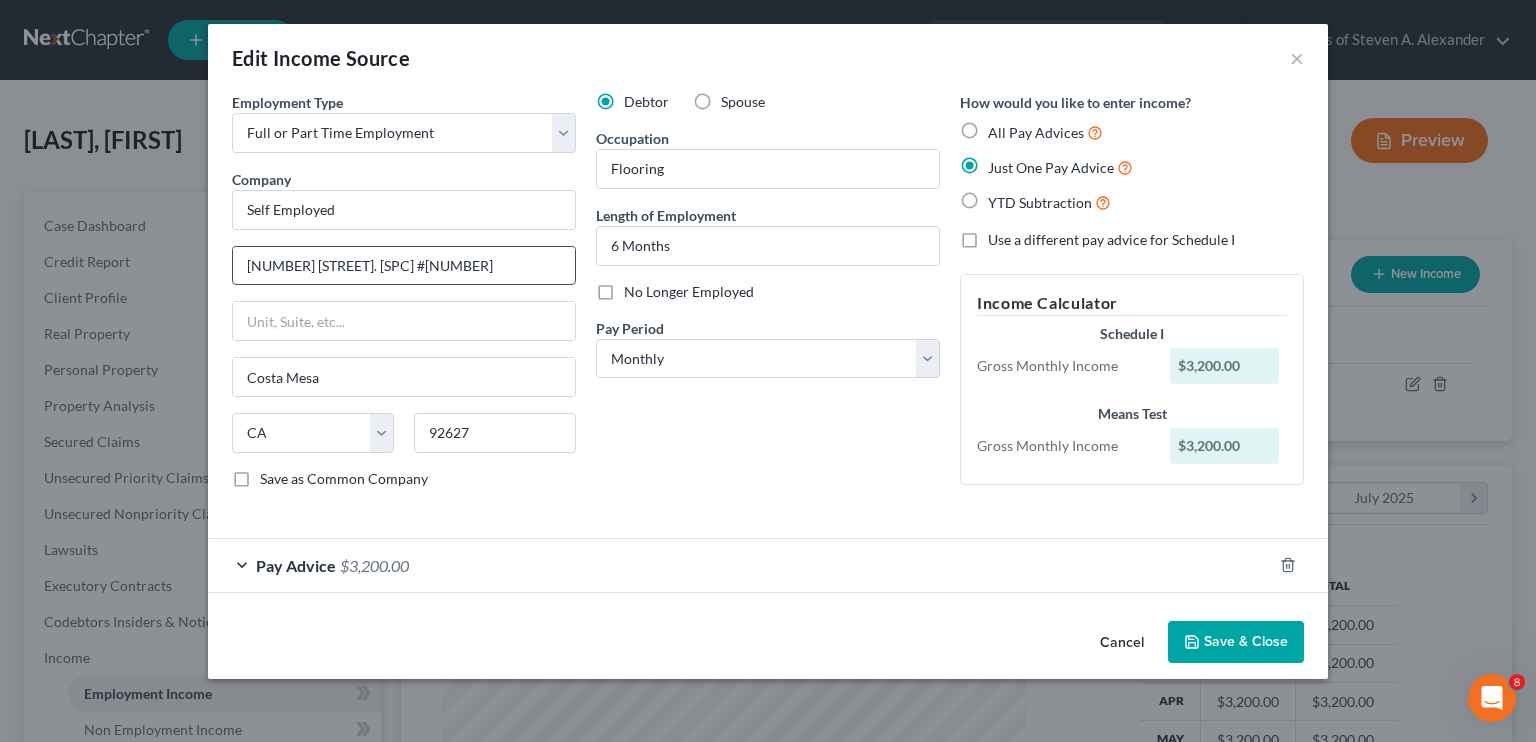 click on "[NUMBER] [STREET]. [SPC] #[NUMBER]" at bounding box center (404, 266) 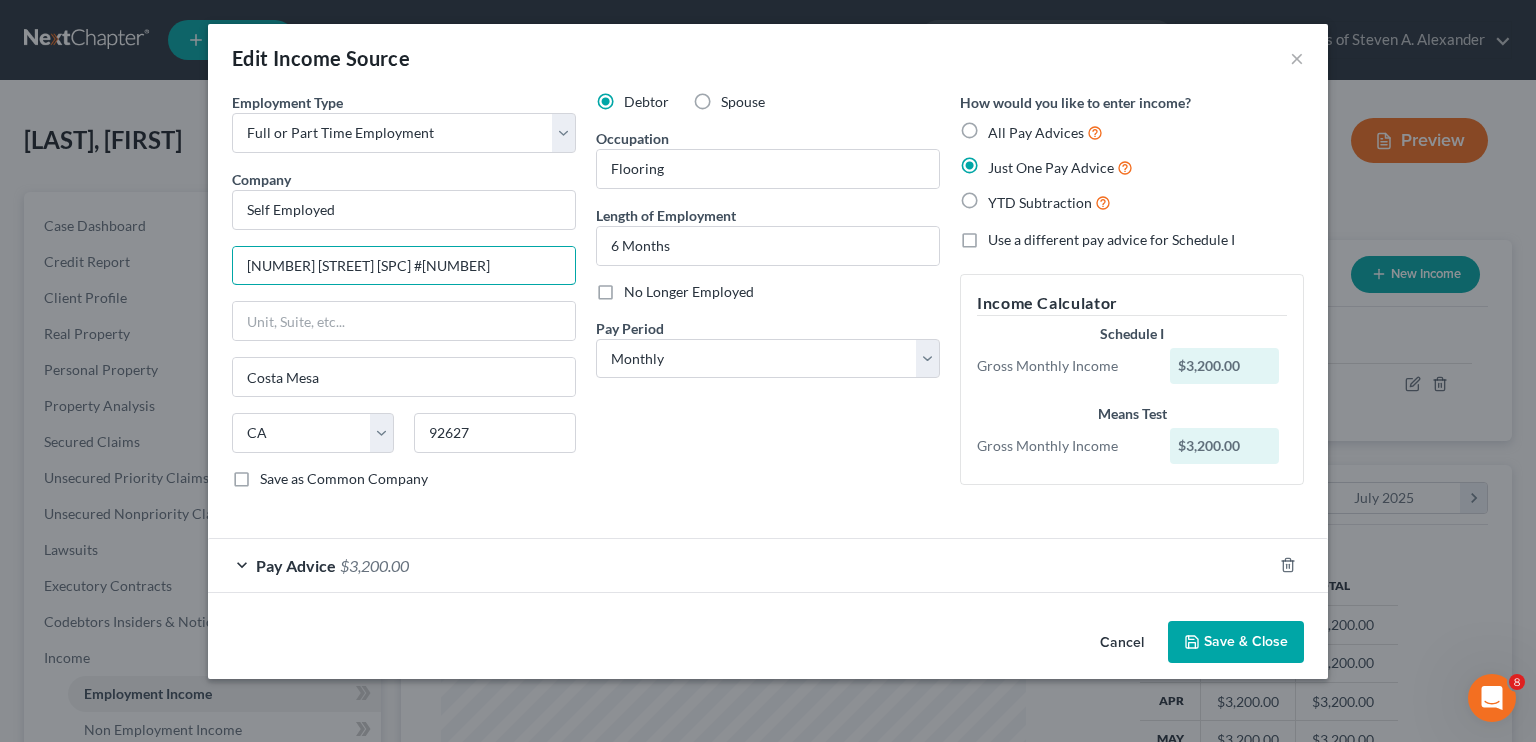 type on "[NUMBER] [STREET] [SPC] #[NUMBER]" 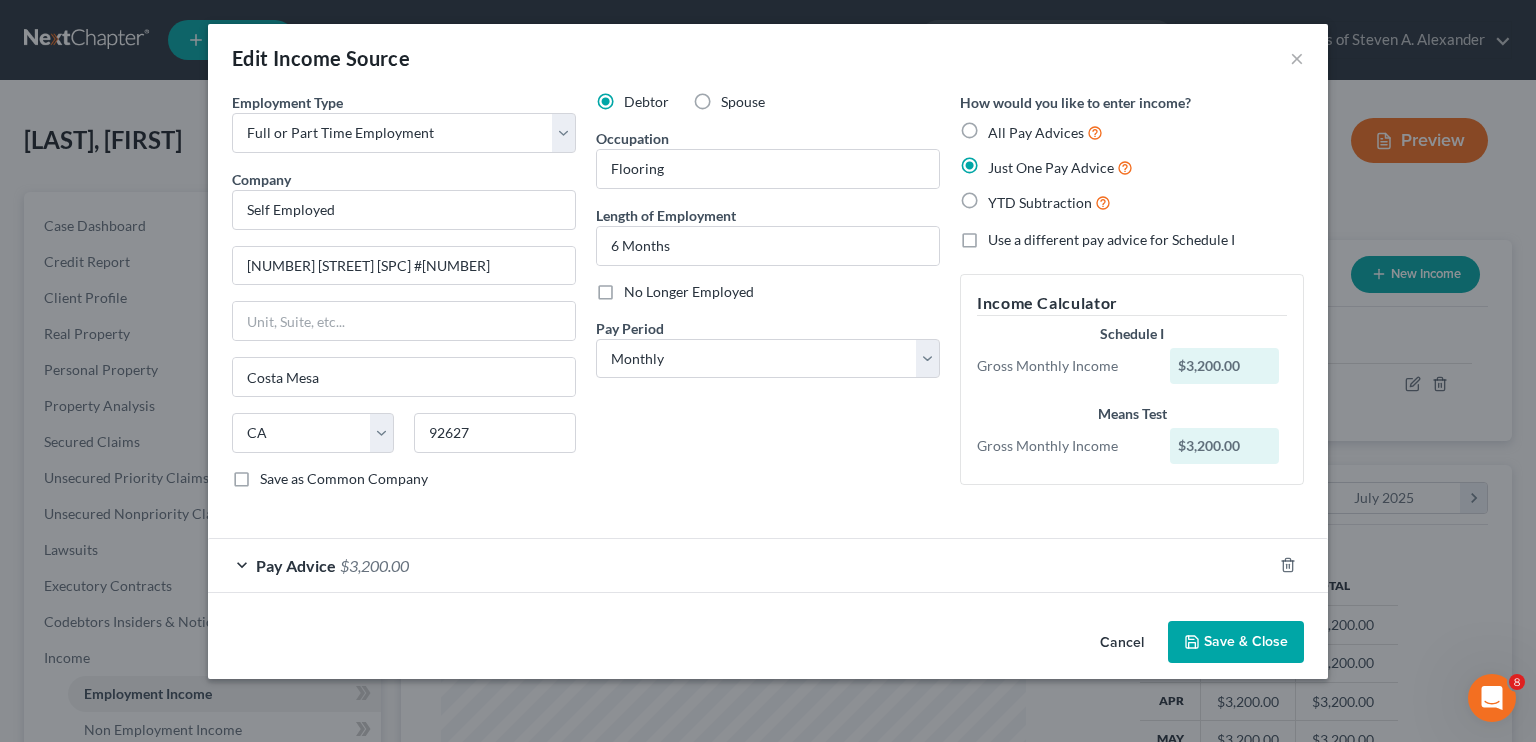 click on "Save & Close" at bounding box center [1236, 642] 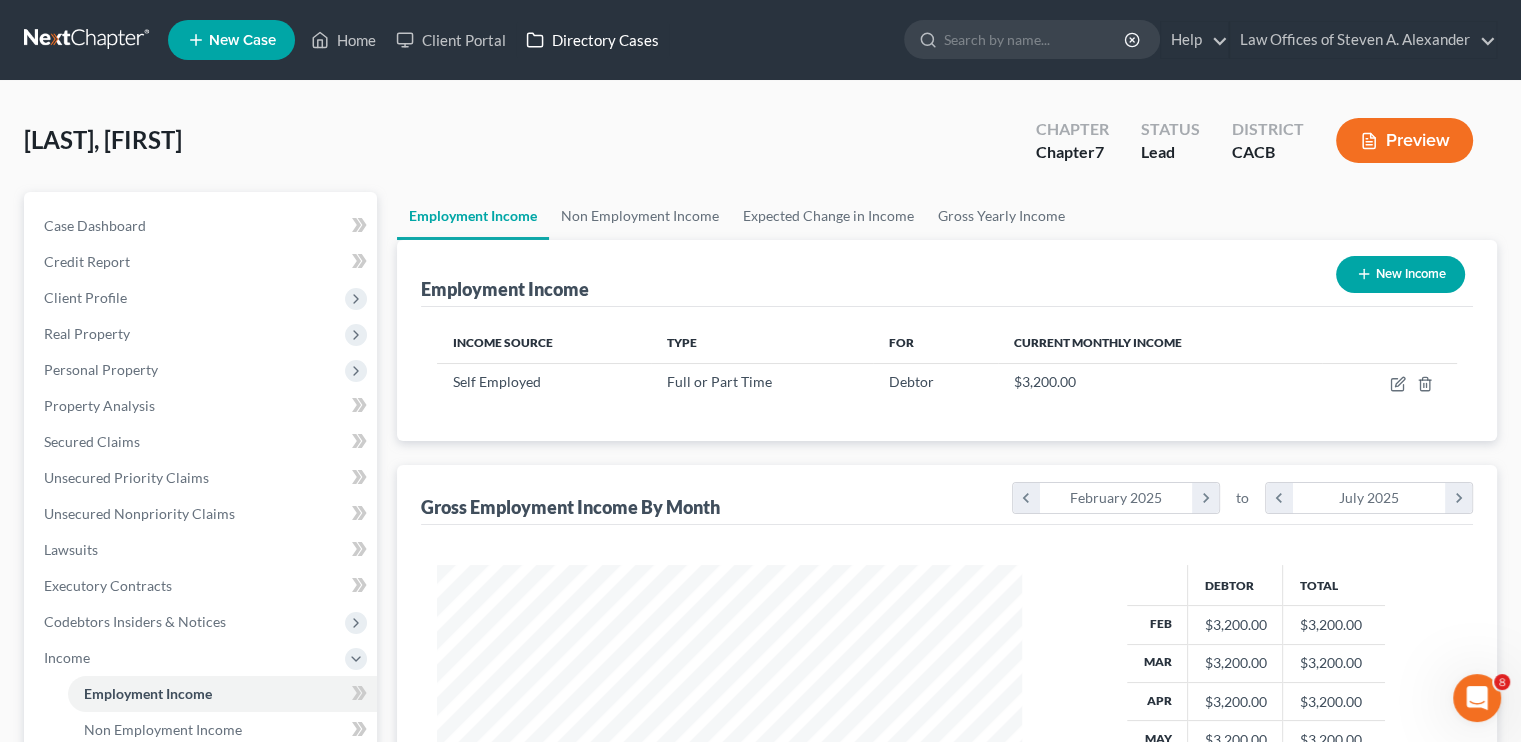 scroll, scrollTop: 356, scrollLeft: 617, axis: both 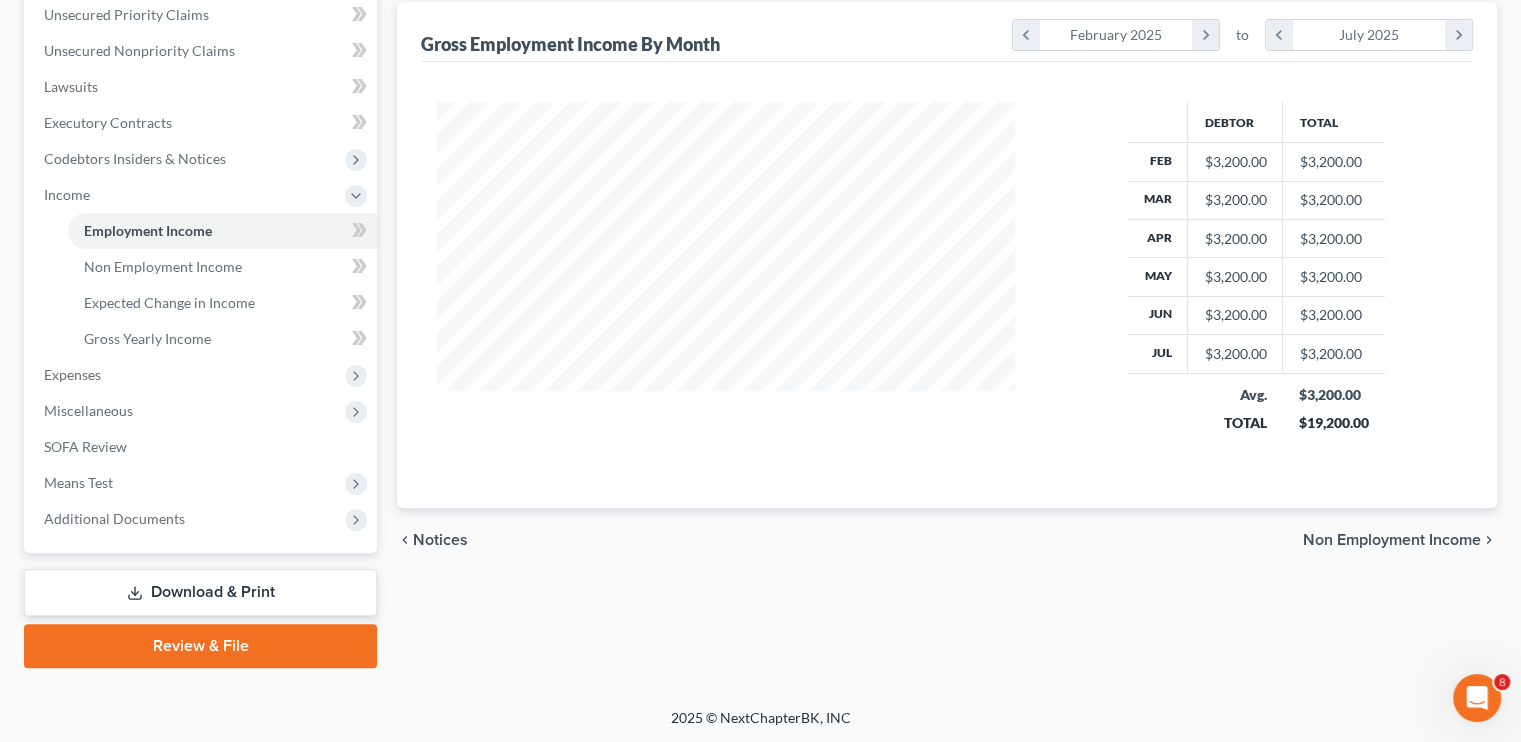 click on "Download & Print" at bounding box center (200, 592) 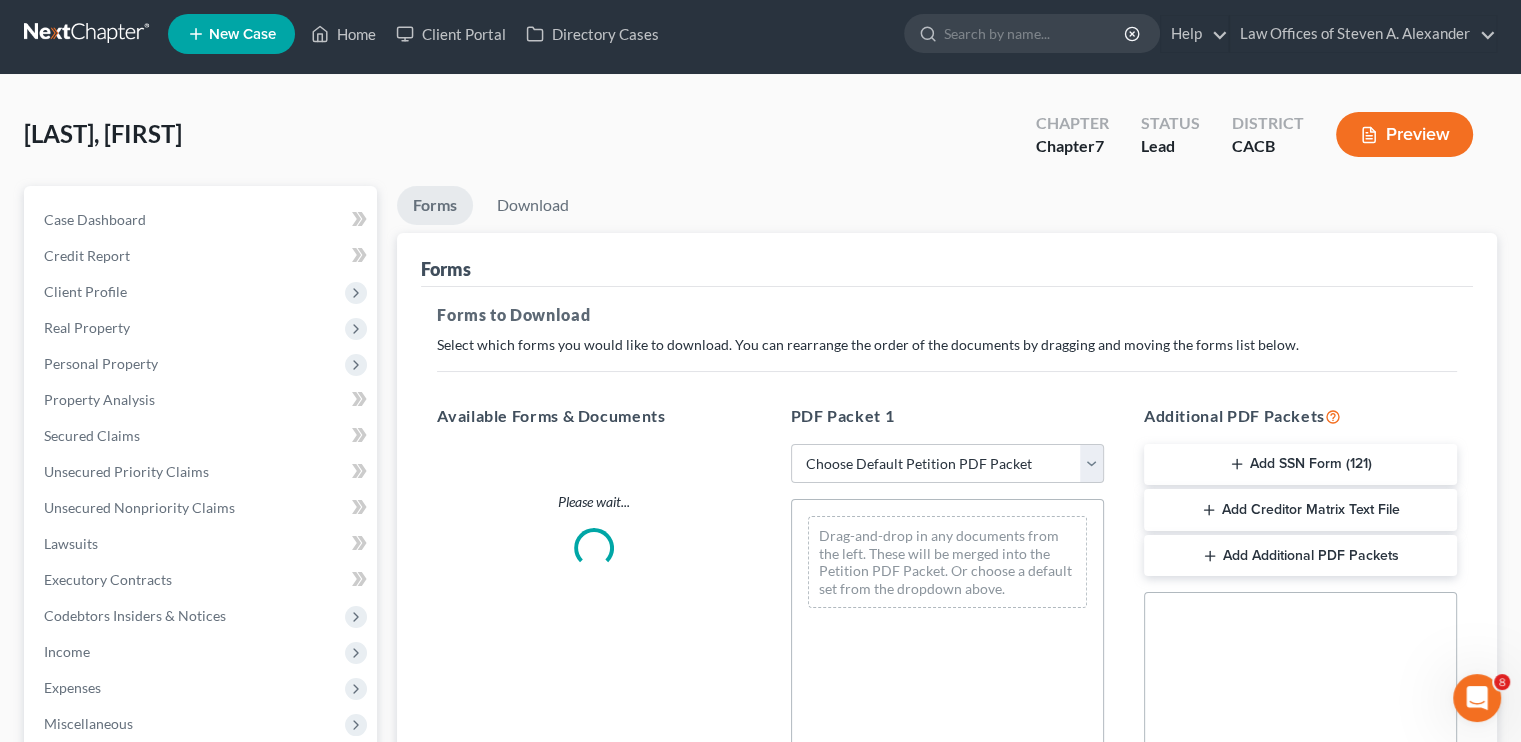 scroll, scrollTop: 0, scrollLeft: 0, axis: both 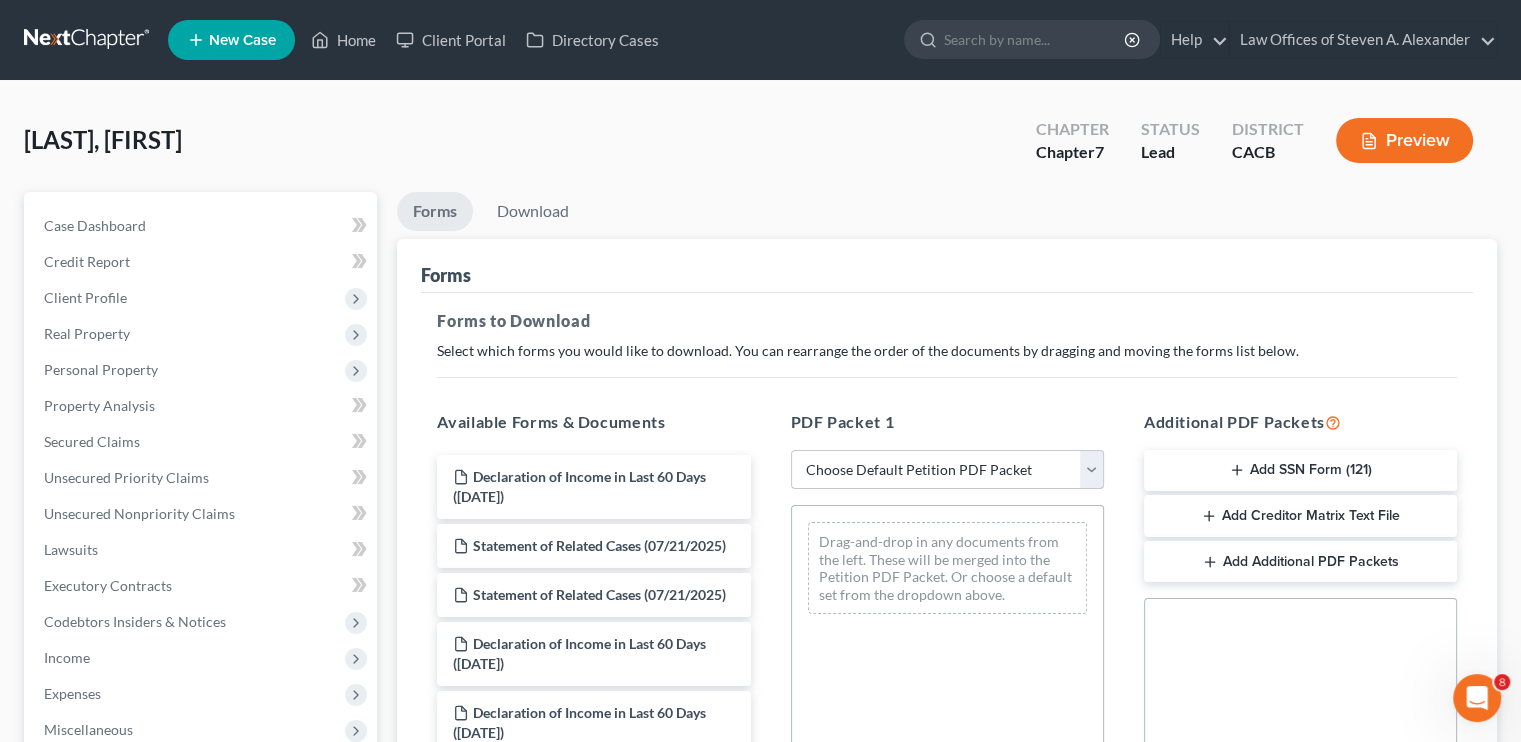 click on "Choose Default Petition PDF Packet Complete Bankruptcy Petition (all forms and schedules) Emergency Filing Forms (Petition and Creditor List Only) Amended Forms Signature Pages Only [FIRST] [LAST] Petition 2021" at bounding box center [947, 470] 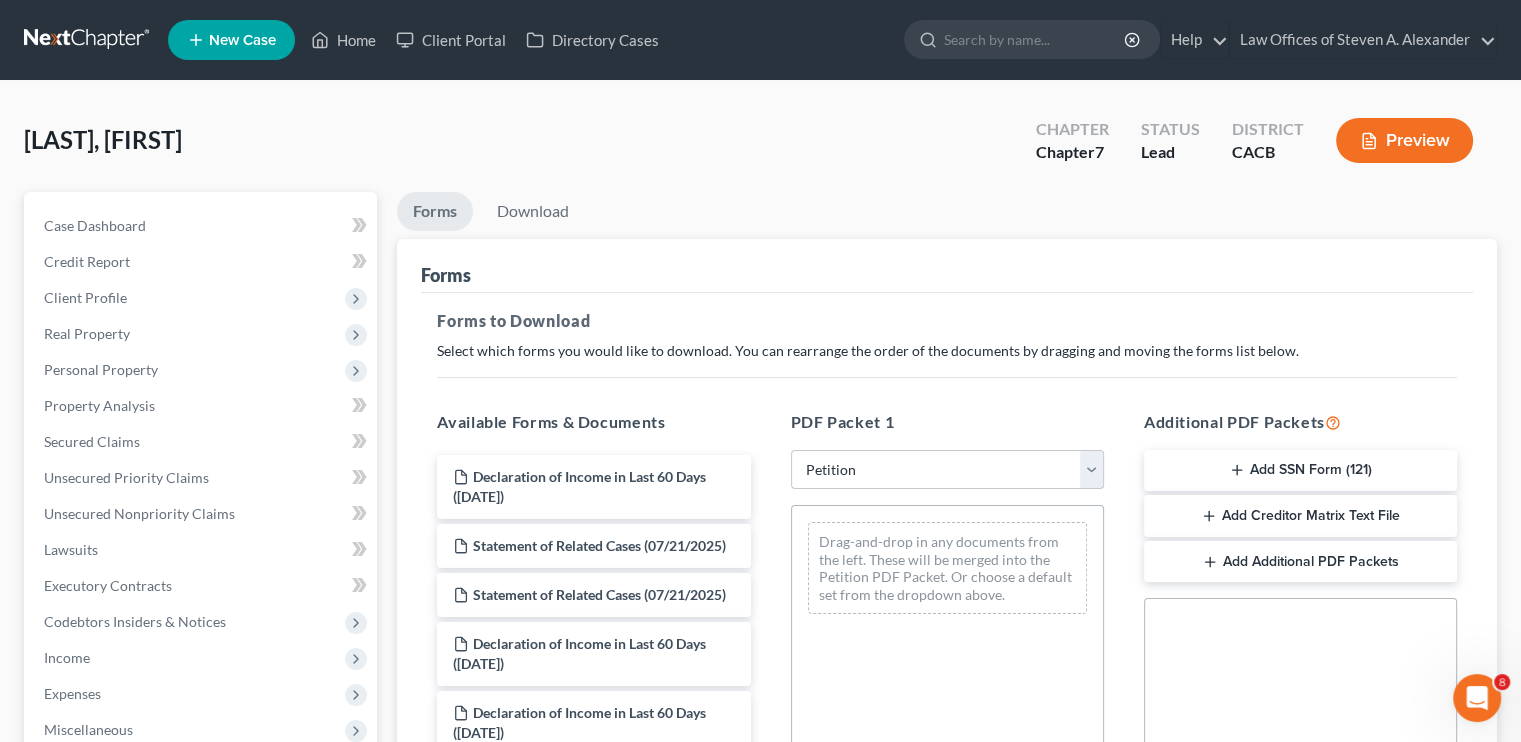 click on "Choose Default Petition PDF Packet Complete Bankruptcy Petition (all forms and schedules) Emergency Filing Forms (Petition and Creditor List Only) Amended Forms Signature Pages Only [FIRST] [LAST] Petition 2021" at bounding box center [947, 470] 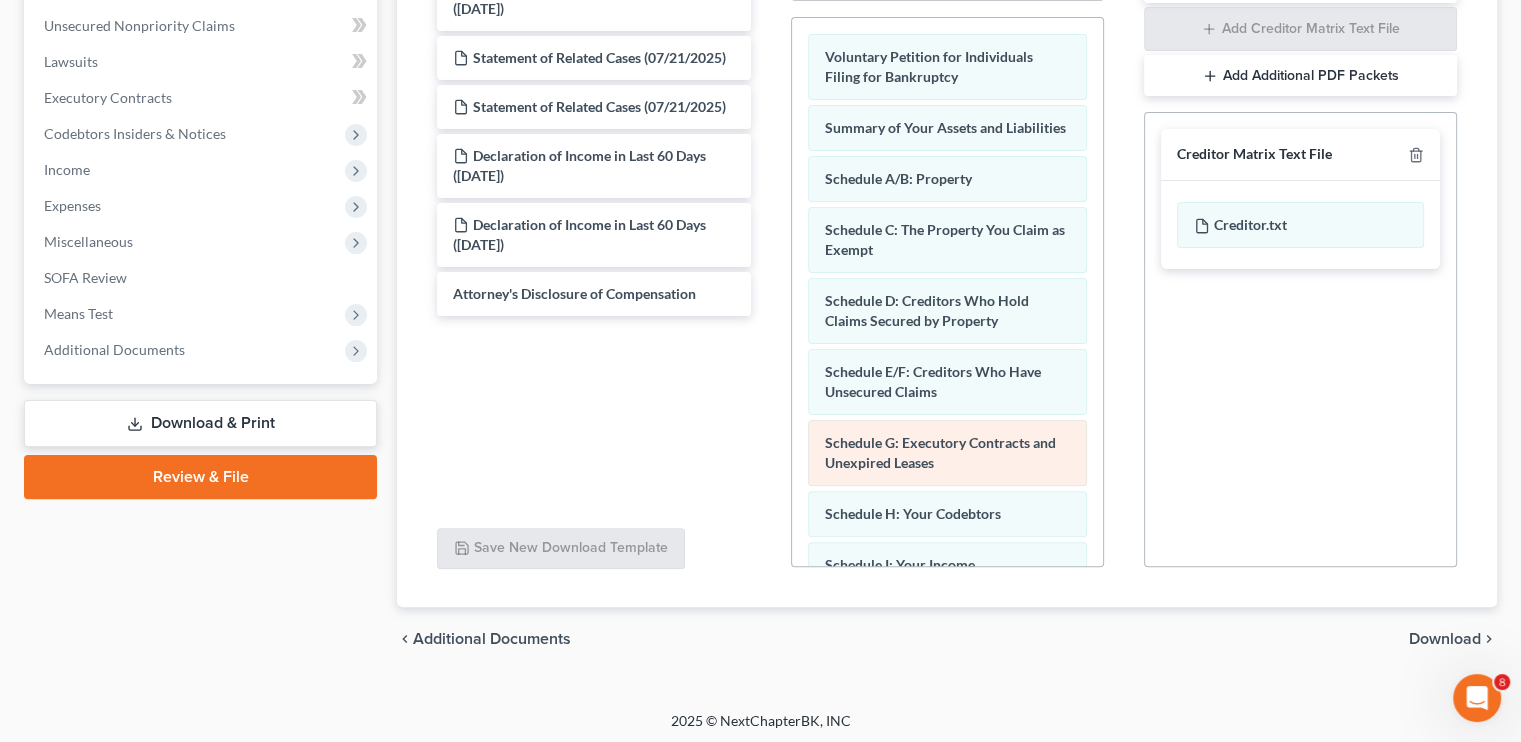scroll, scrollTop: 491, scrollLeft: 0, axis: vertical 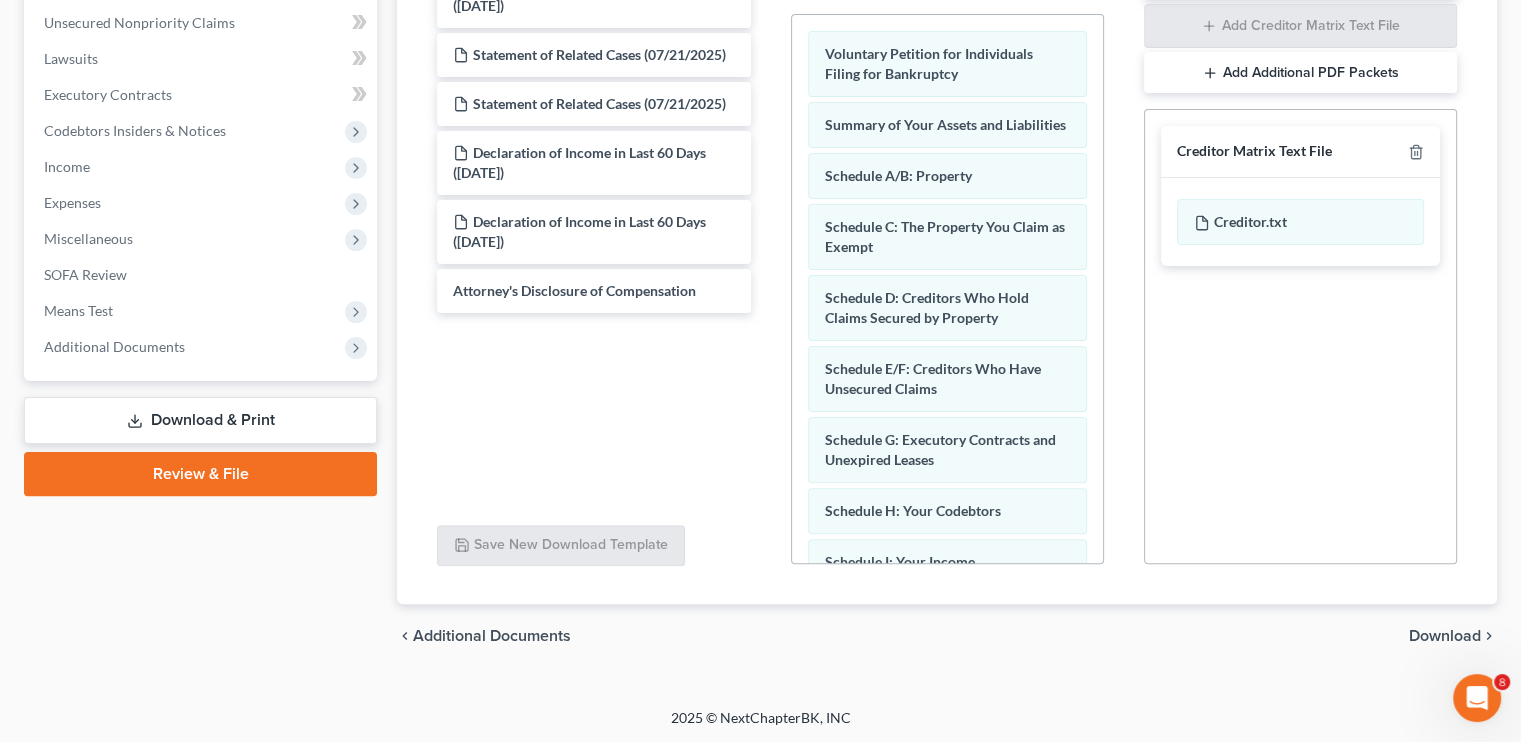 click on "Download" at bounding box center (1445, 636) 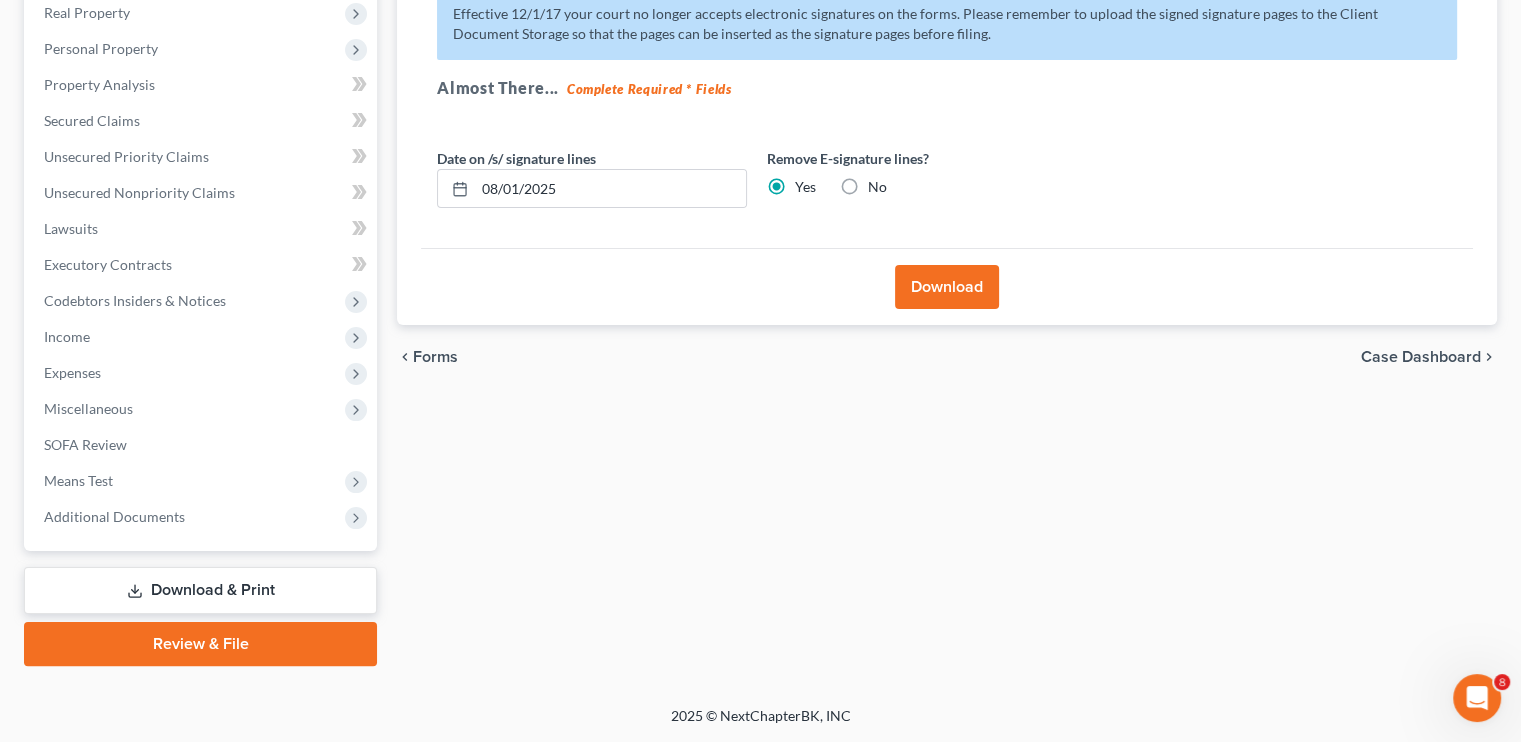scroll, scrollTop: 319, scrollLeft: 0, axis: vertical 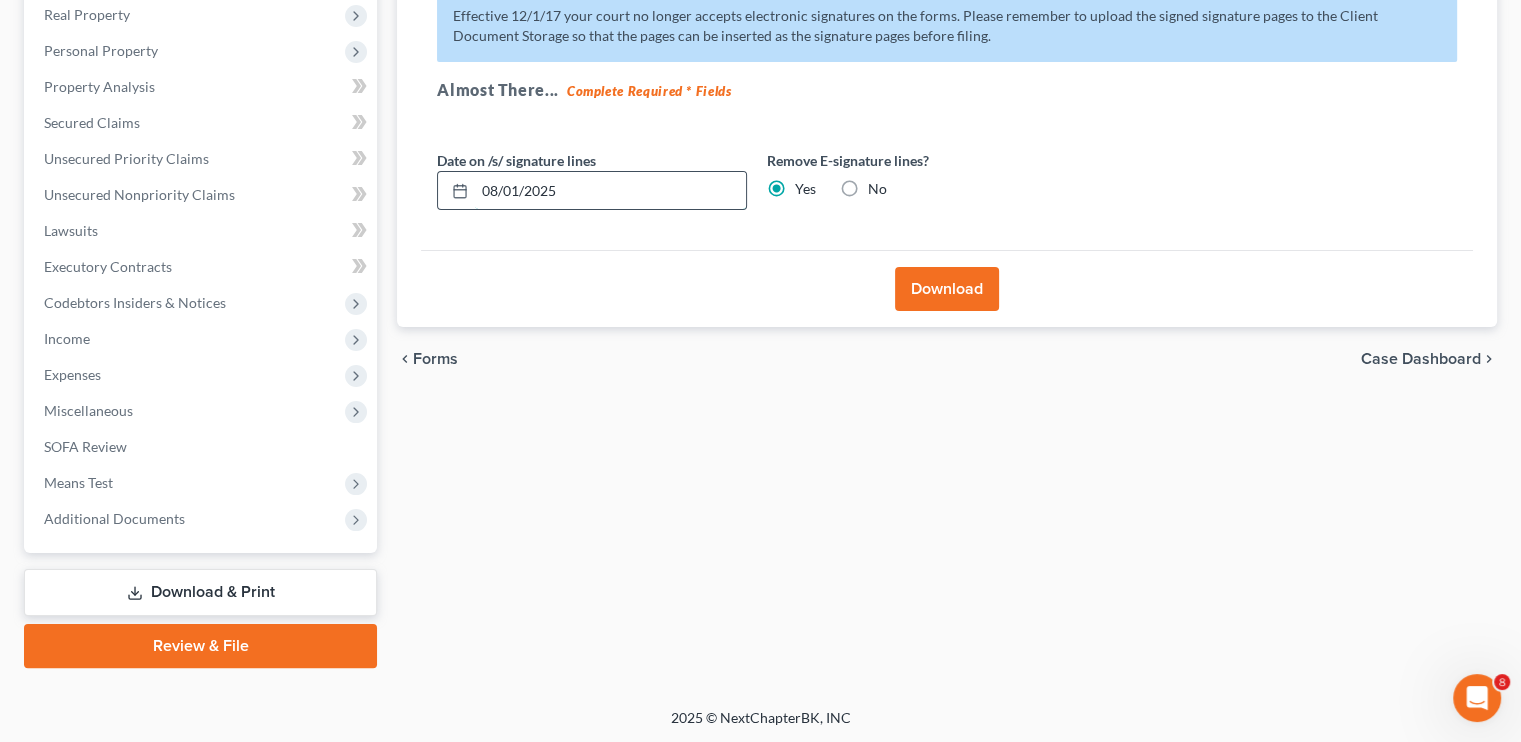 drag, startPoint x: 559, startPoint y: 185, endPoint x: 480, endPoint y: 194, distance: 79.51101 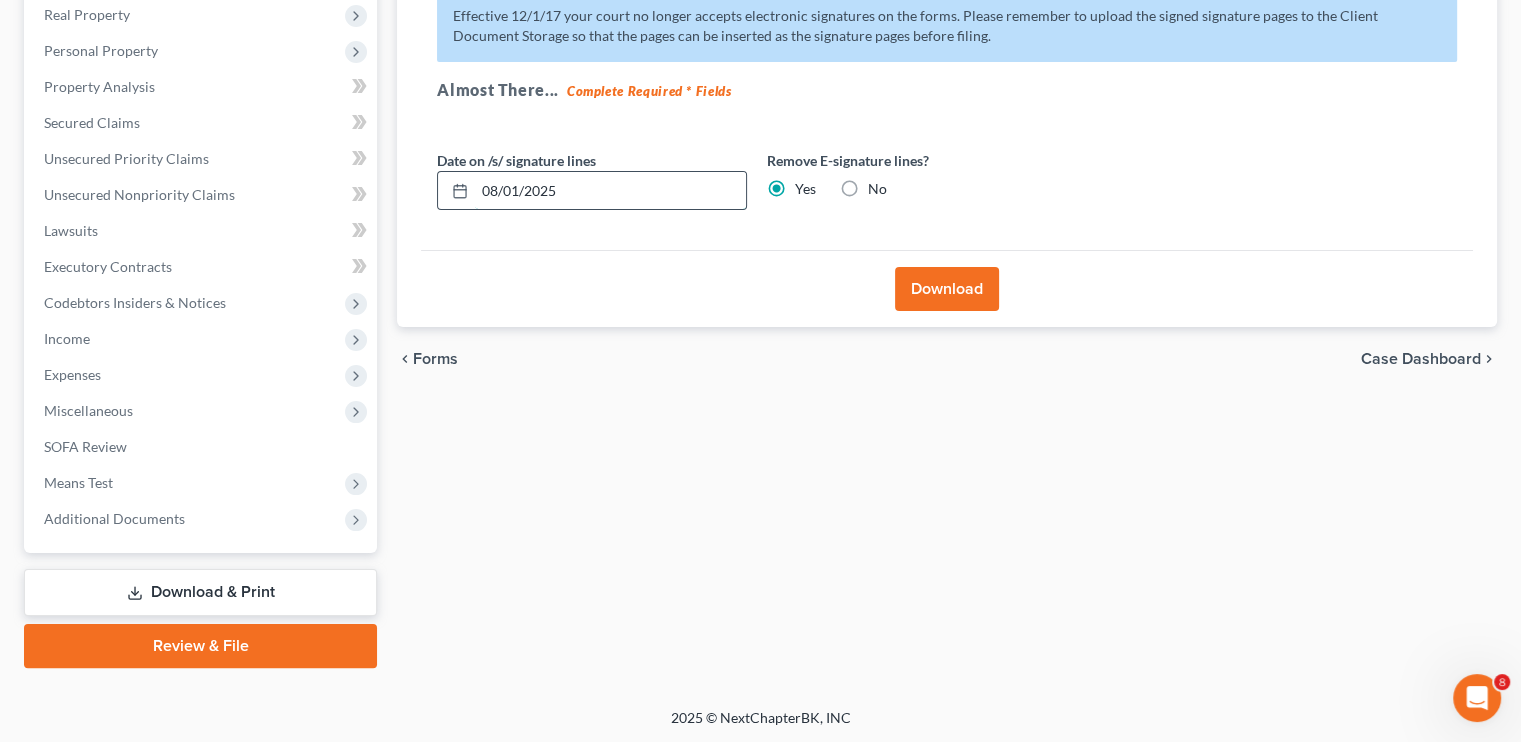click on "08/01/2025" at bounding box center (610, 191) 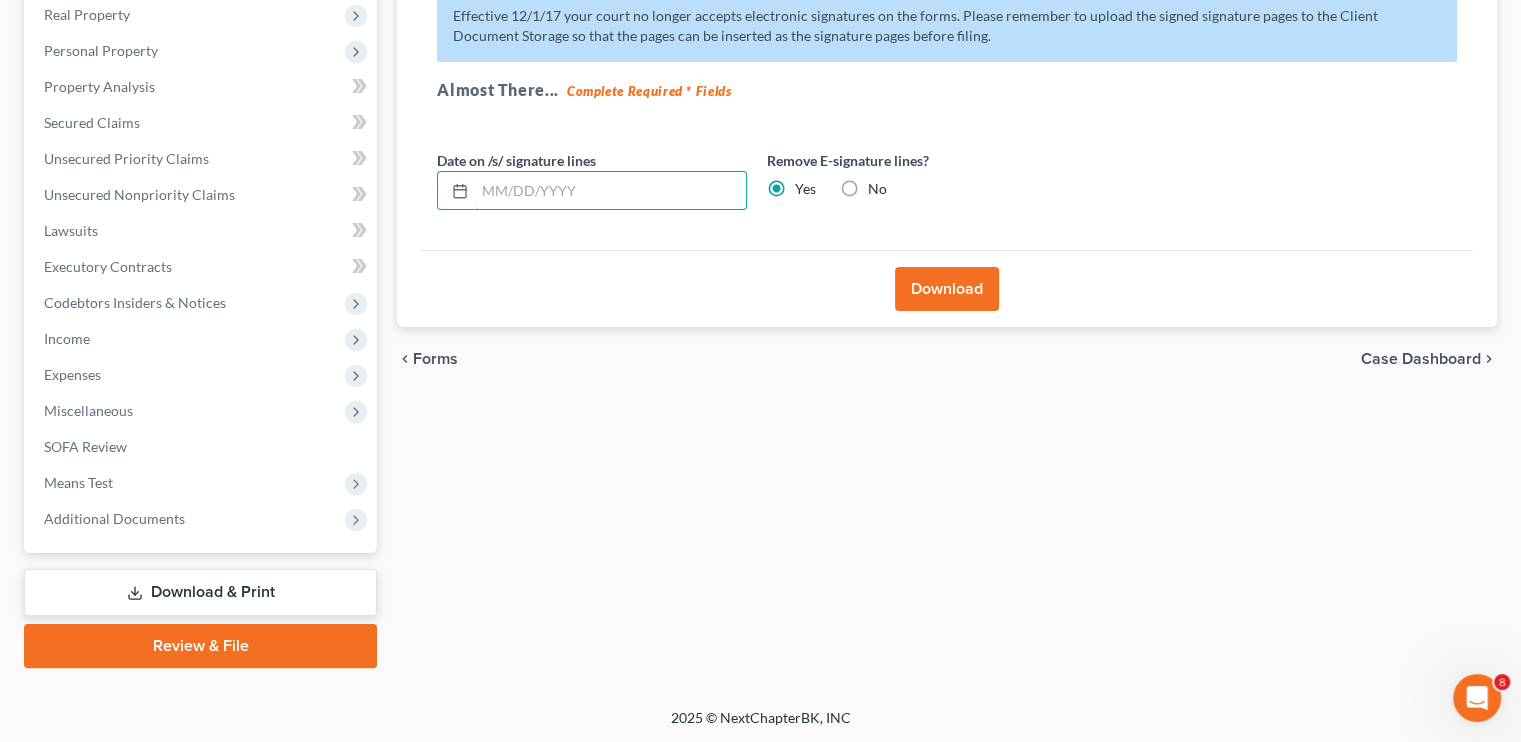 type 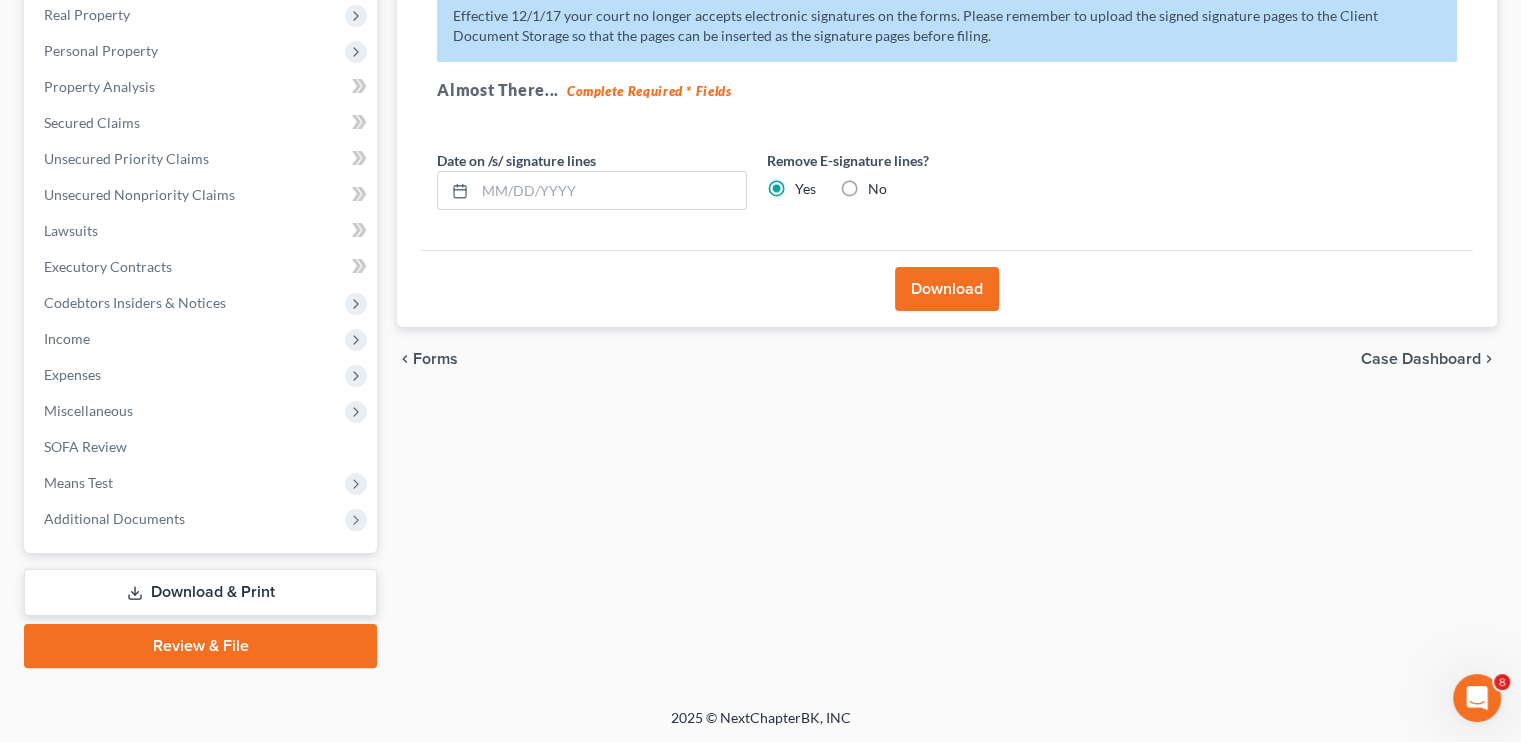 click on "Download" at bounding box center (947, 289) 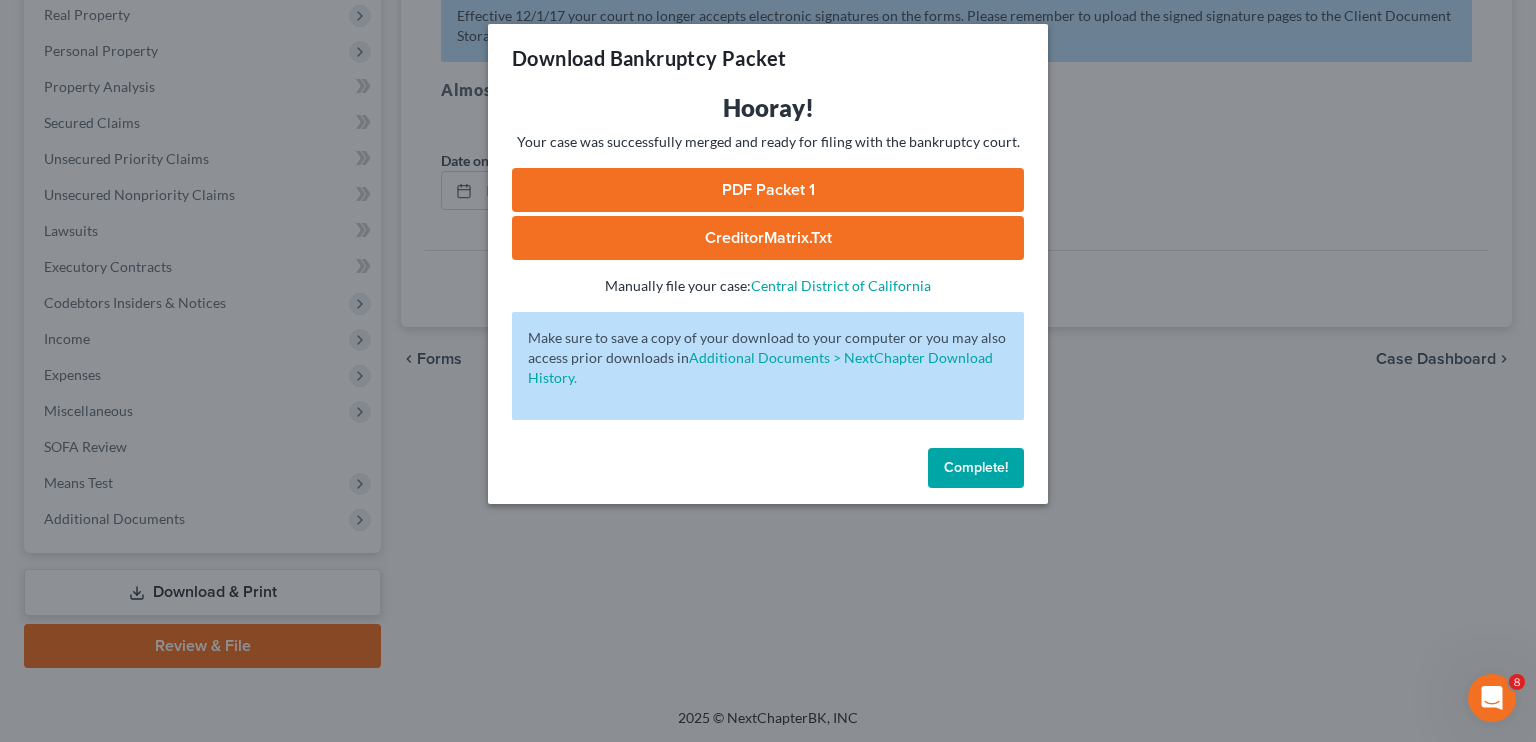click on "PDF Packet 1" at bounding box center [768, 190] 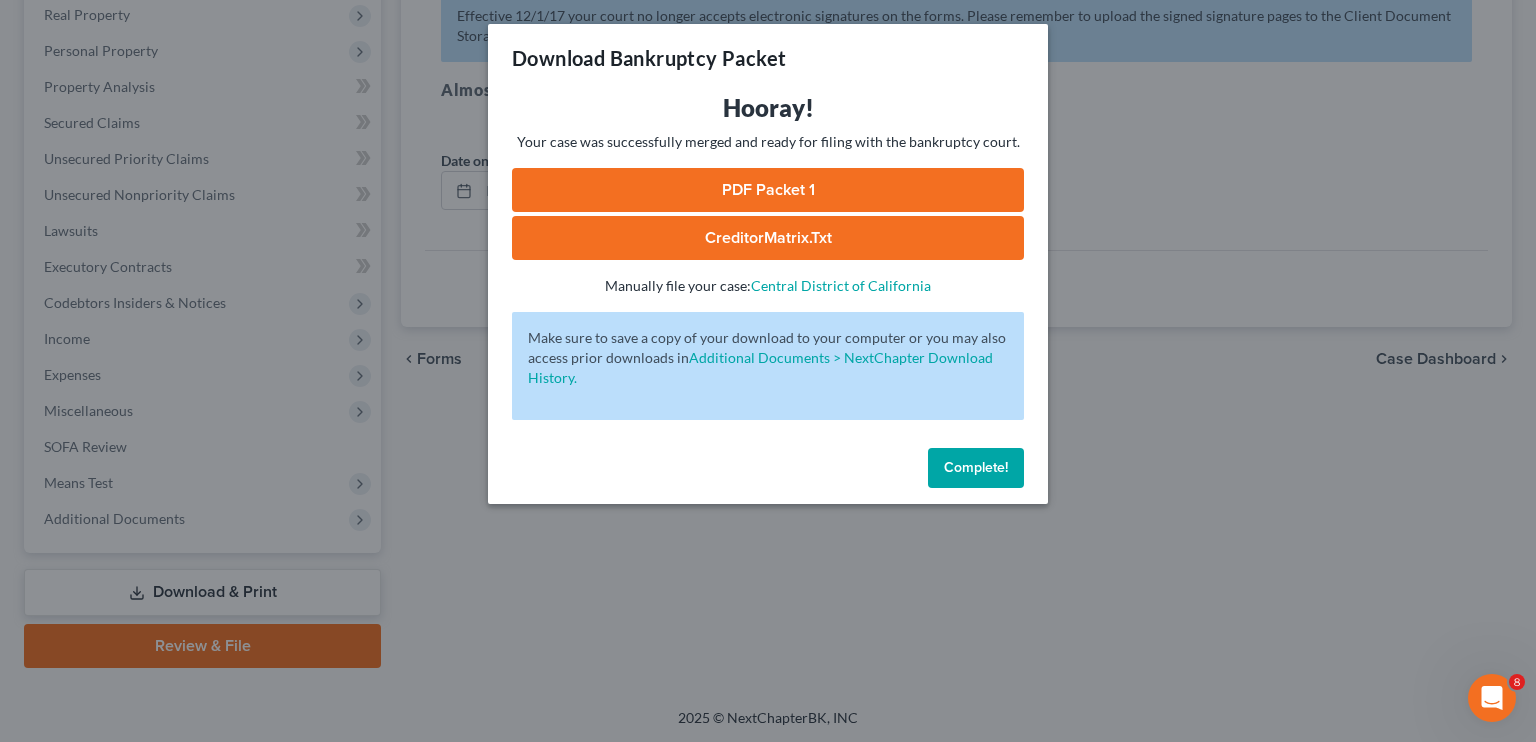 click on "Complete!" at bounding box center (976, 467) 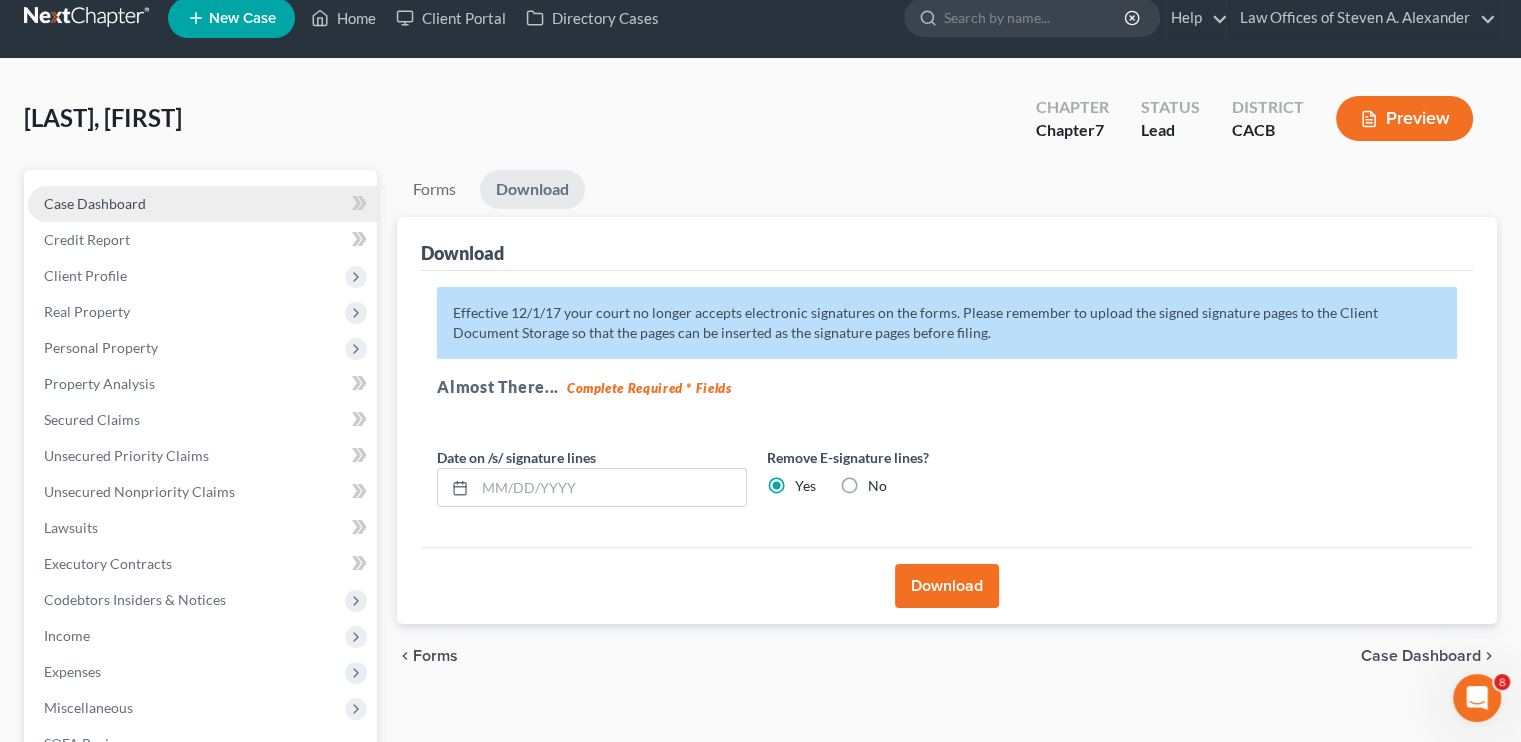 scroll, scrollTop: 19, scrollLeft: 0, axis: vertical 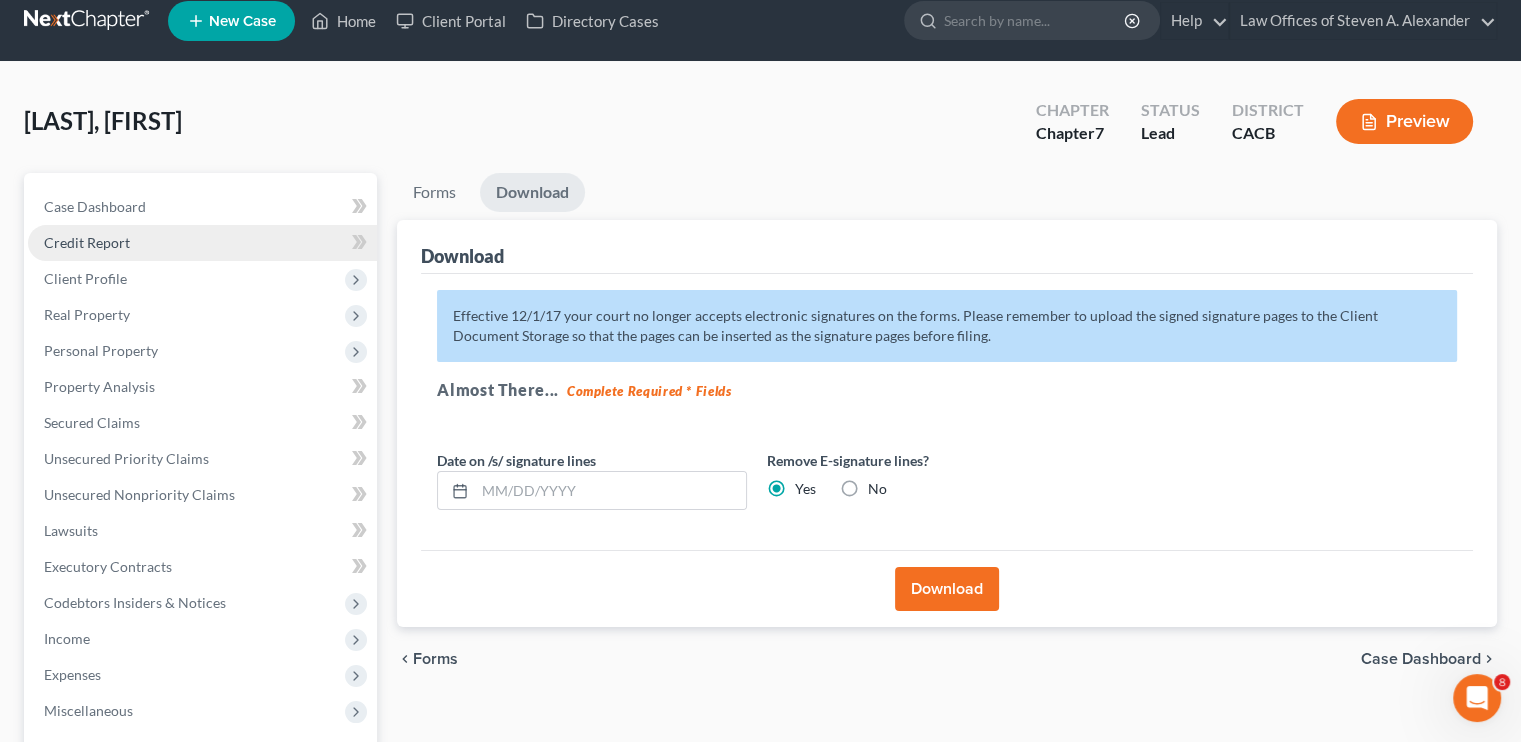 click on "Credit Report" at bounding box center (87, 242) 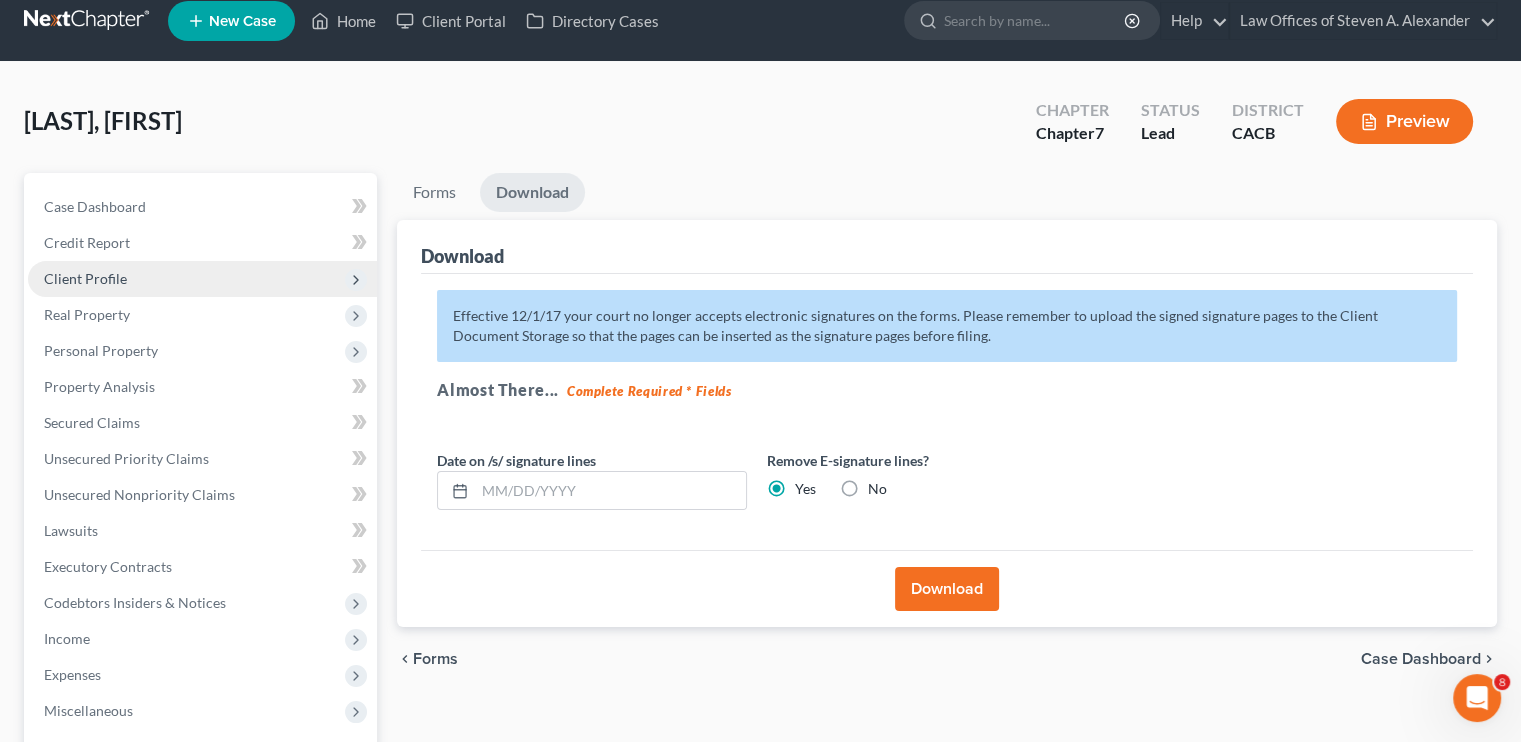 click on "Client Profile" at bounding box center (202, 279) 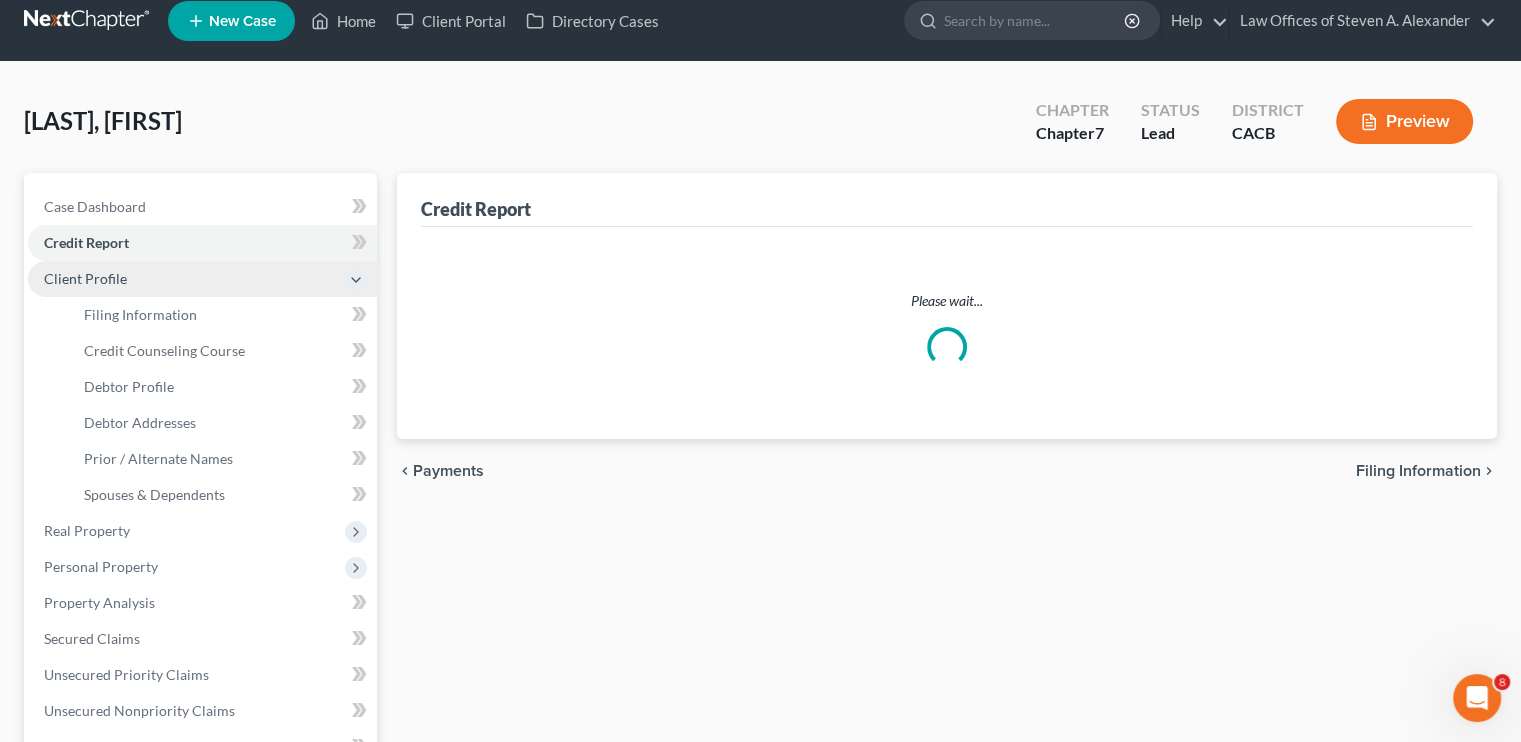 scroll, scrollTop: 0, scrollLeft: 0, axis: both 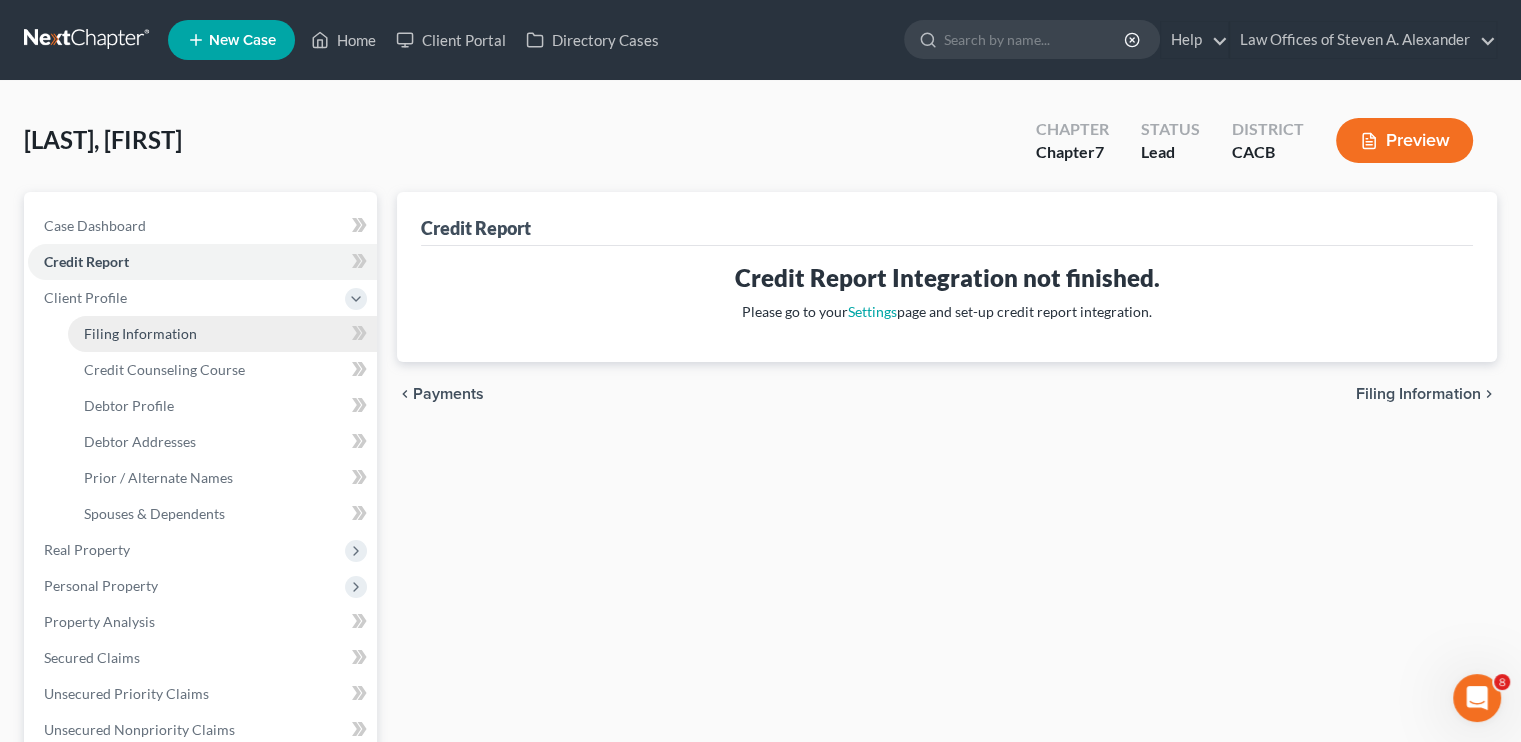 click on "Filing Information" at bounding box center (140, 333) 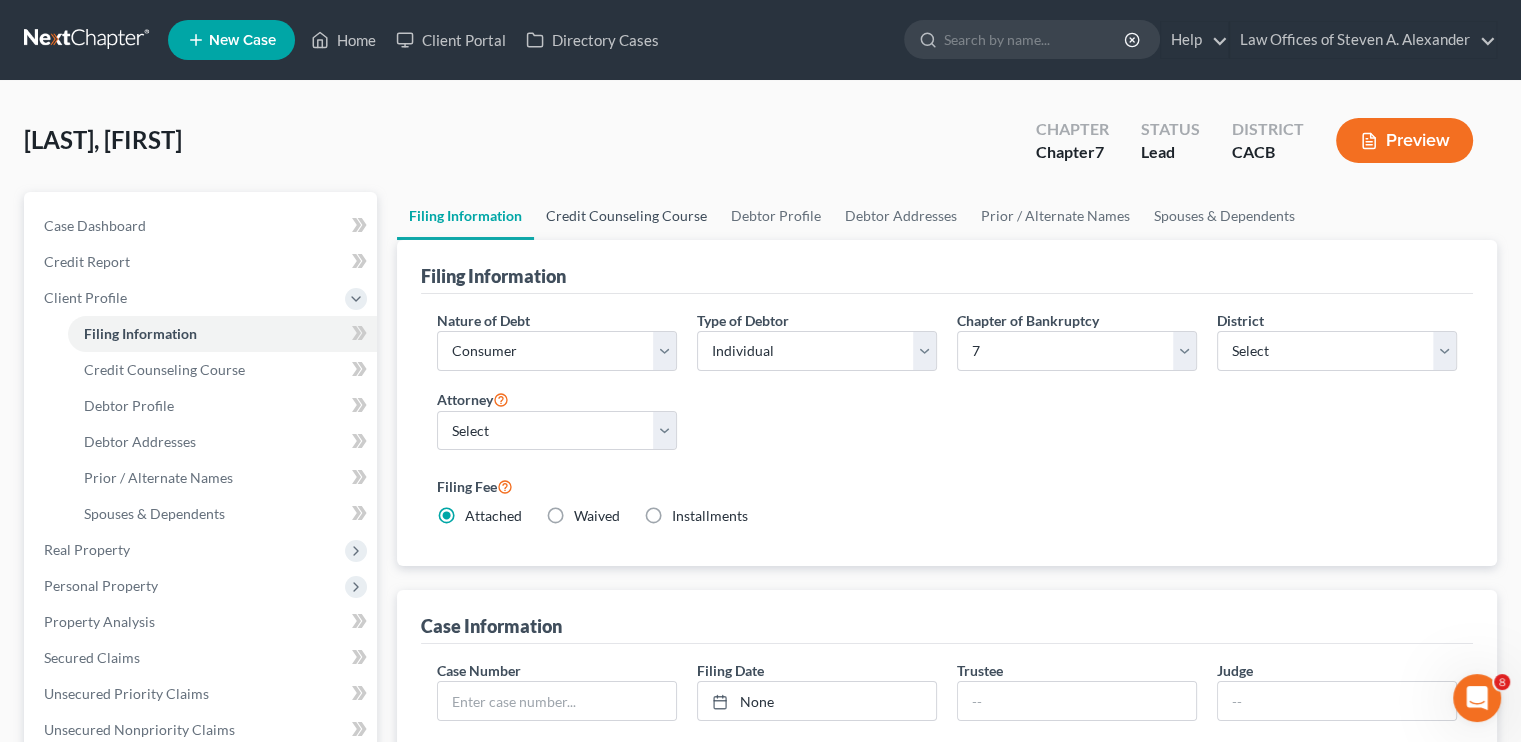 click on "Credit Counseling Course" at bounding box center [626, 216] 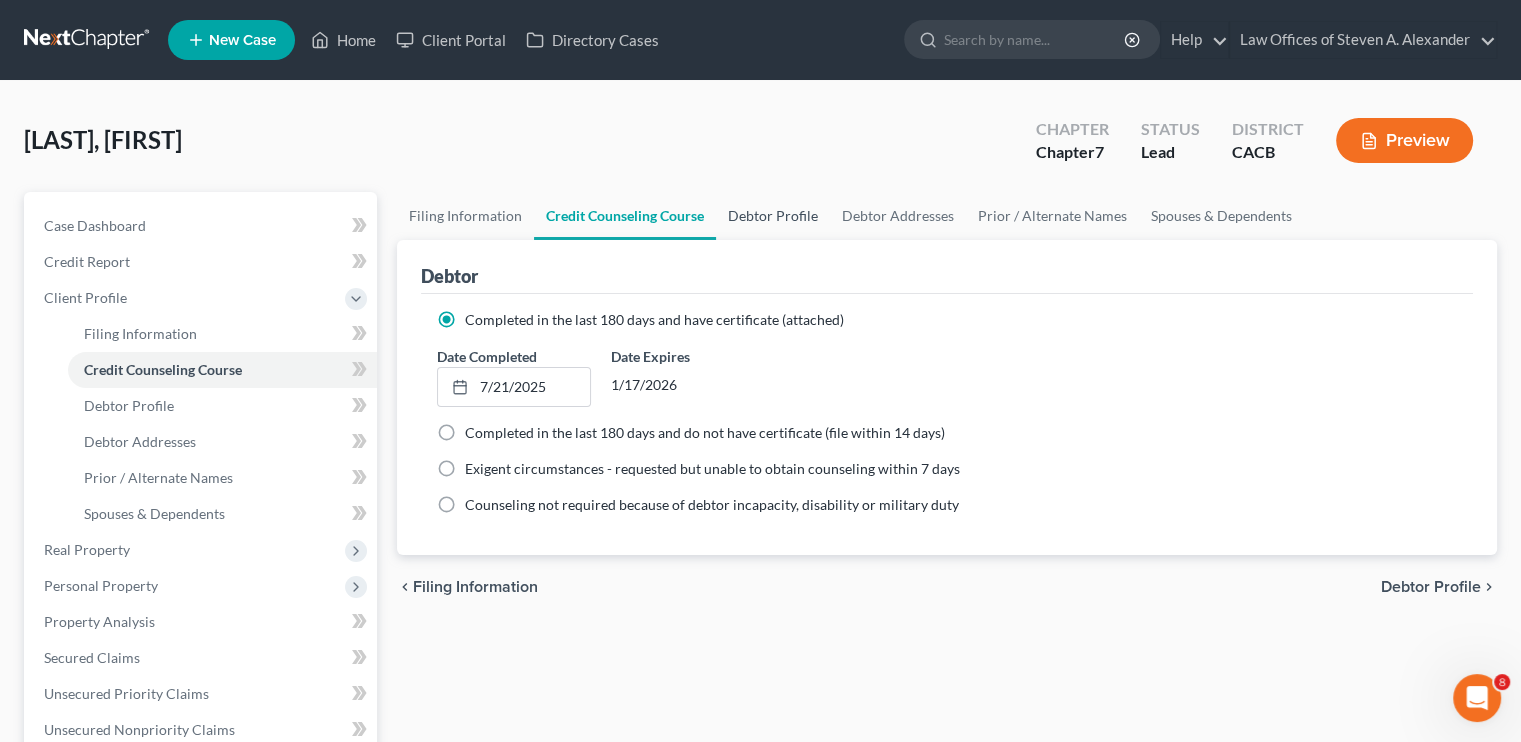 click on "Debtor Profile" at bounding box center [773, 216] 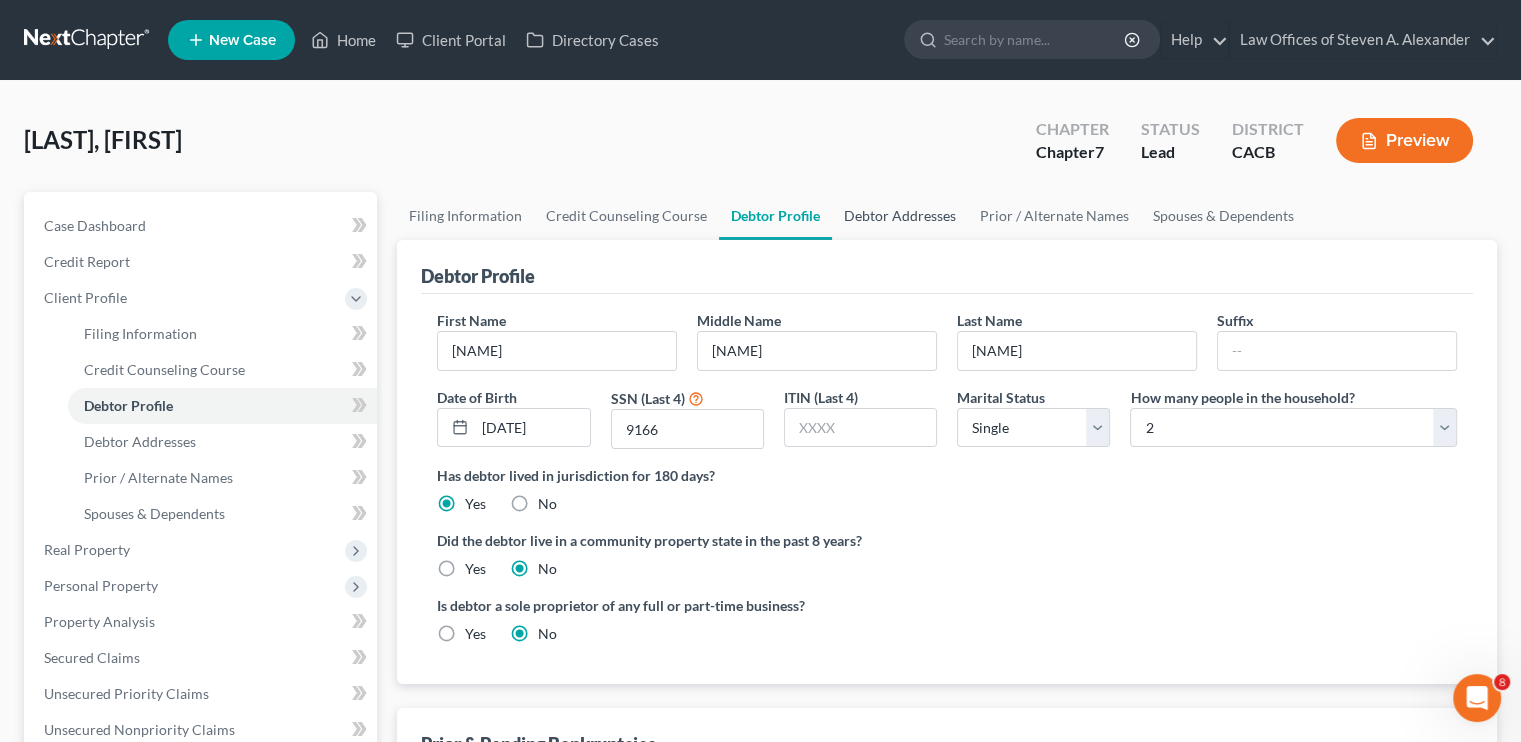 click on "Debtor Addresses" at bounding box center (900, 216) 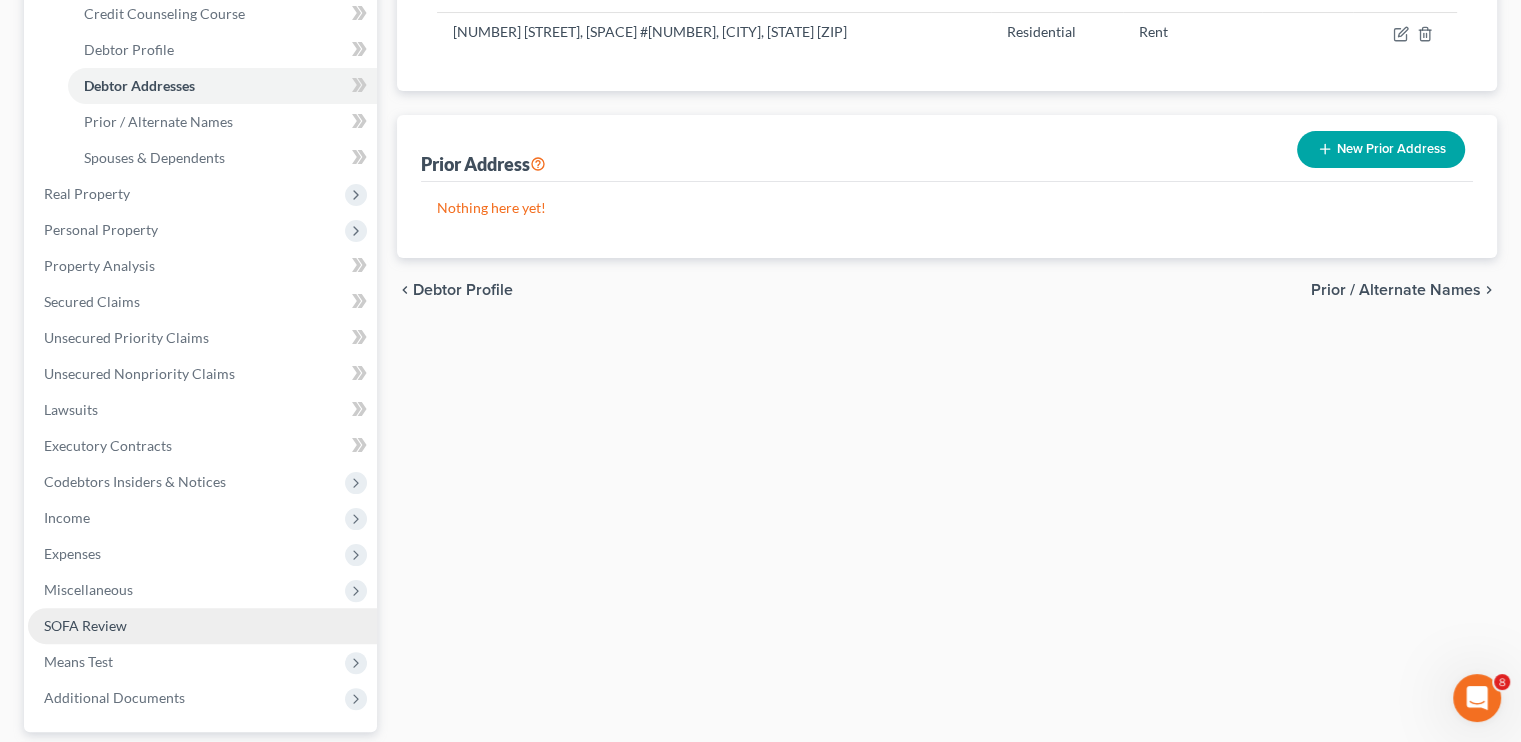 scroll, scrollTop: 400, scrollLeft: 0, axis: vertical 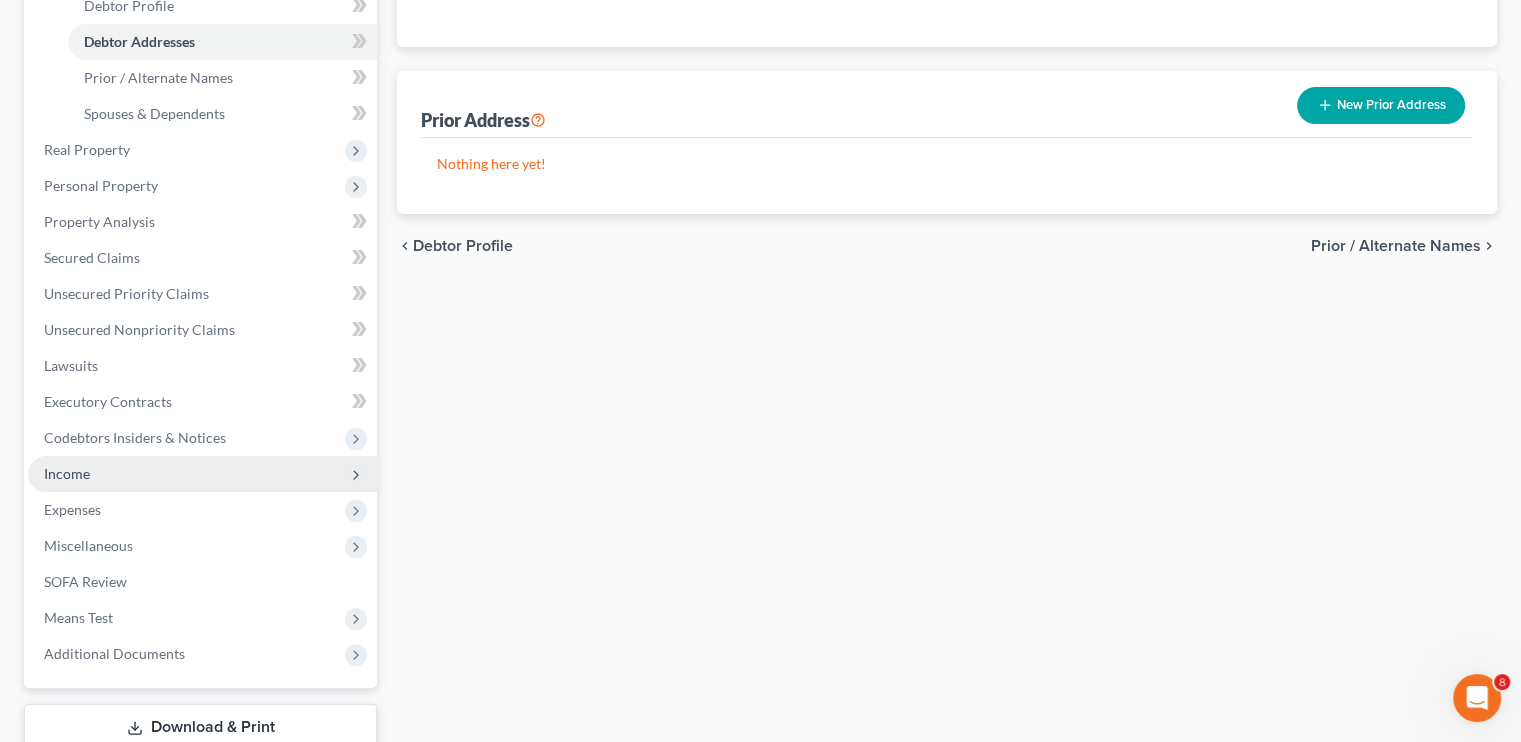 click on "Income" at bounding box center [67, 473] 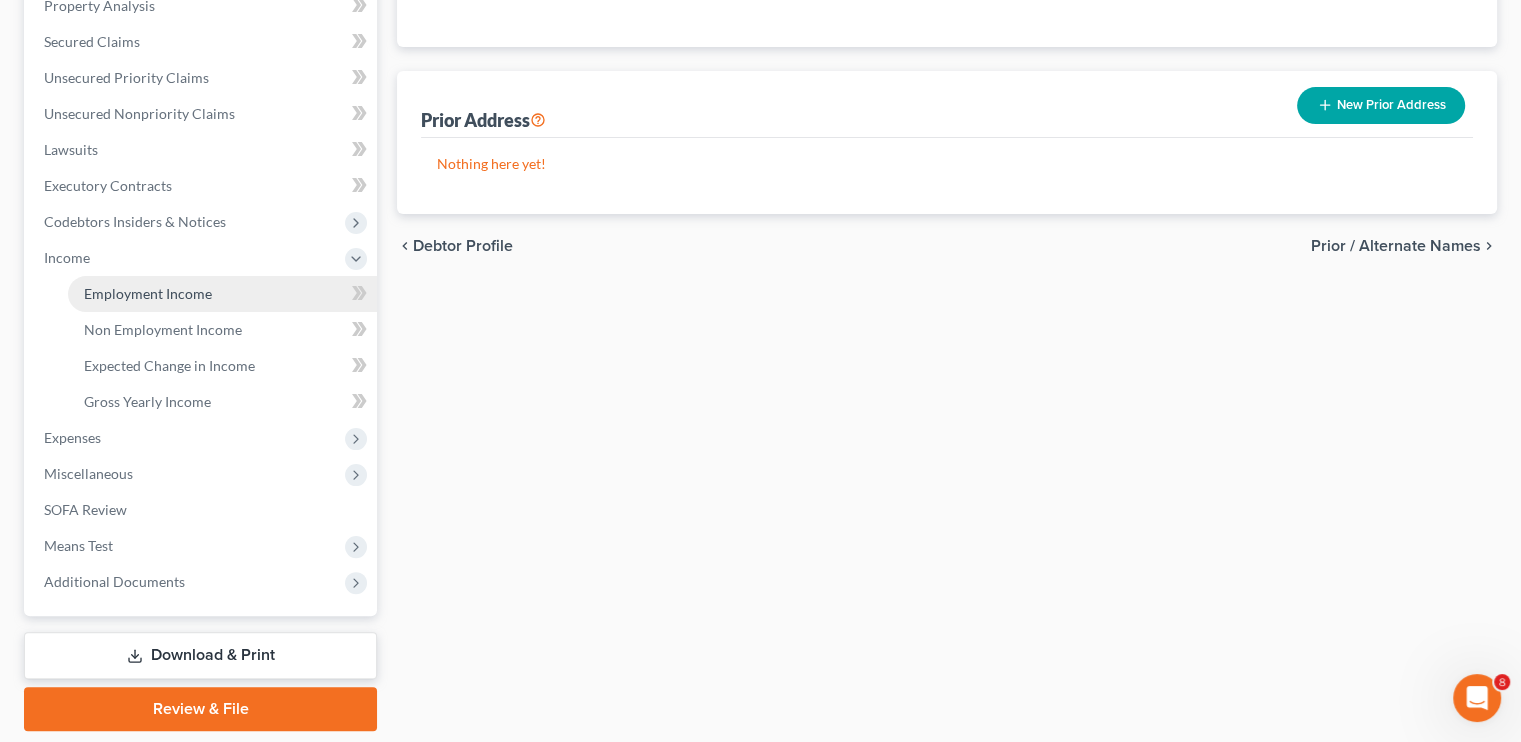 click on "Employment Income" at bounding box center (148, 293) 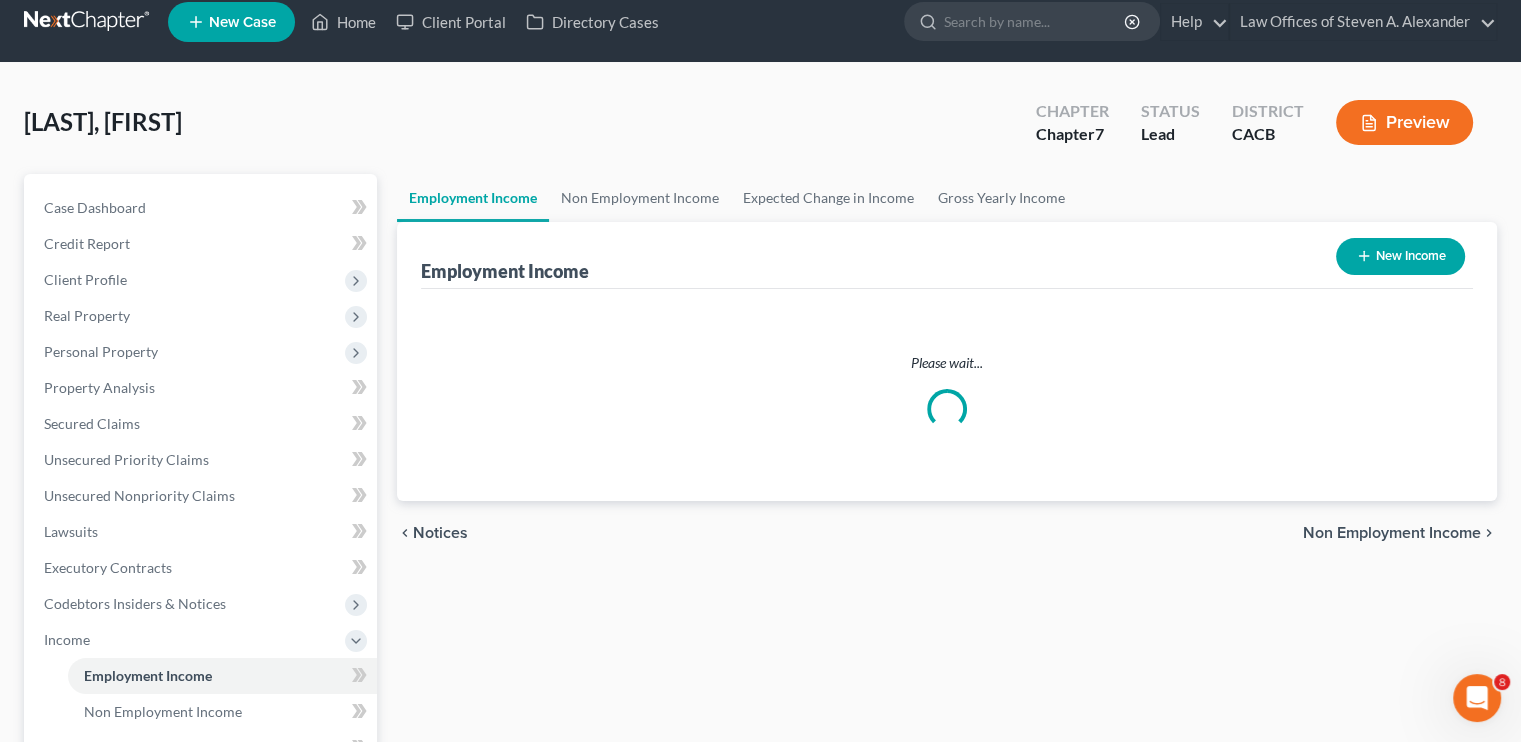 scroll, scrollTop: 0, scrollLeft: 0, axis: both 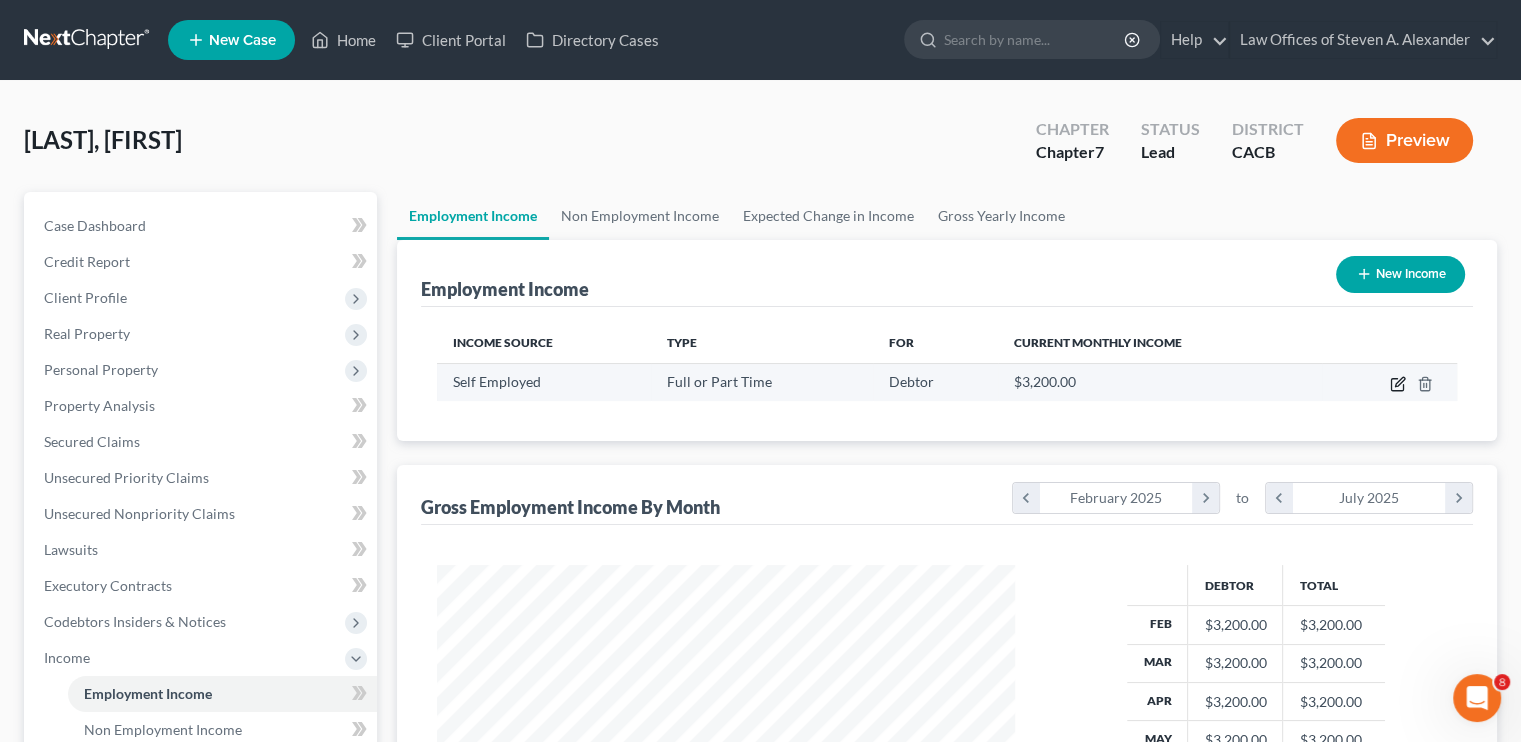 click 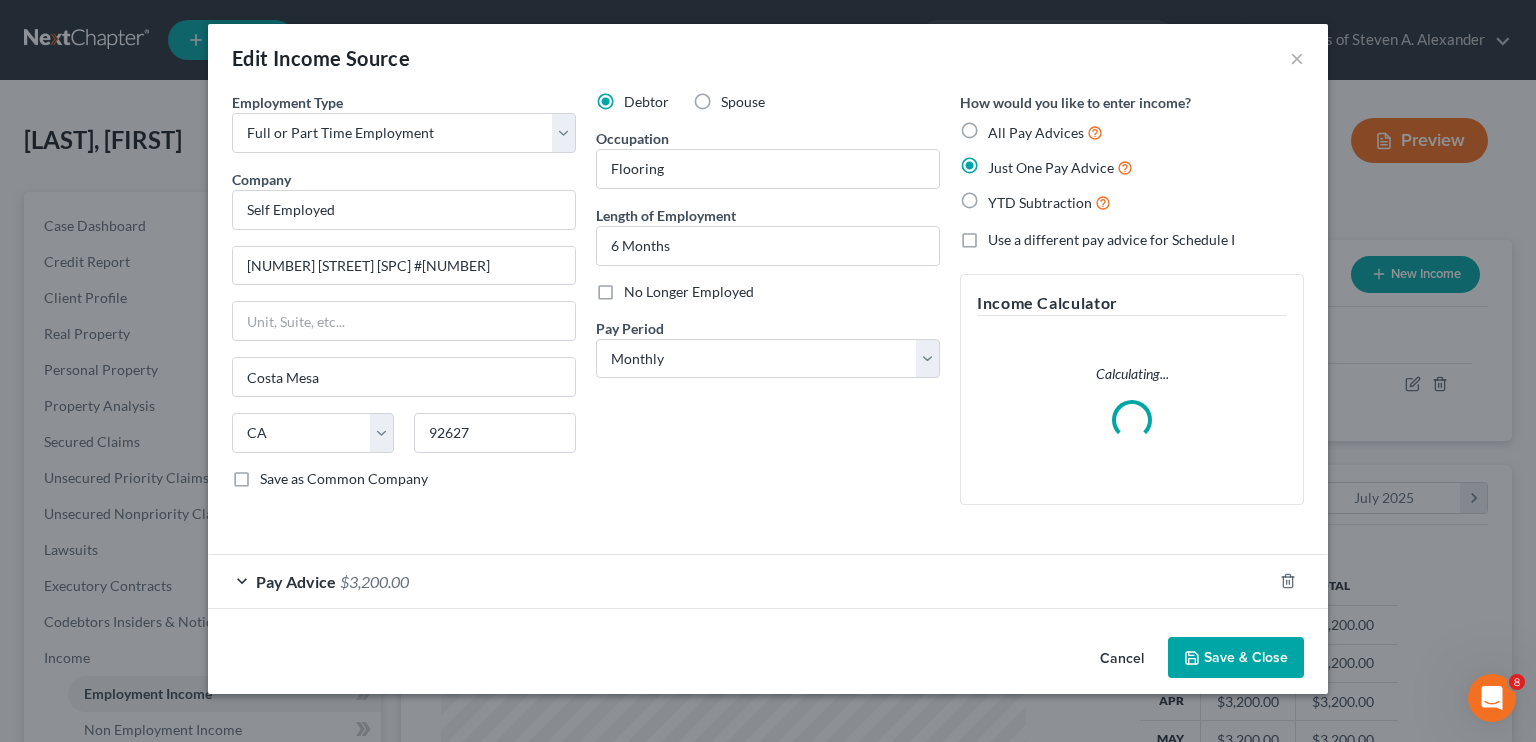 scroll, scrollTop: 999643, scrollLeft: 999375, axis: both 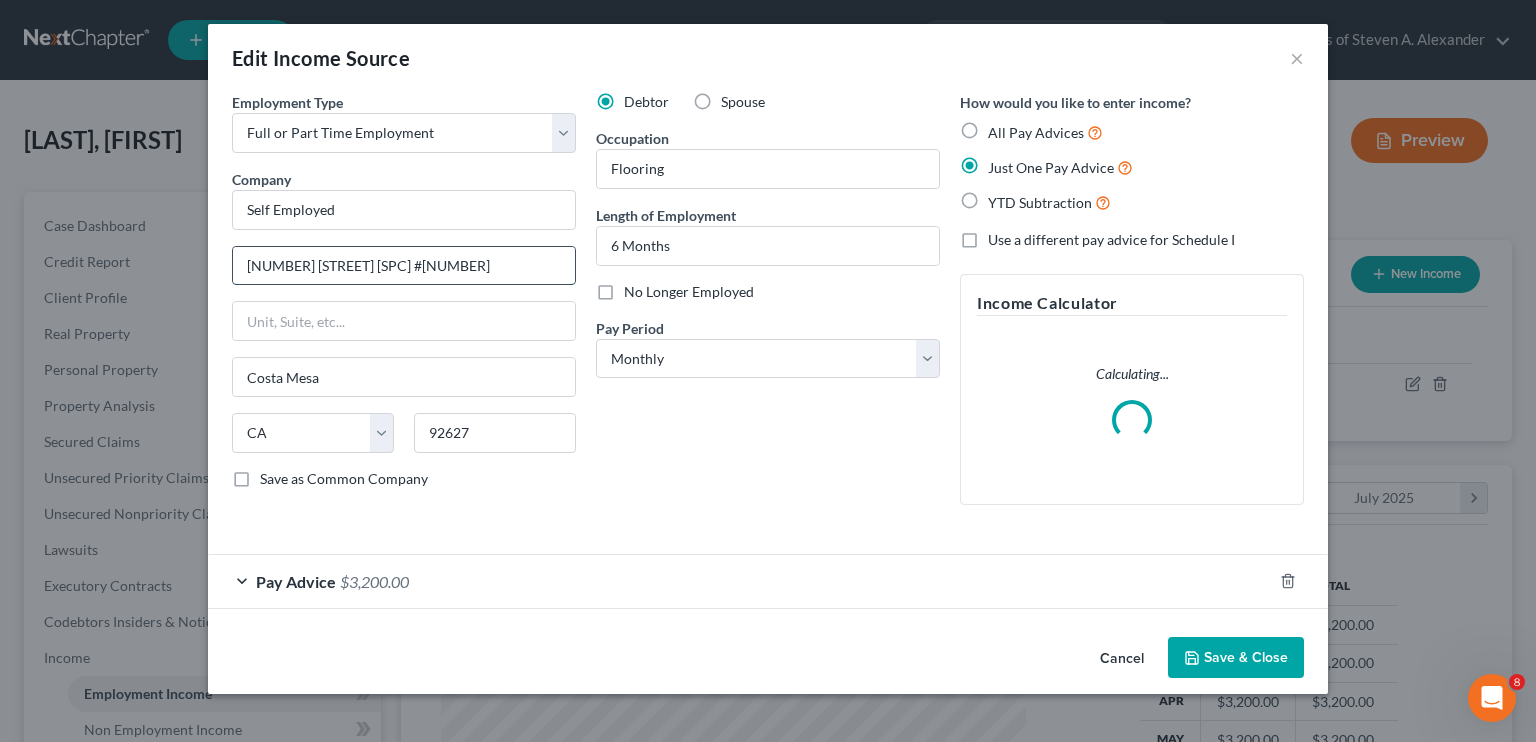 click on "[NUMBER] [STREET] [SPC] #[NUMBER]" at bounding box center [404, 266] 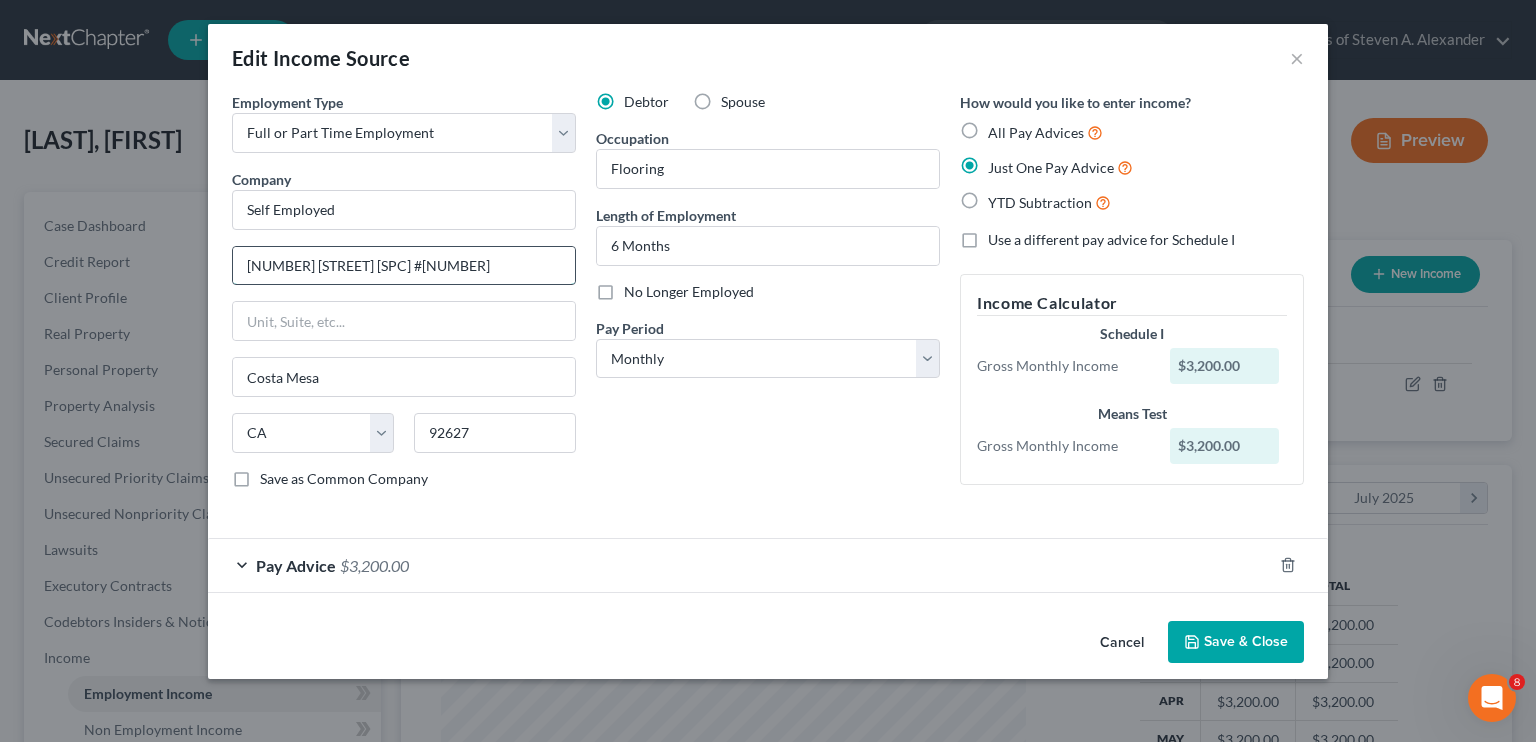 click on "[NUMBER] [STREET] [SPC] #[NUMBER]" at bounding box center (404, 266) 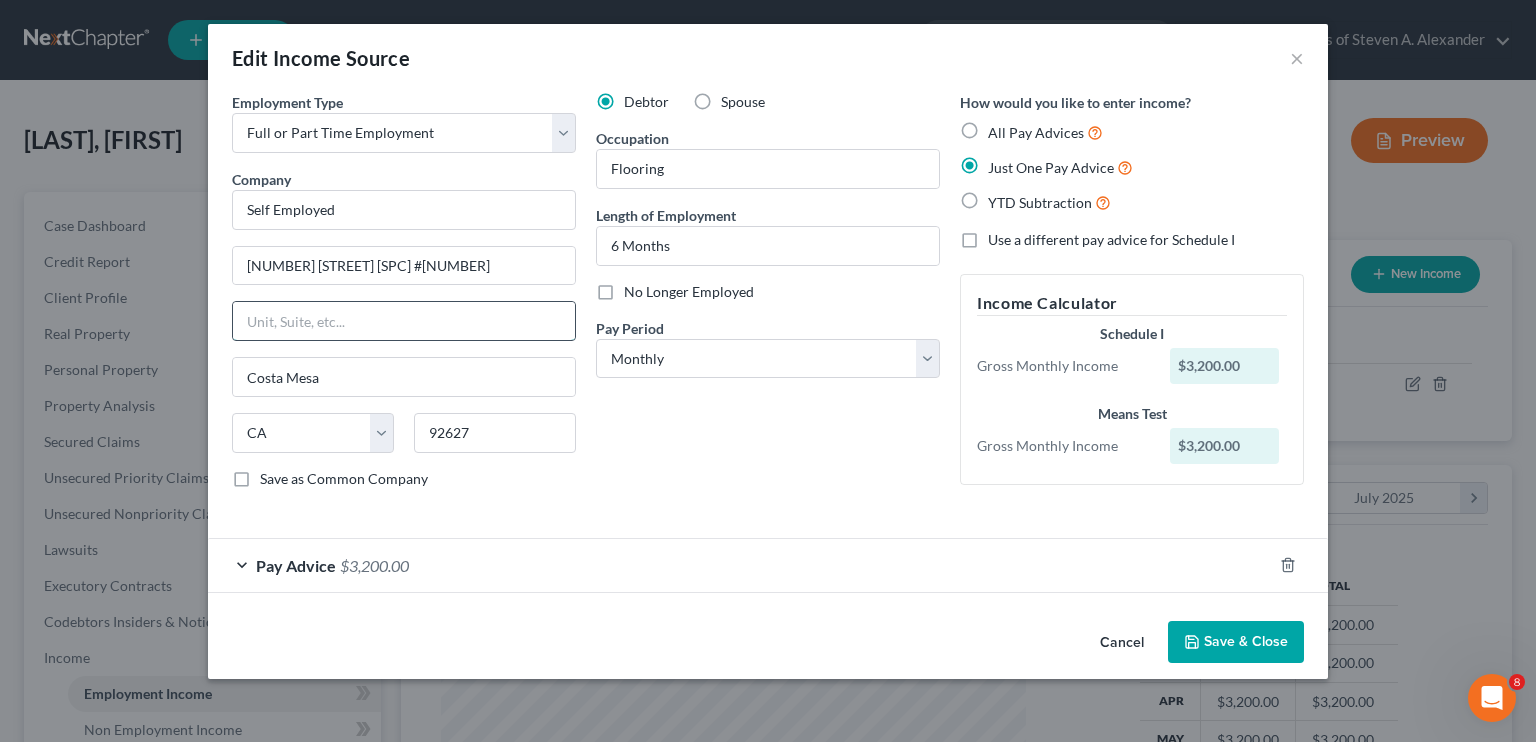 drag, startPoint x: 434, startPoint y: 263, endPoint x: 375, endPoint y: 317, distance: 79.98125 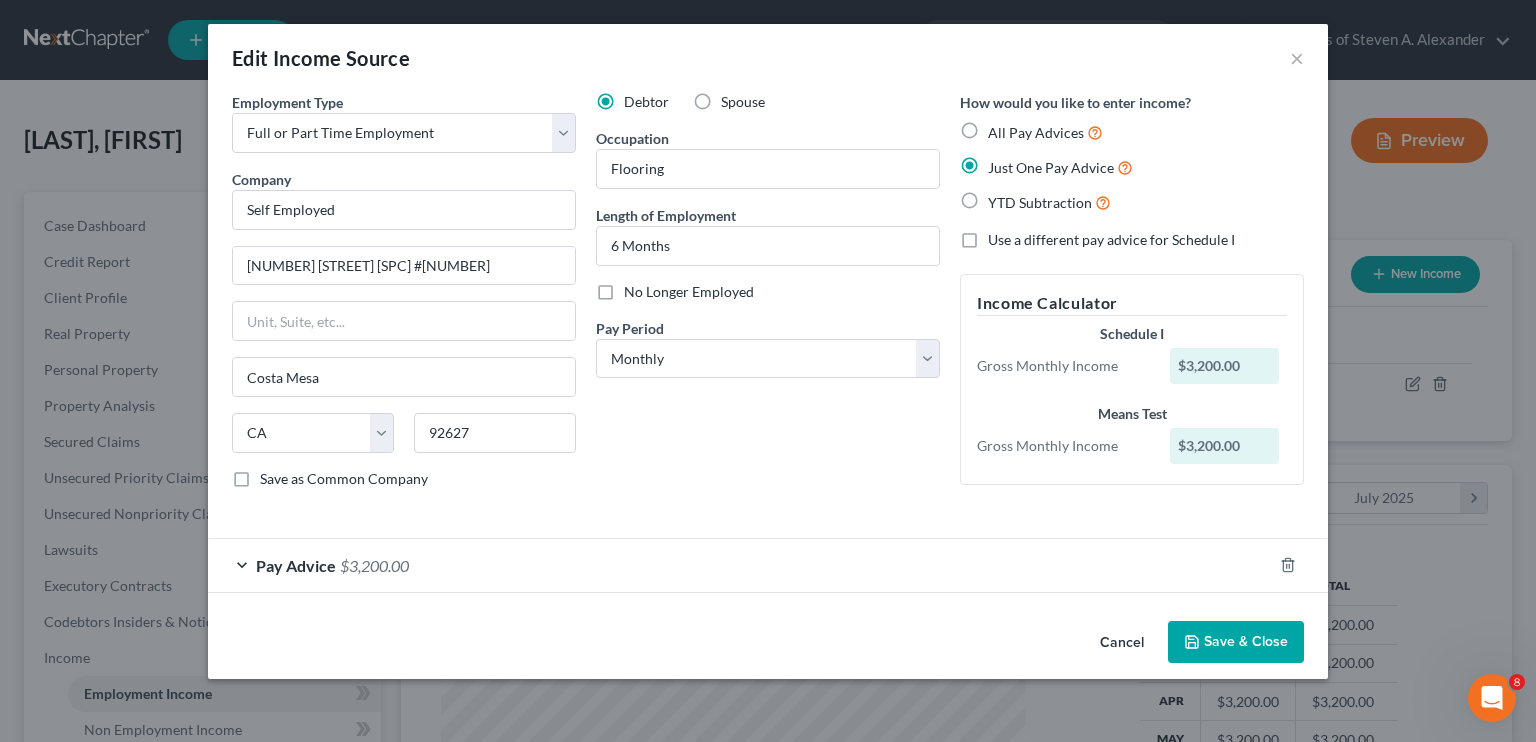 click on "Edit Income Source ×" at bounding box center [768, 58] 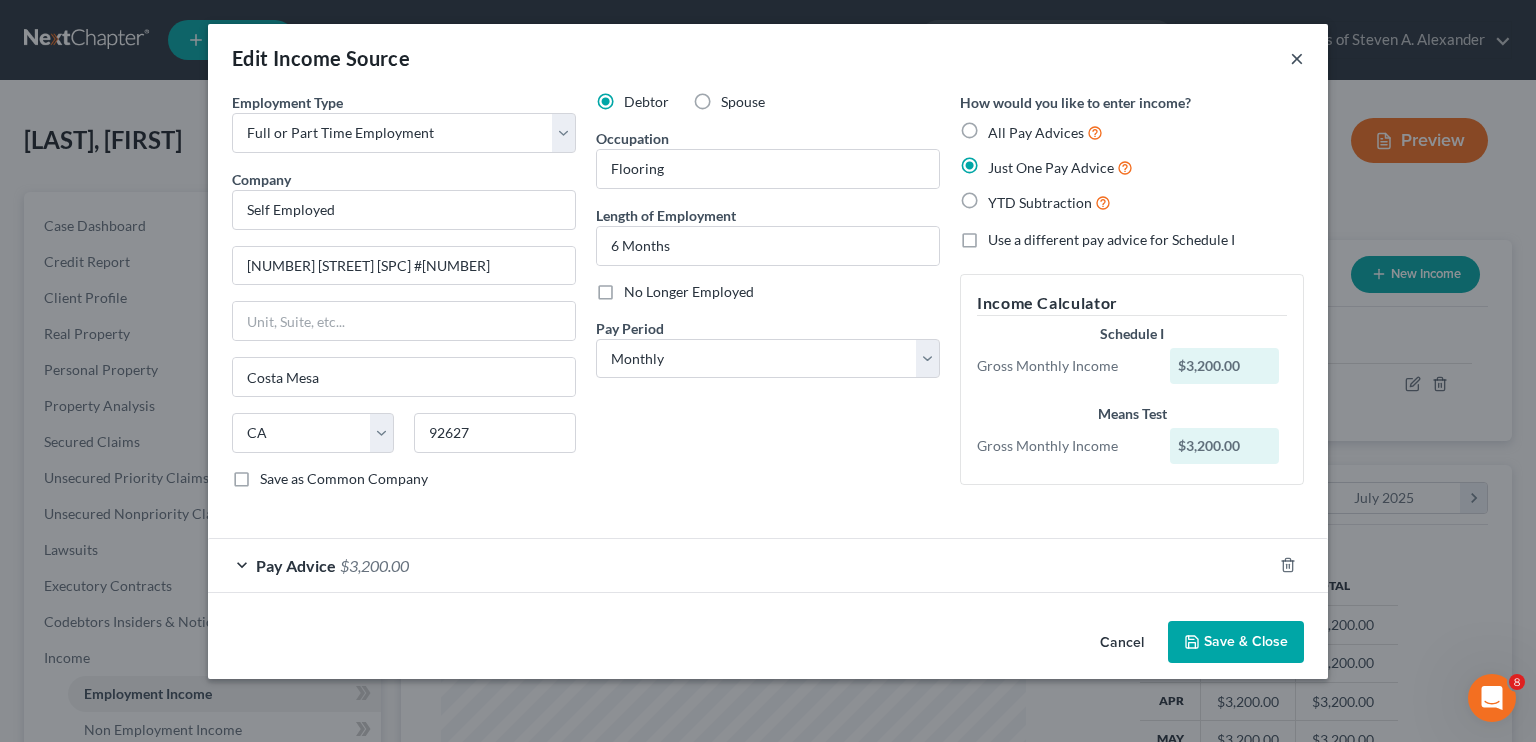 click on "×" at bounding box center [1297, 58] 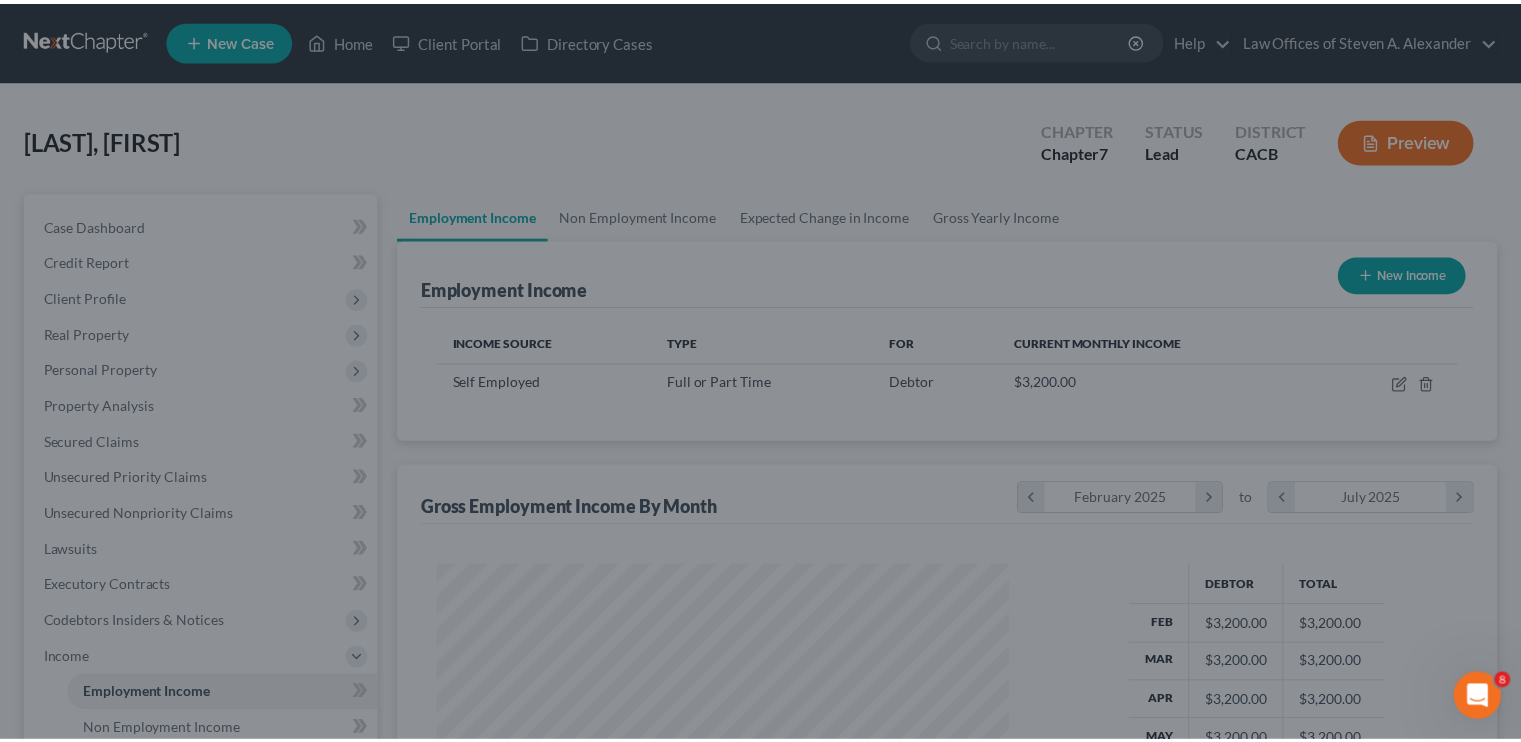 scroll, scrollTop: 356, scrollLeft: 617, axis: both 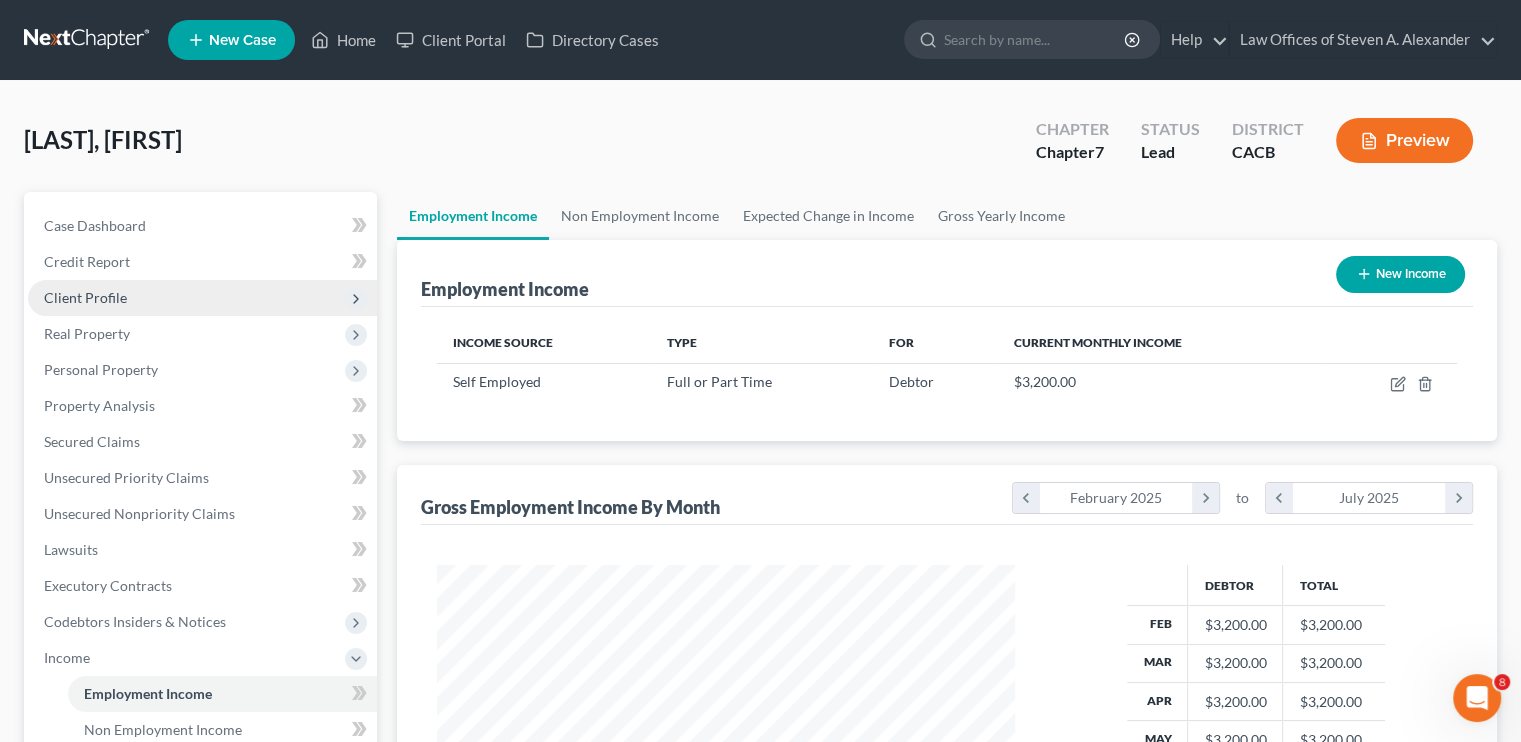 click on "Client Profile" at bounding box center [85, 297] 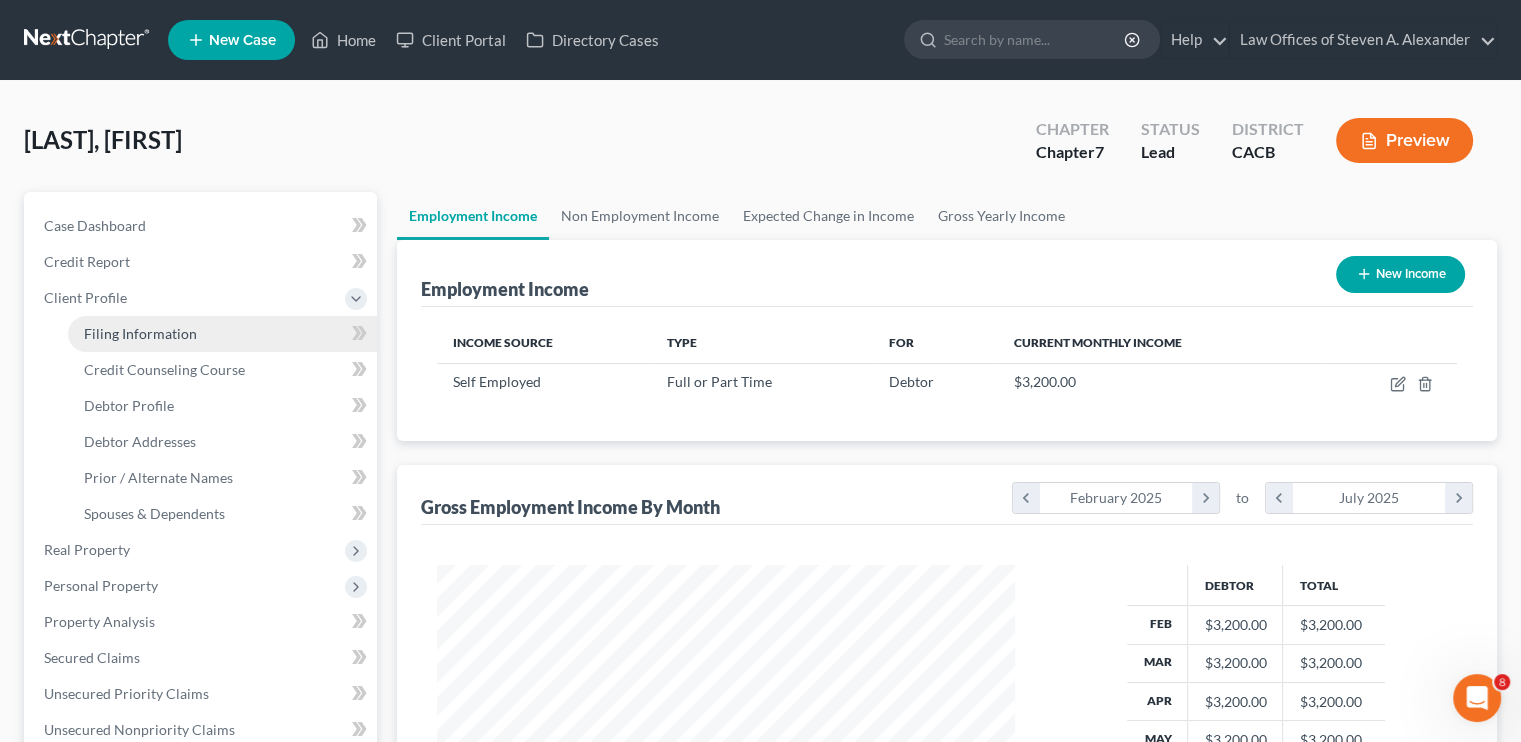 click on "Filing Information" at bounding box center (140, 333) 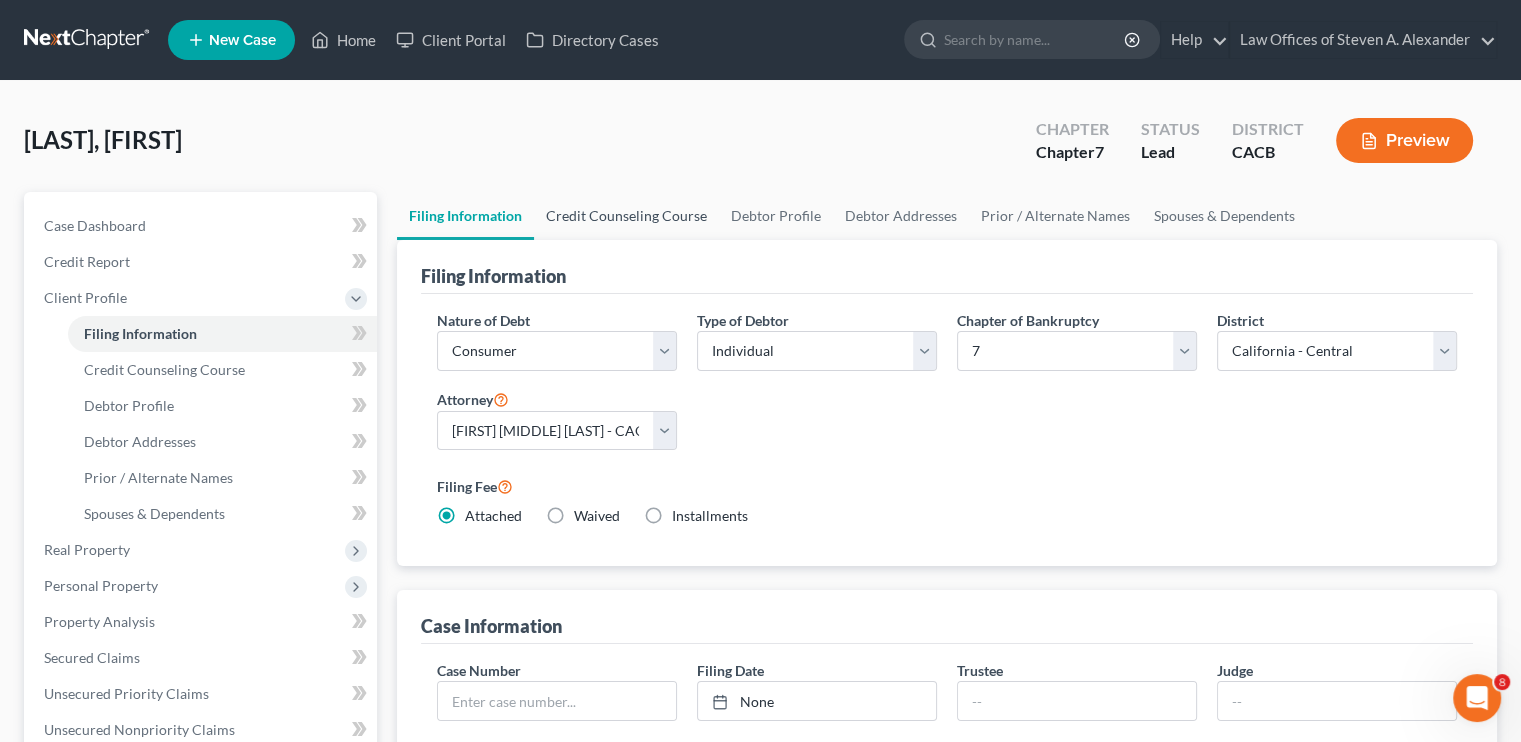 click on "Credit Counseling Course" at bounding box center (626, 216) 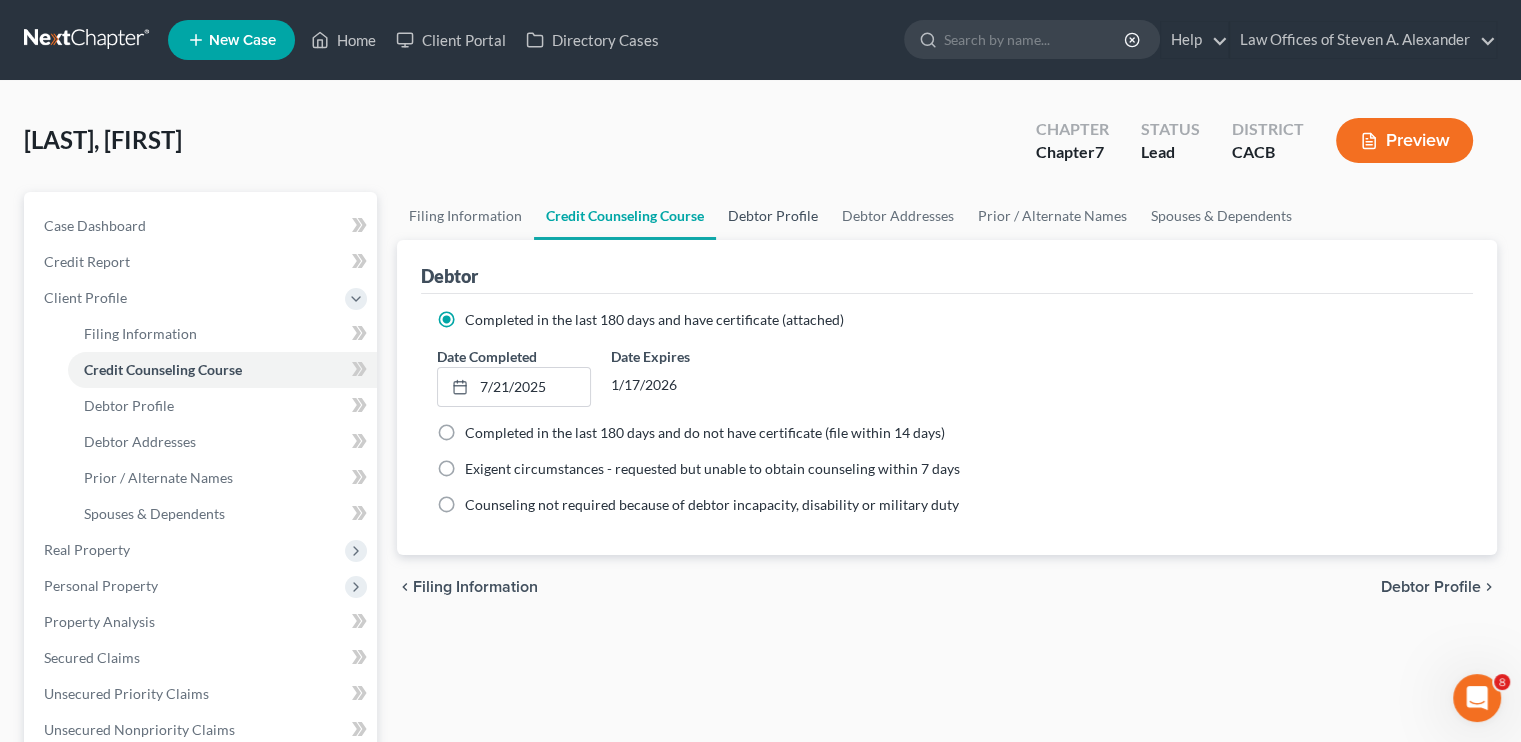 click on "Debtor Profile" at bounding box center [773, 216] 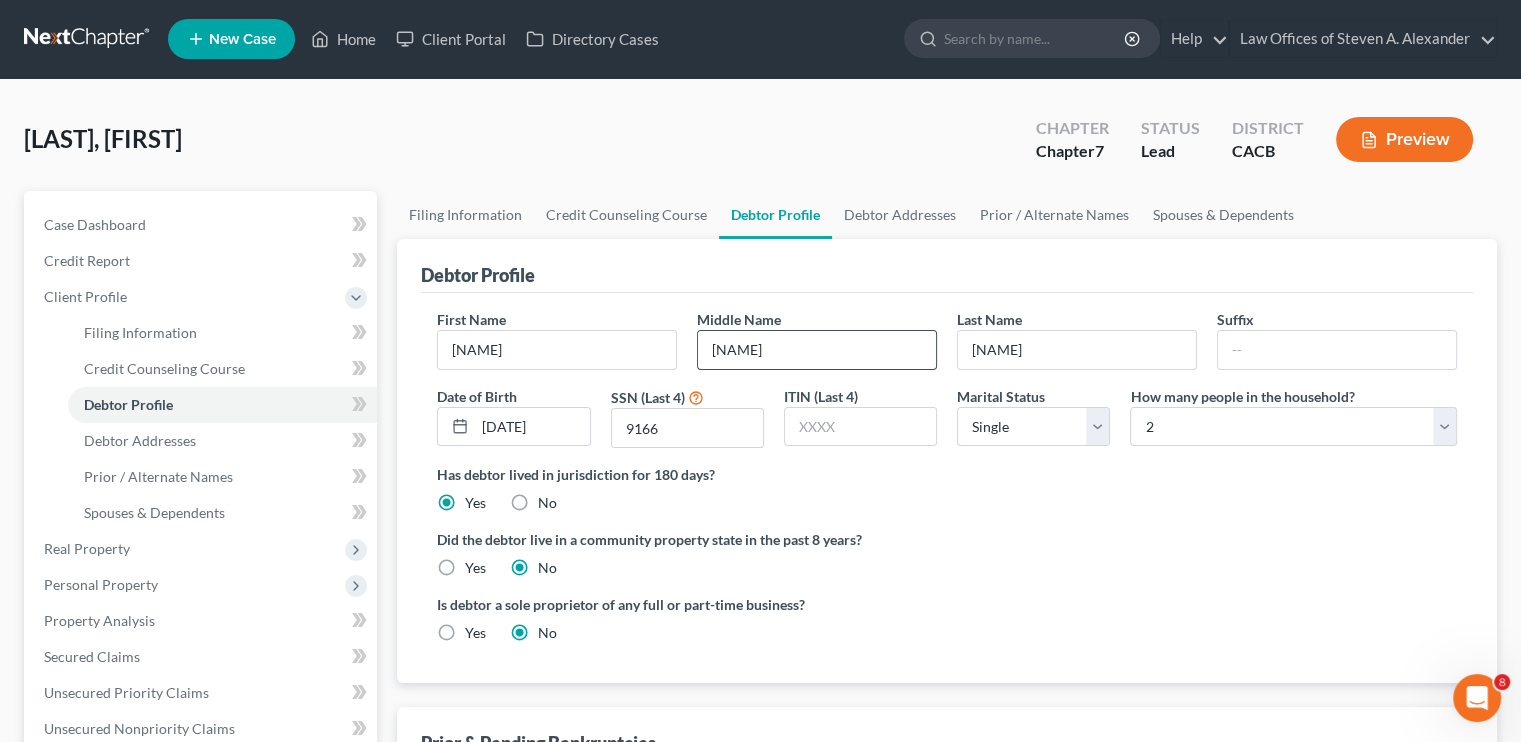 scroll, scrollTop: 0, scrollLeft: 0, axis: both 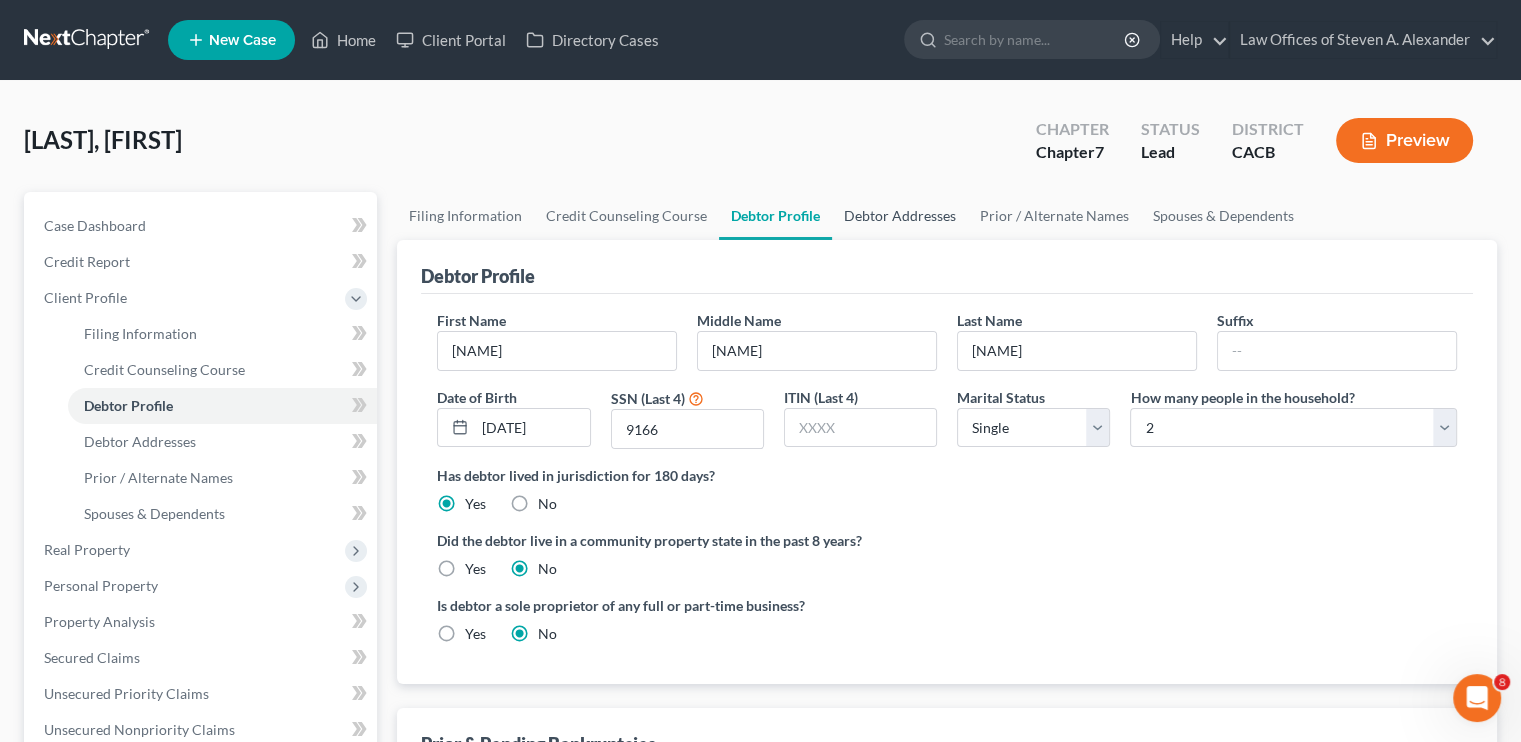 click on "Debtor Addresses" at bounding box center [900, 216] 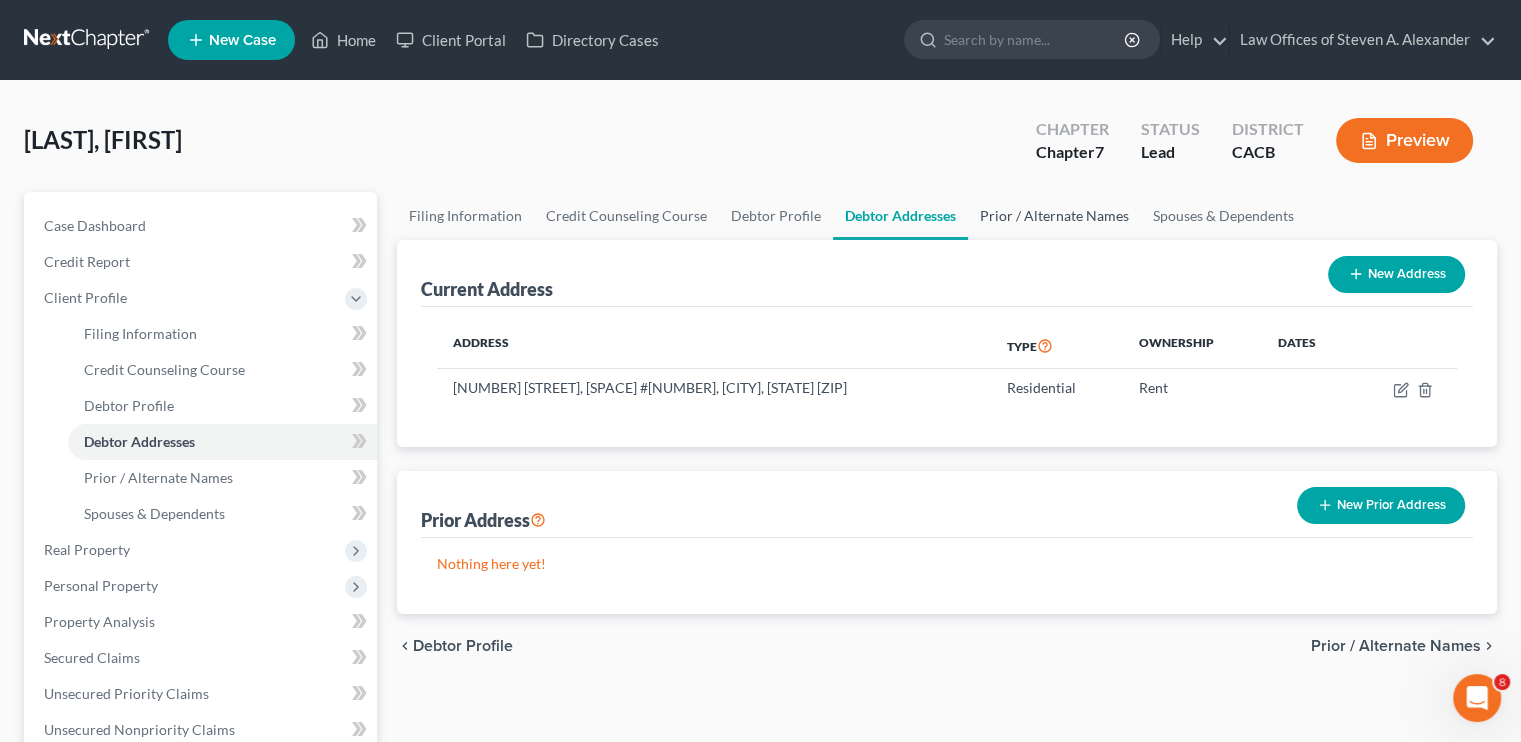 click on "Prior / Alternate Names" at bounding box center (1054, 216) 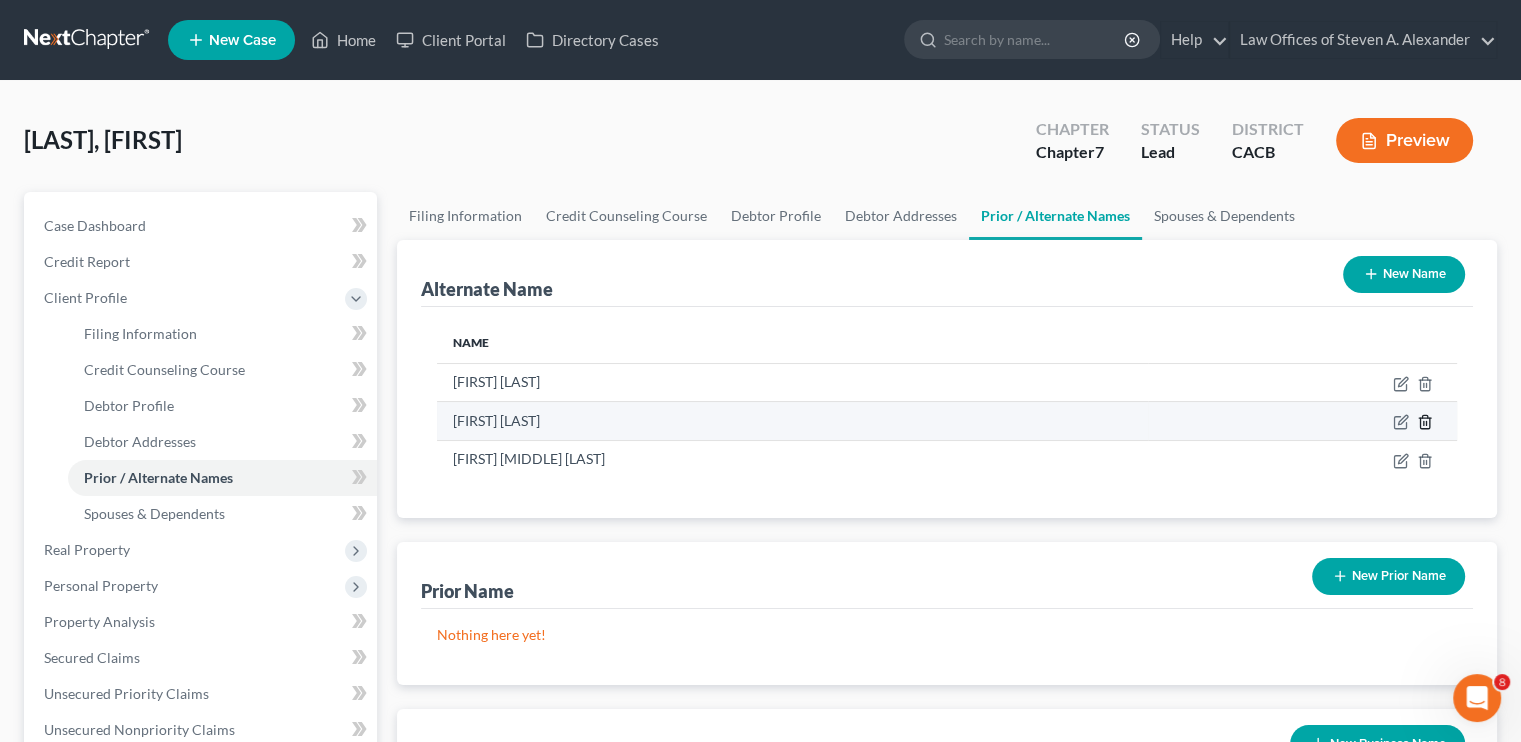 click 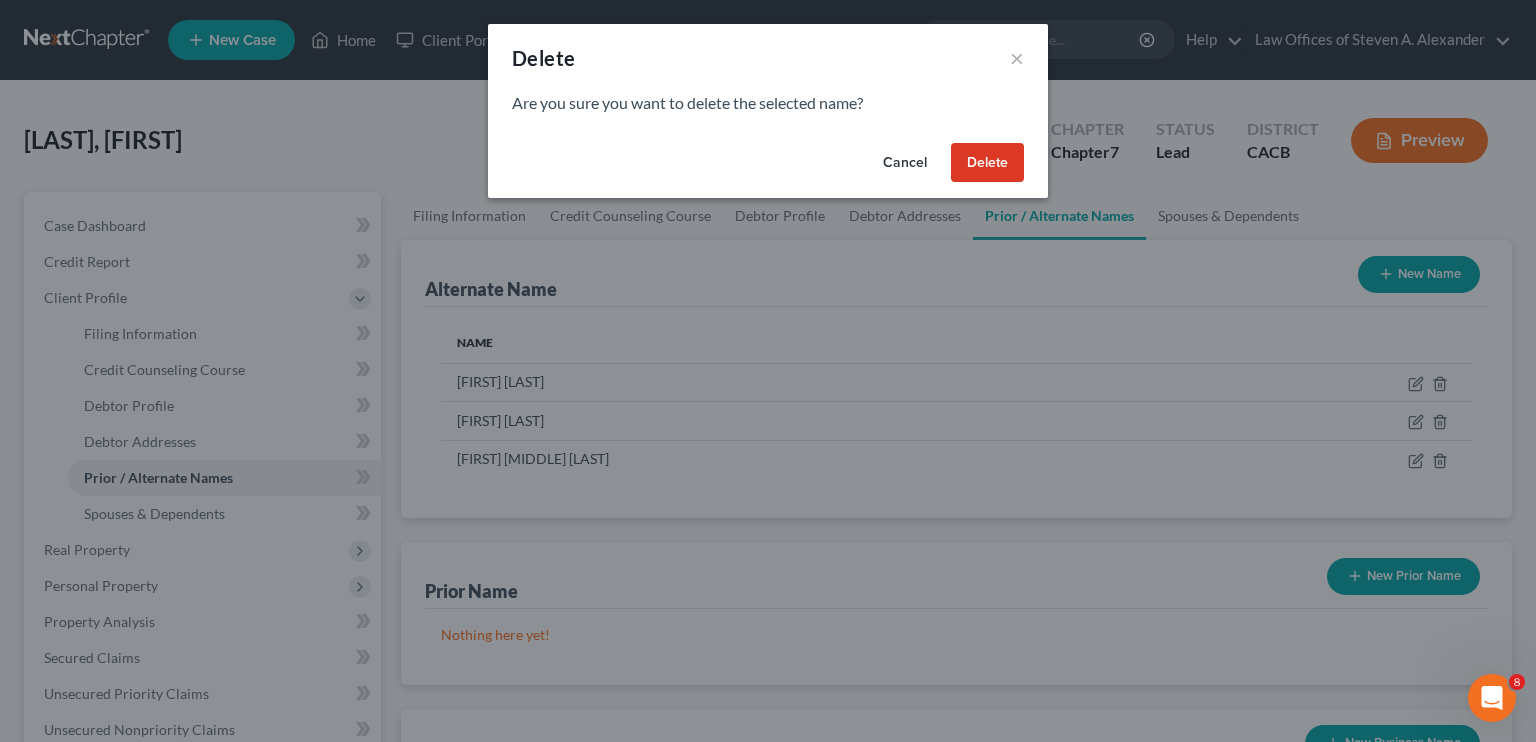 click on "Delete" at bounding box center [987, 163] 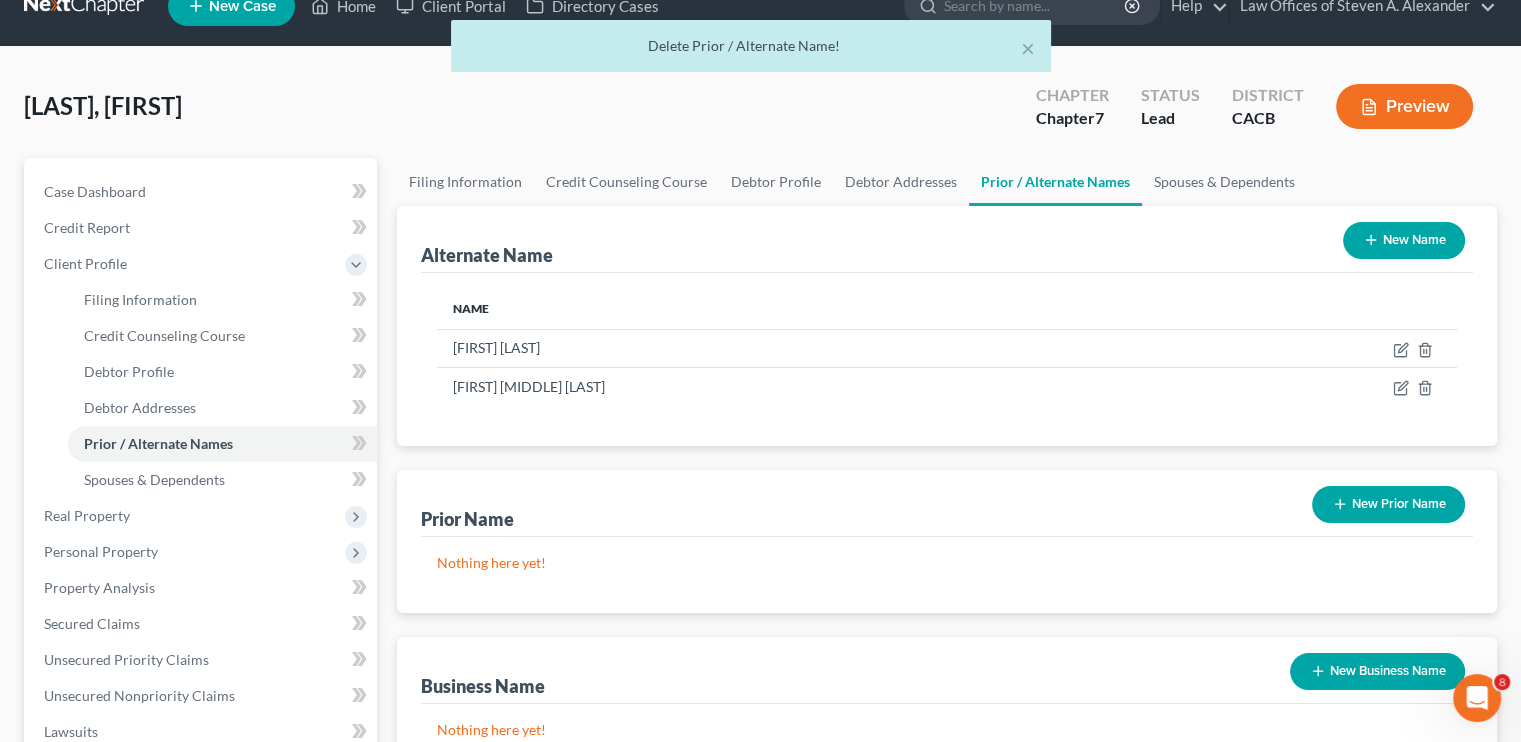 scroll, scrollTop: 0, scrollLeft: 0, axis: both 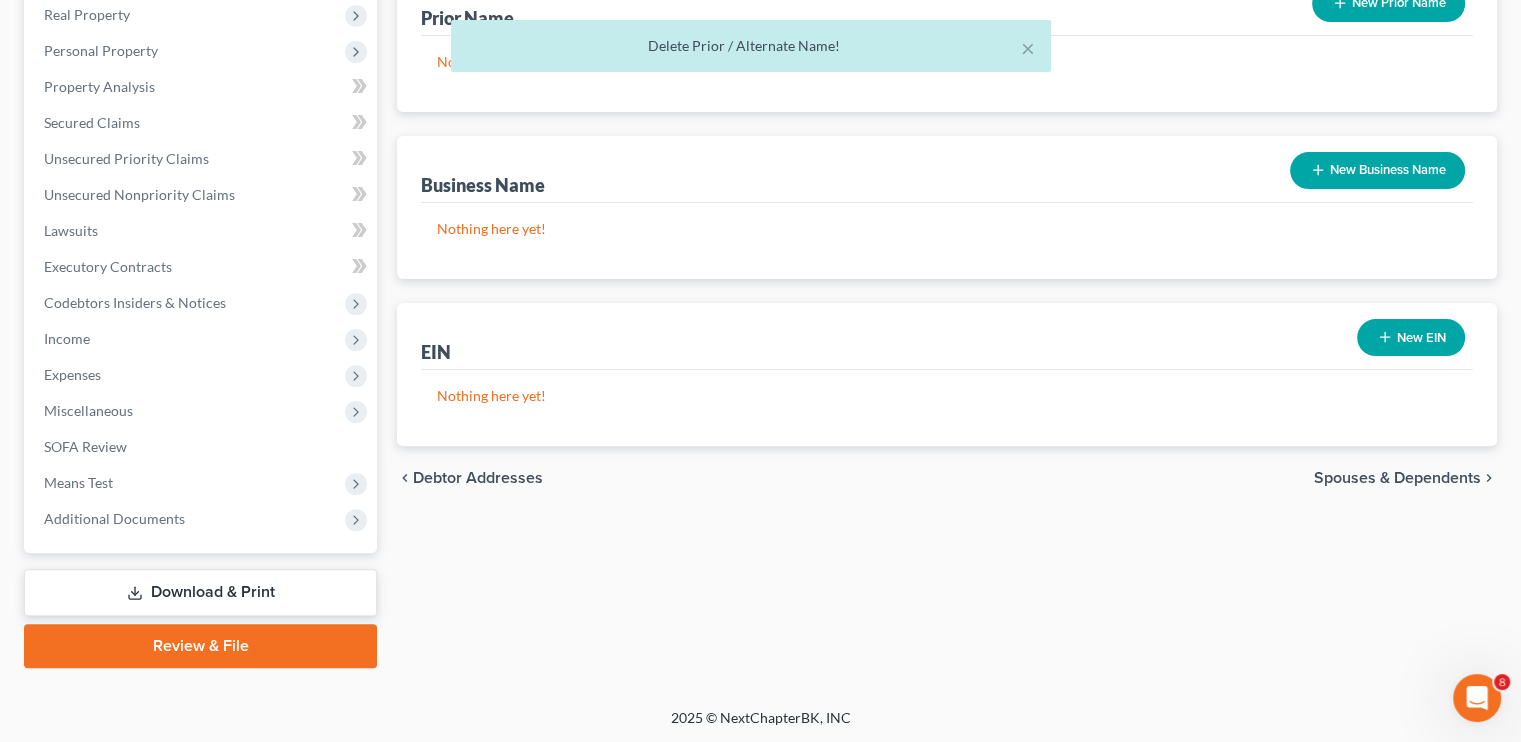 click on "Download & Print" at bounding box center (200, 592) 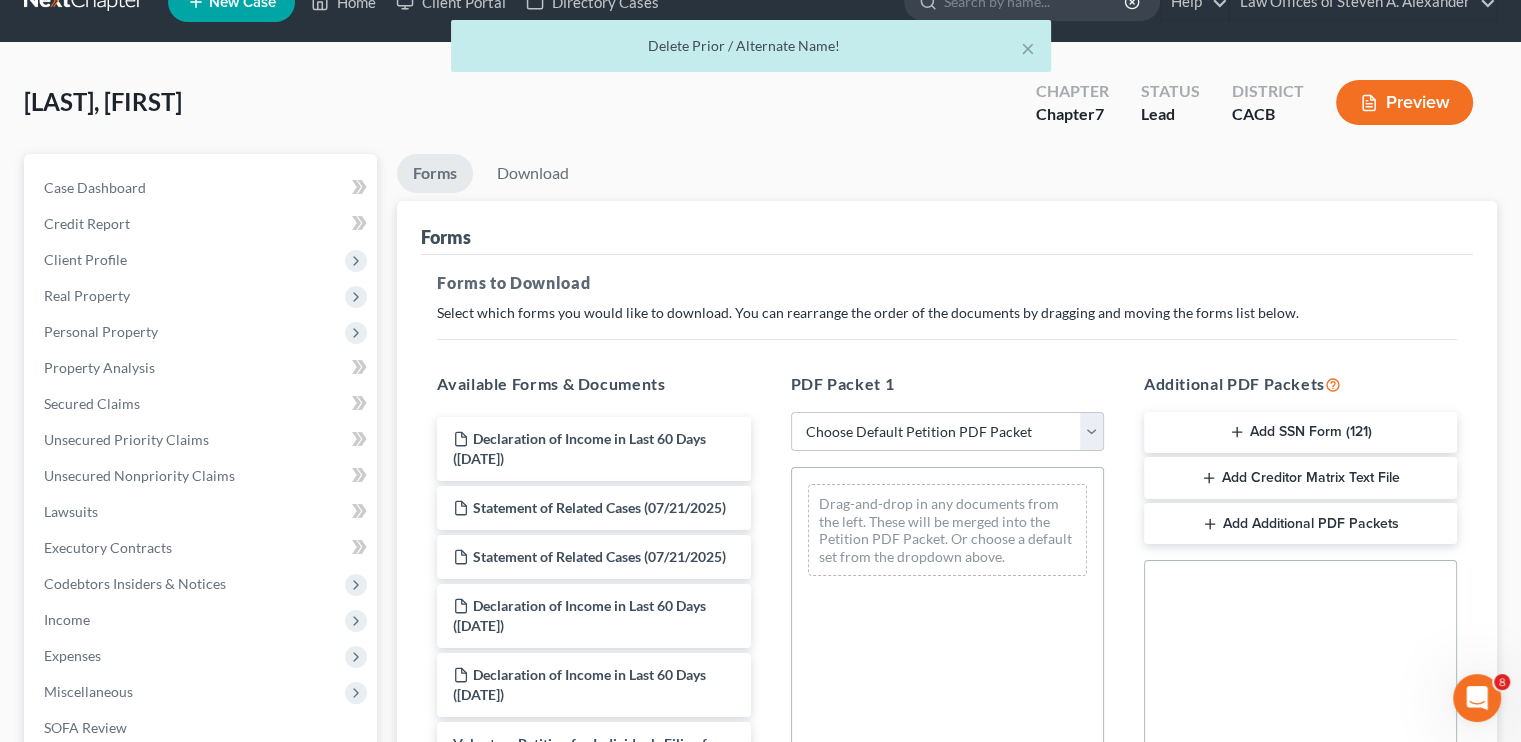 scroll, scrollTop: 0, scrollLeft: 0, axis: both 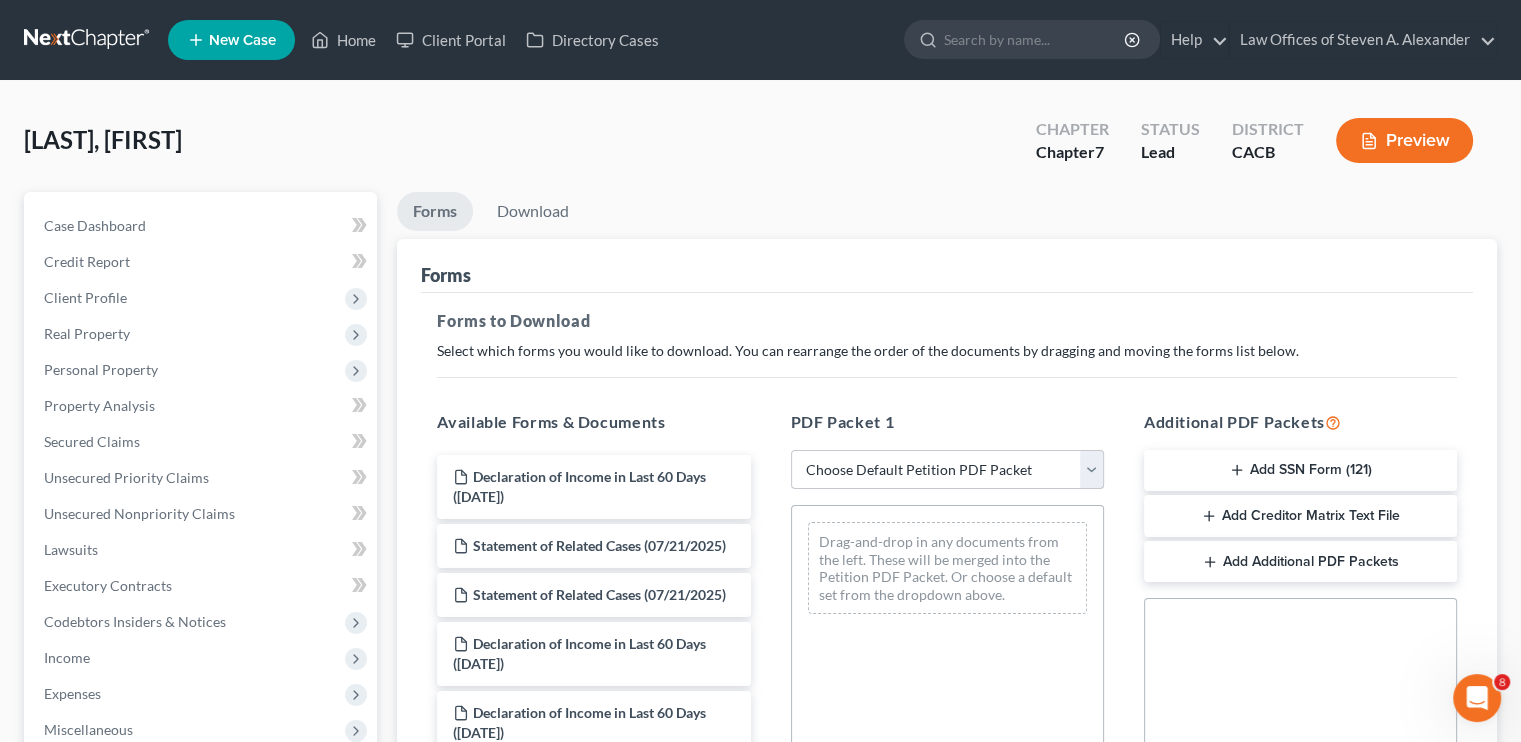 click on "Choose Default Petition PDF Packet Complete Bankruptcy Petition (all forms and schedules) Emergency Filing Forms (Petition and Creditor List Only) Amended Forms Signature Pages Only [FIRST] [LAST] Petition 2021" at bounding box center (947, 470) 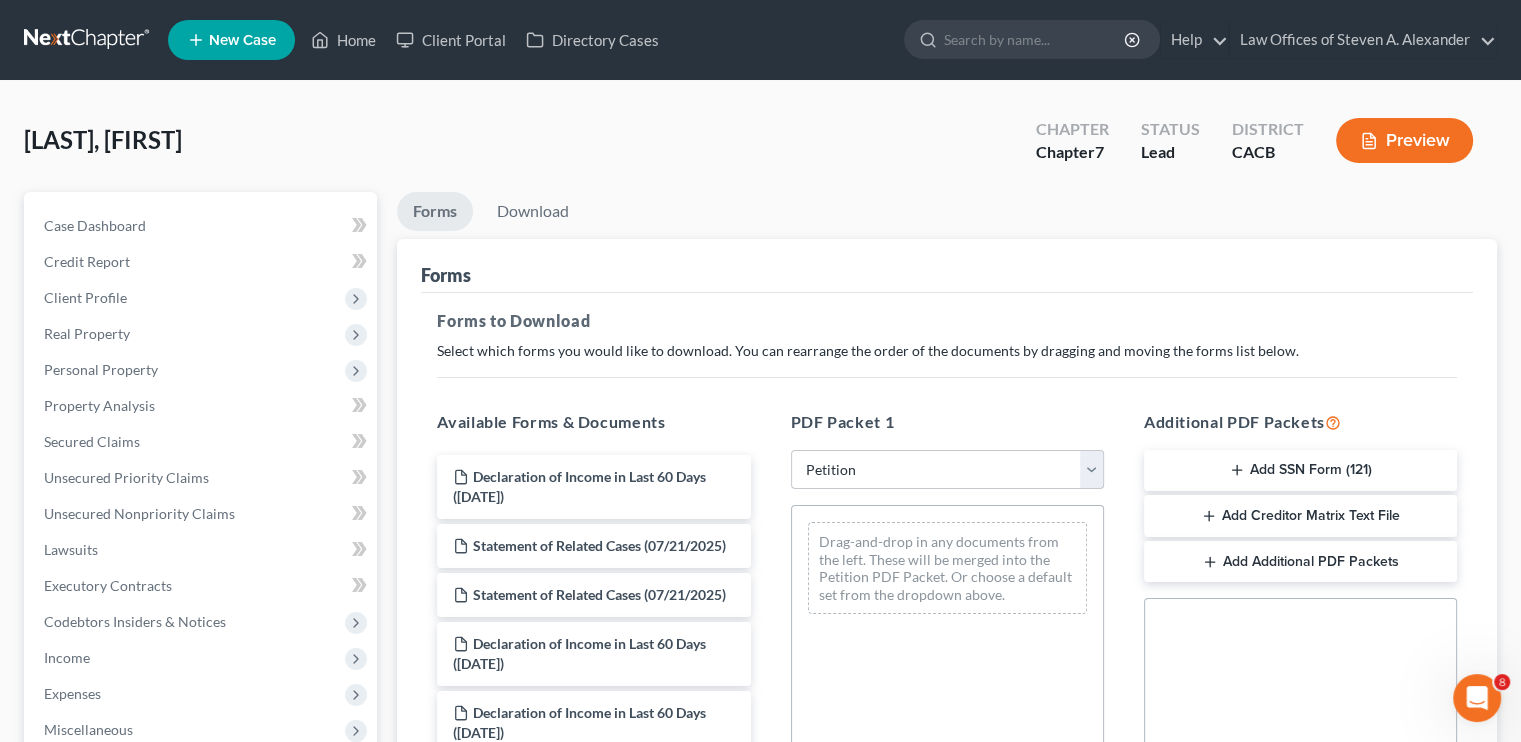 click on "Choose Default Petition PDF Packet Complete Bankruptcy Petition (all forms and schedules) Emergency Filing Forms (Petition and Creditor List Only) Amended Forms Signature Pages Only [FIRST] [LAST] Petition 2021" at bounding box center (947, 470) 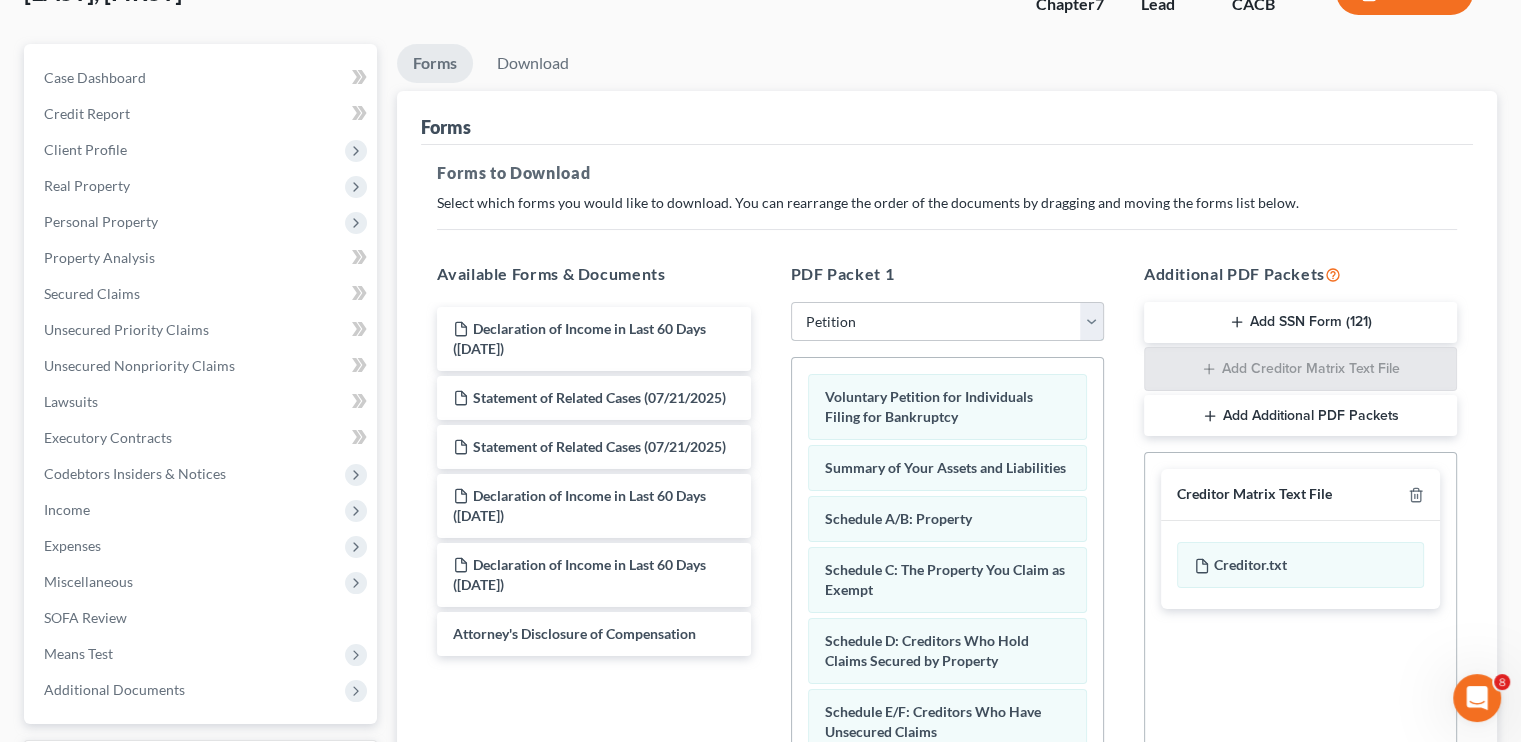 scroll, scrollTop: 491, scrollLeft: 0, axis: vertical 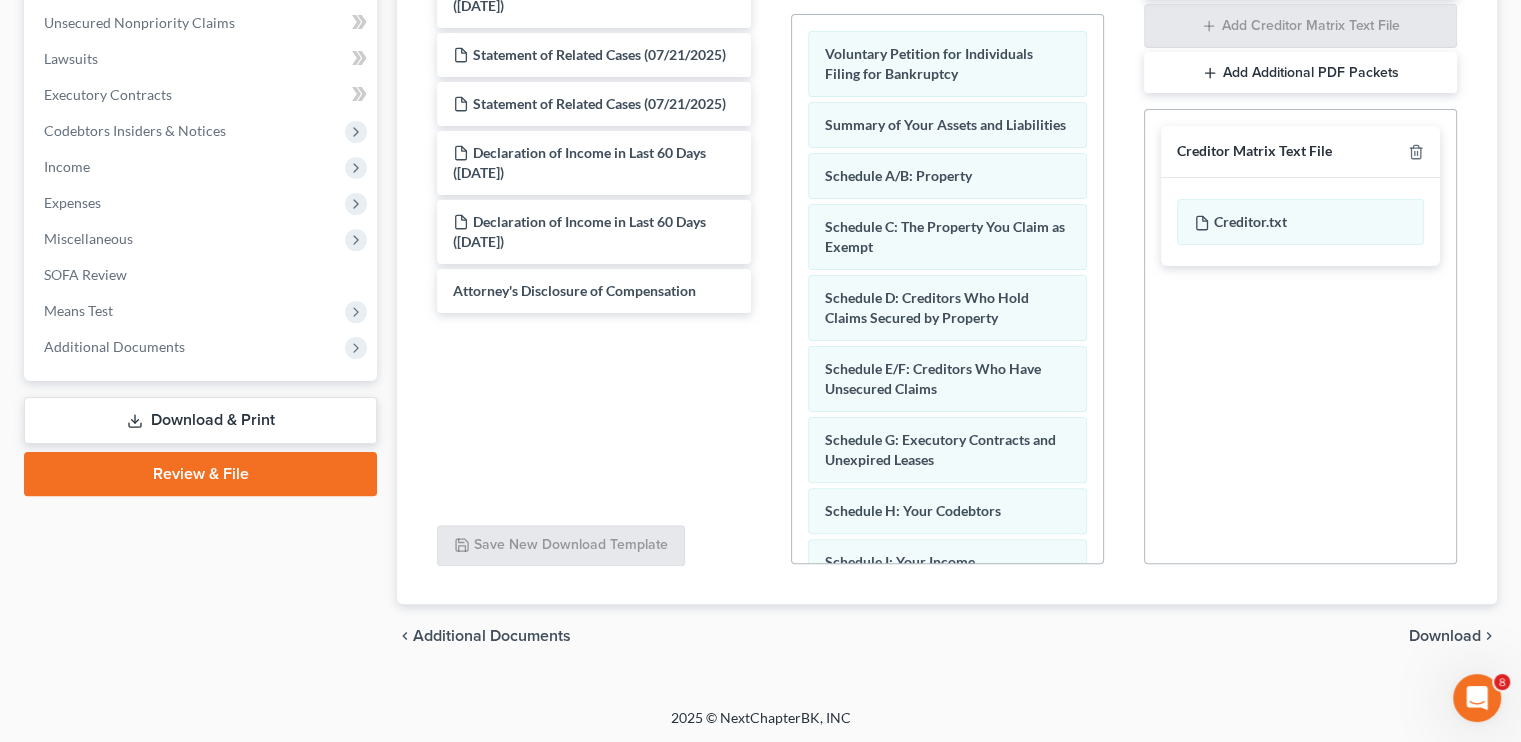 click on "Download" at bounding box center [1445, 636] 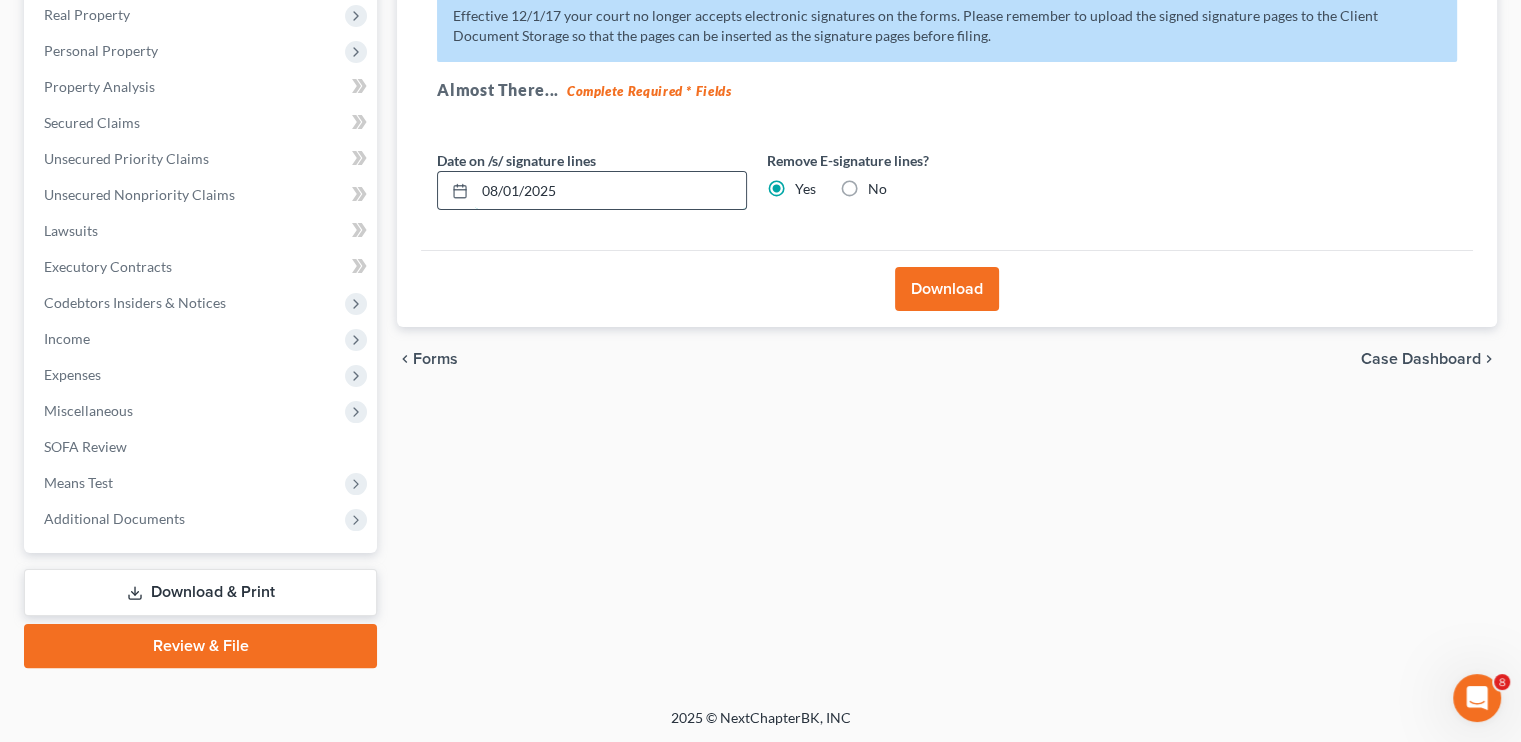 drag, startPoint x: 556, startPoint y: 190, endPoint x: 467, endPoint y: 190, distance: 89 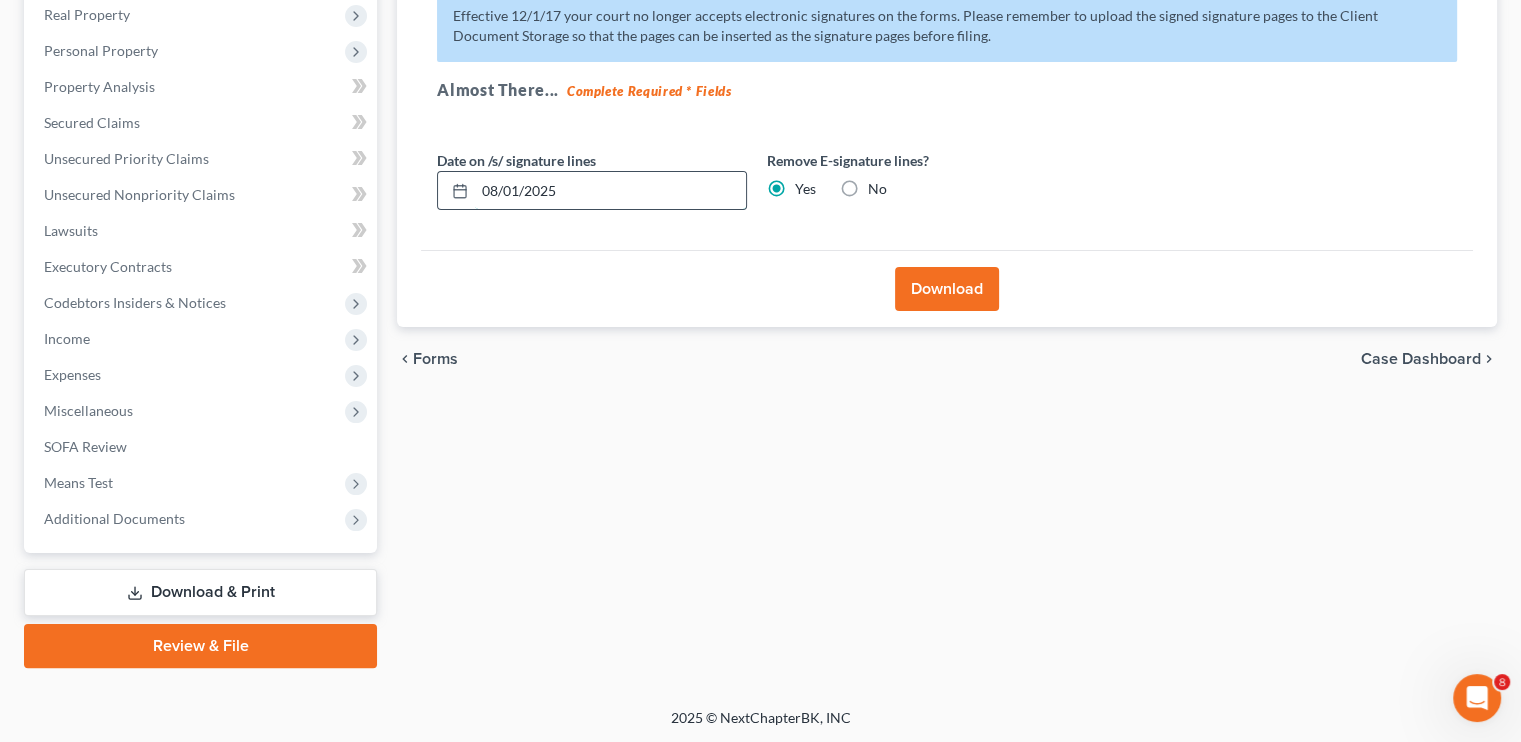 click on "08/01/2025" at bounding box center (592, 191) 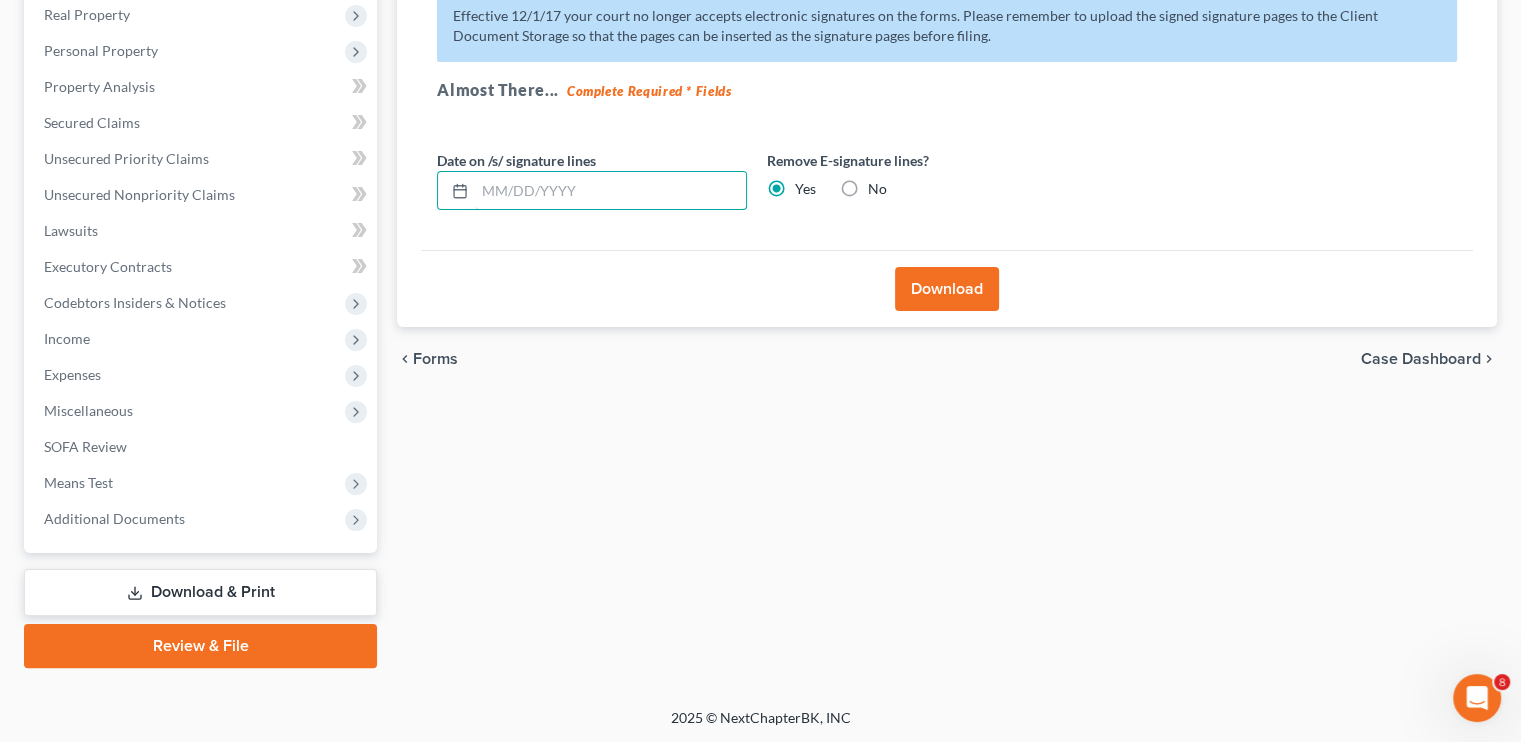 type 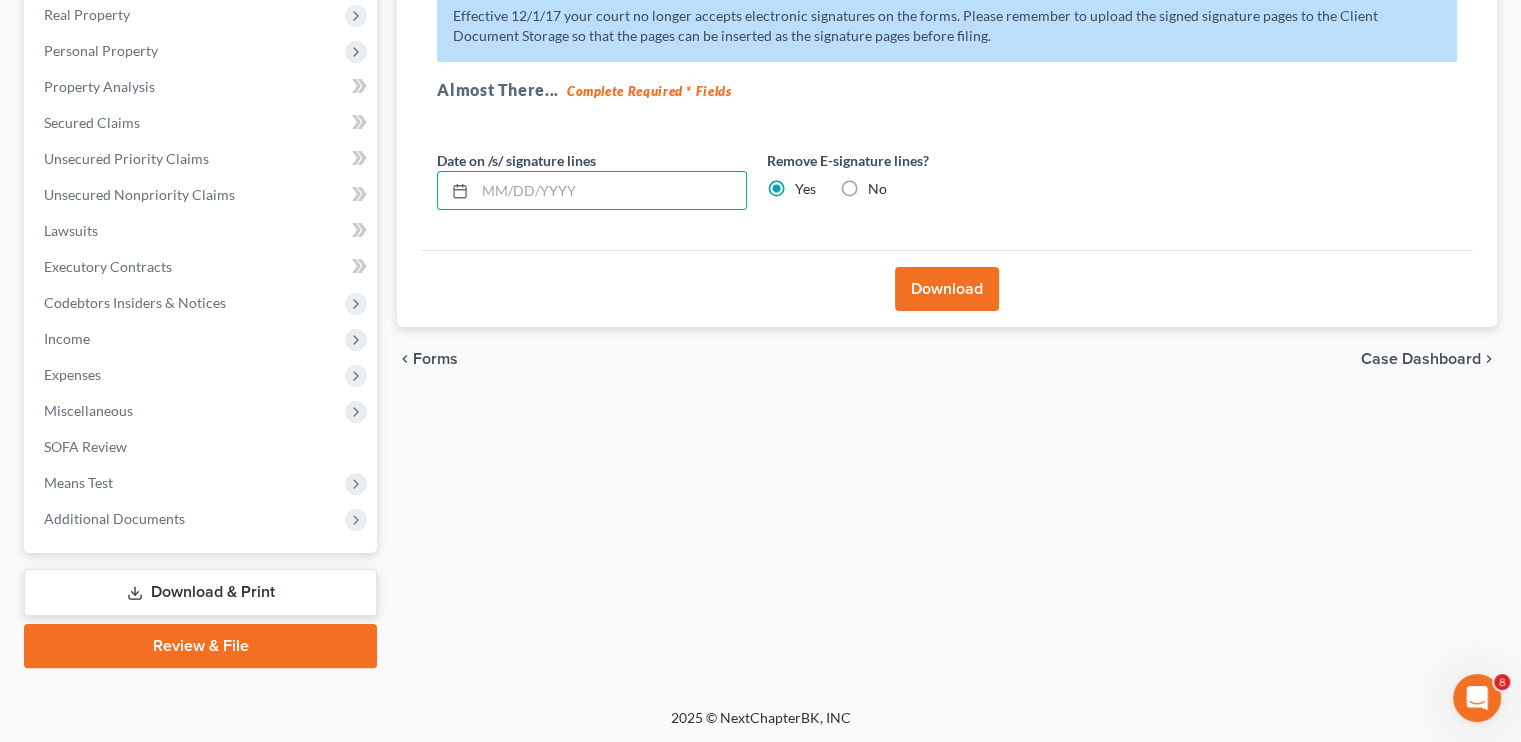 click on "Download" at bounding box center (947, 289) 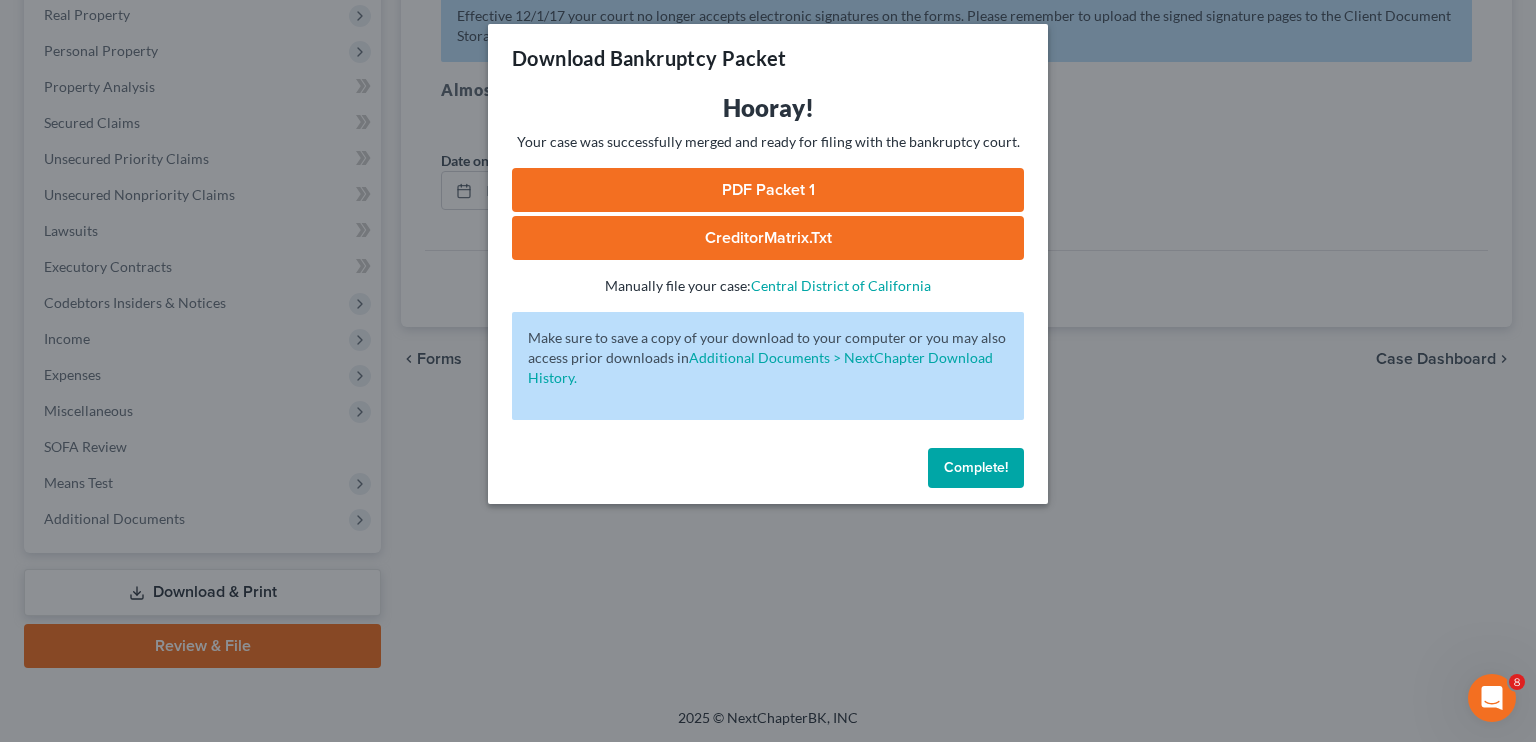 click on "PDF Packet 1" at bounding box center (768, 190) 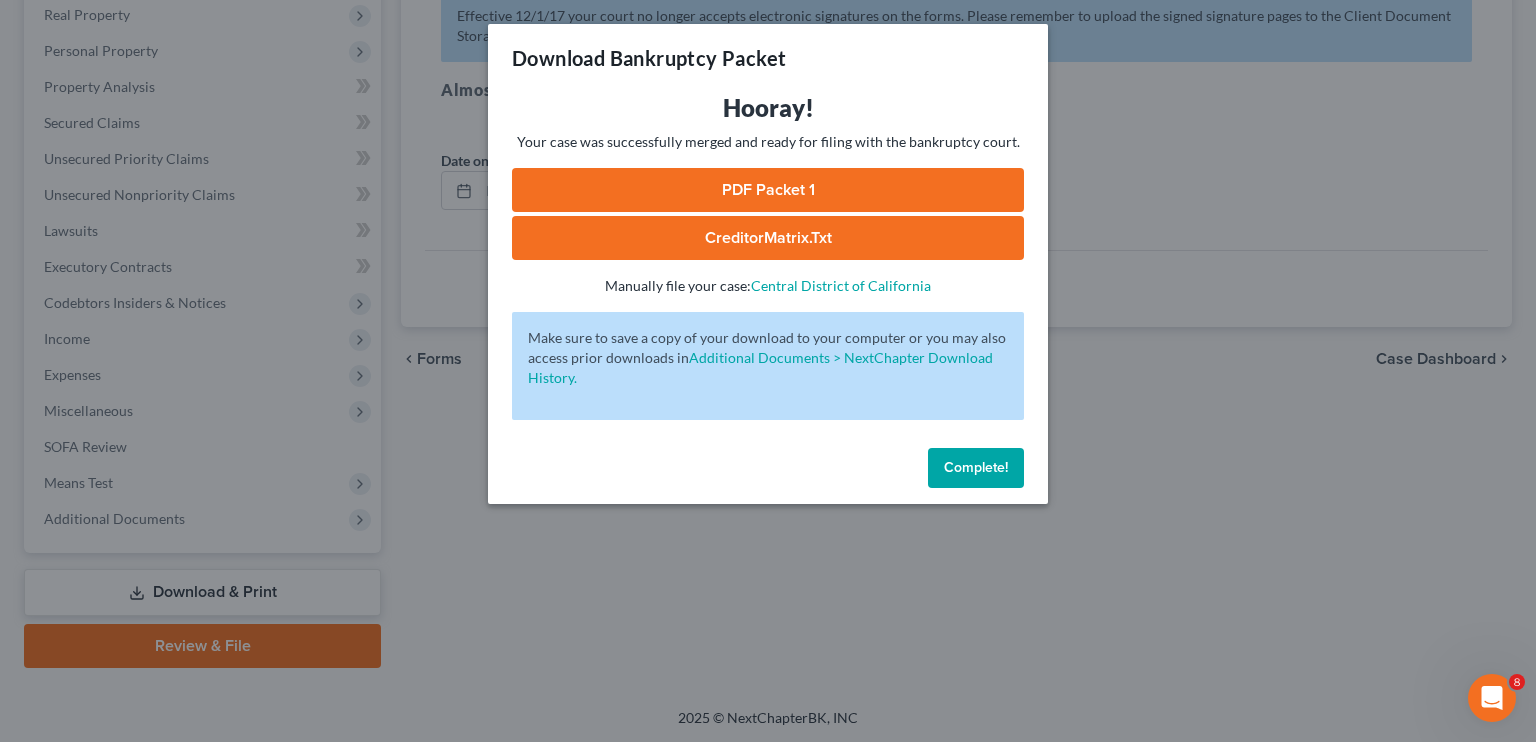 click on "Complete!" at bounding box center (976, 467) 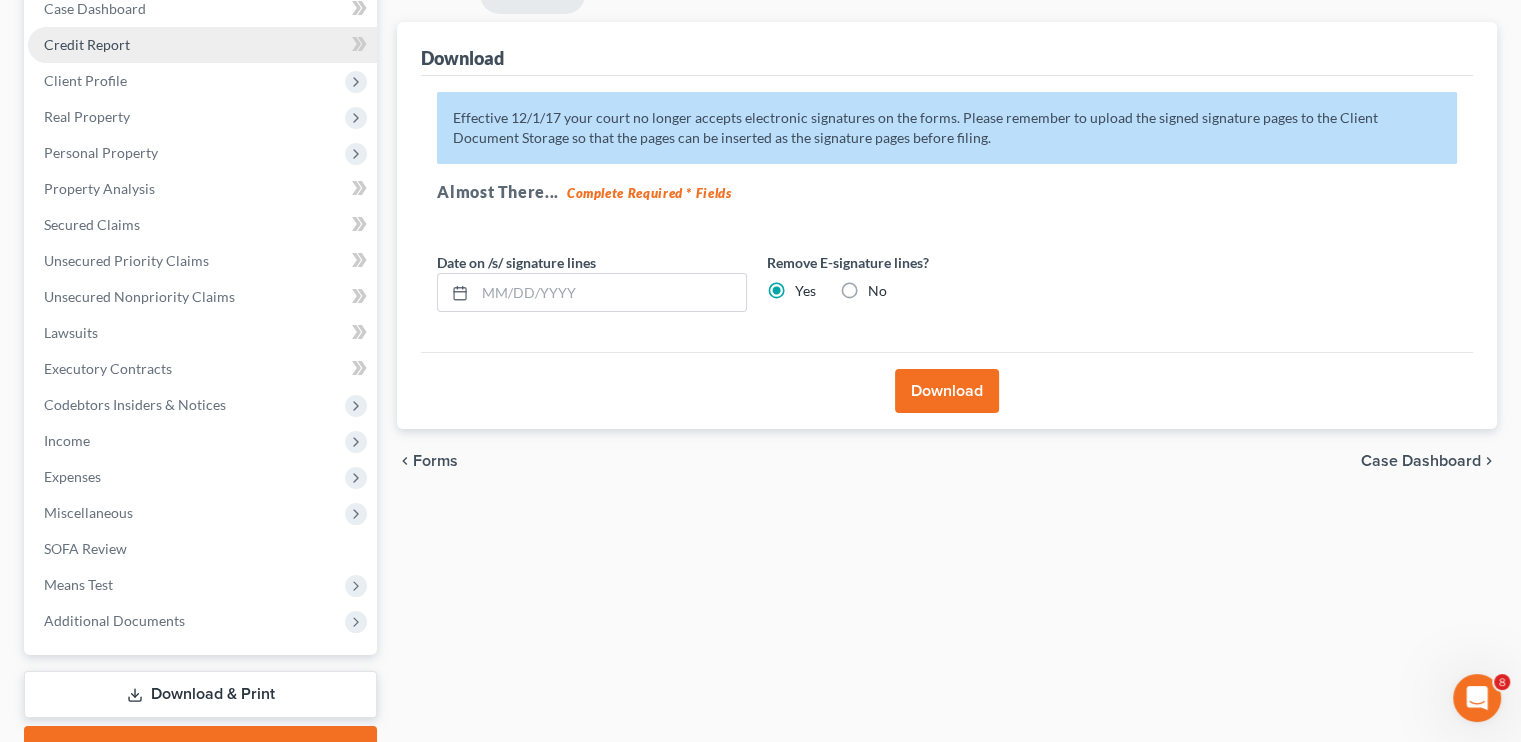 scroll, scrollTop: 19, scrollLeft: 0, axis: vertical 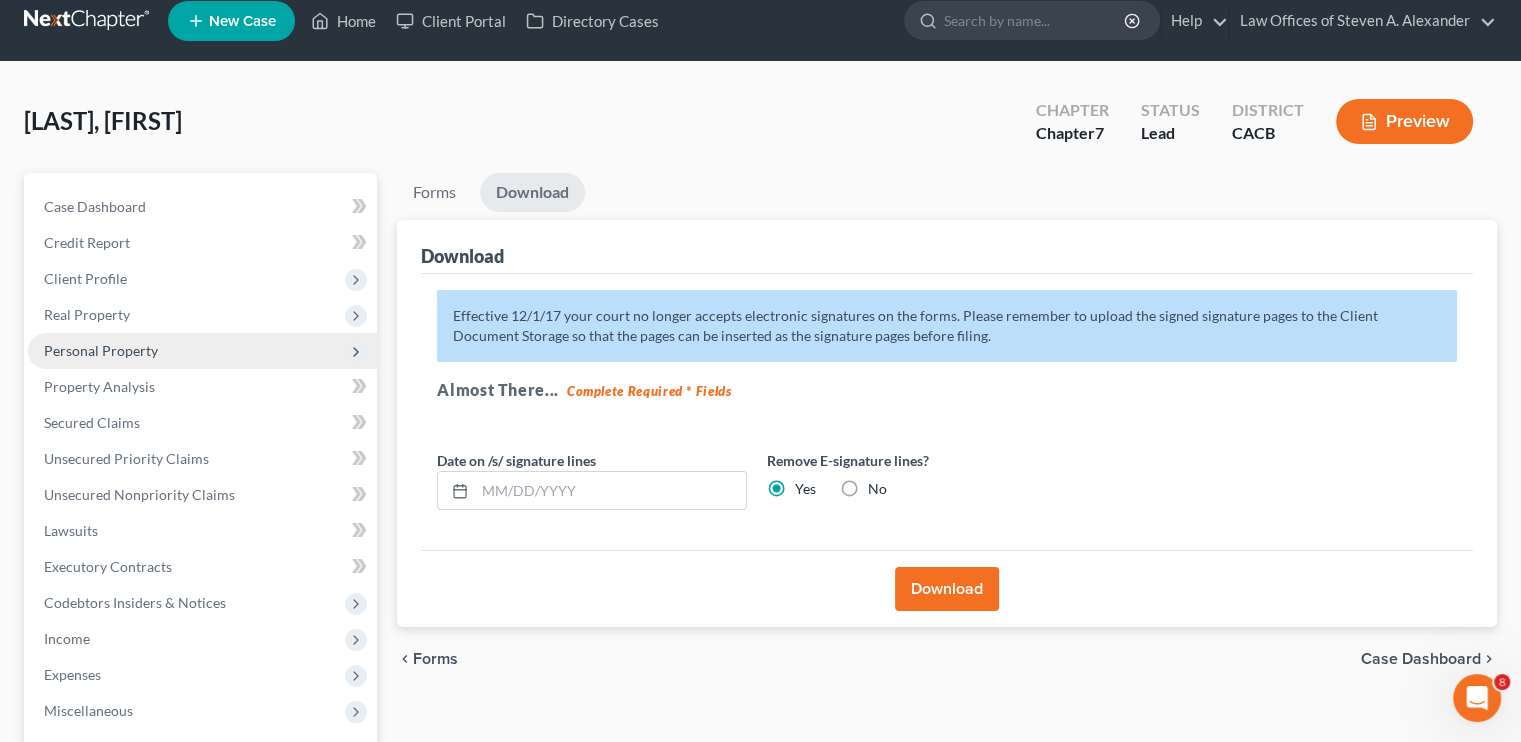 click on "Personal Property" at bounding box center (101, 350) 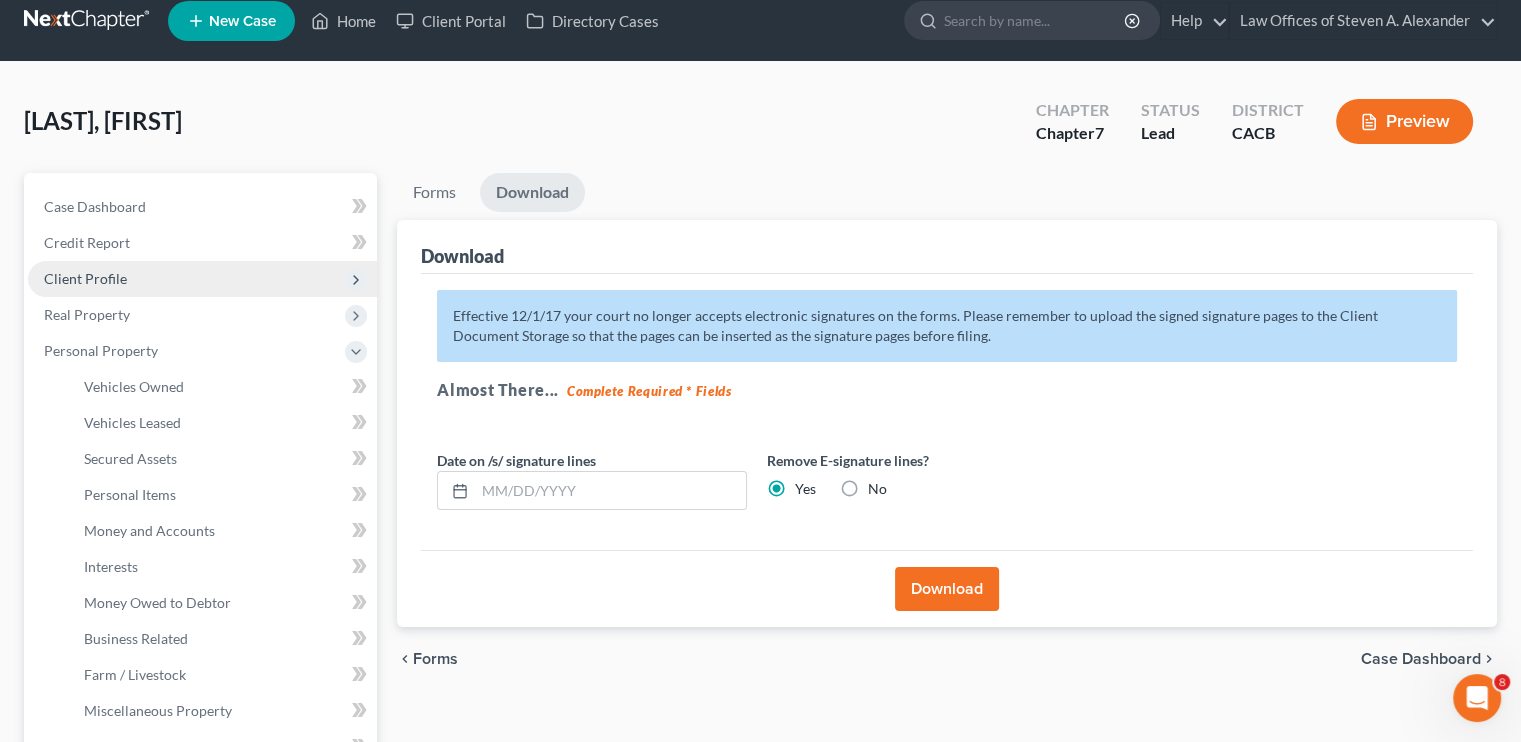 click on "Client Profile" at bounding box center [202, 279] 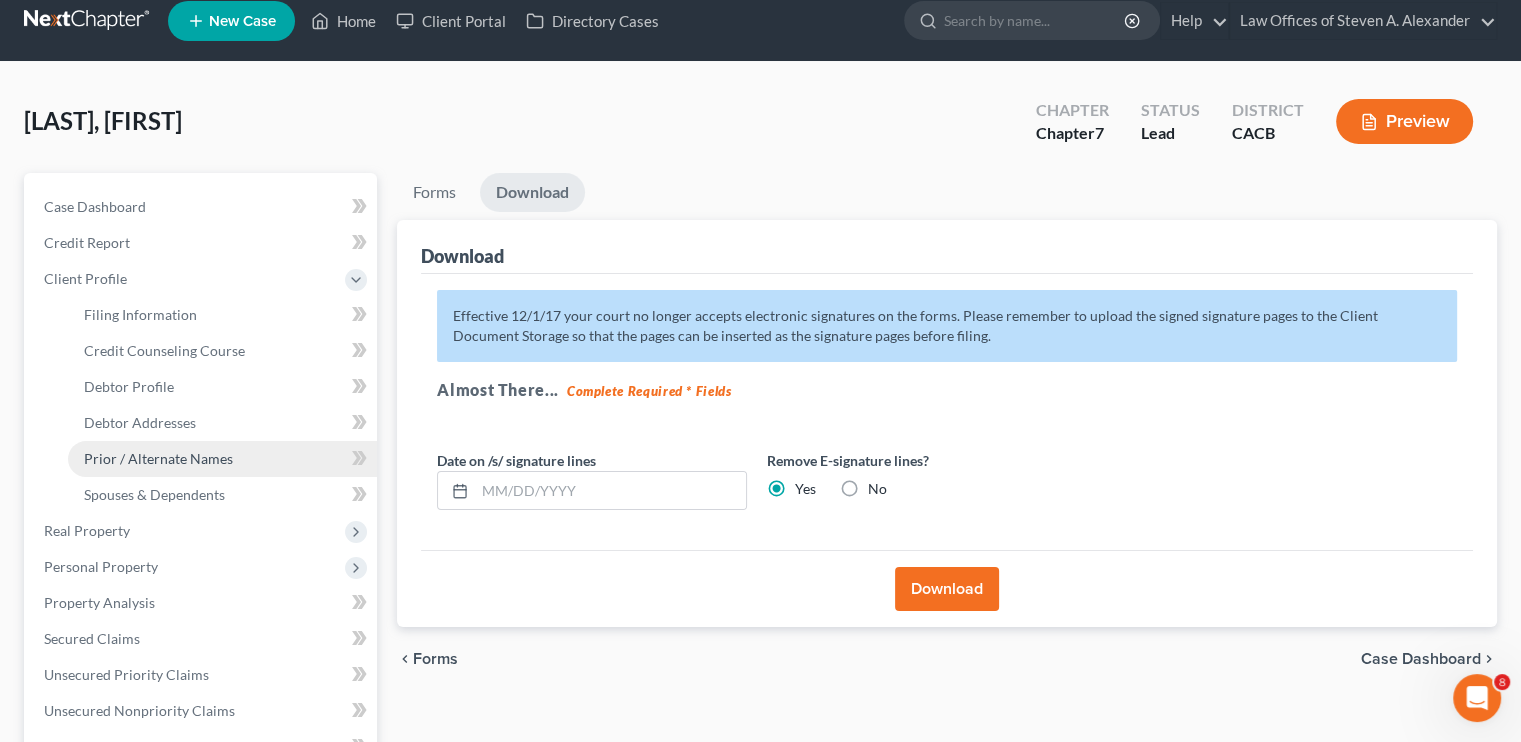 click on "Prior / Alternate Names" at bounding box center (158, 458) 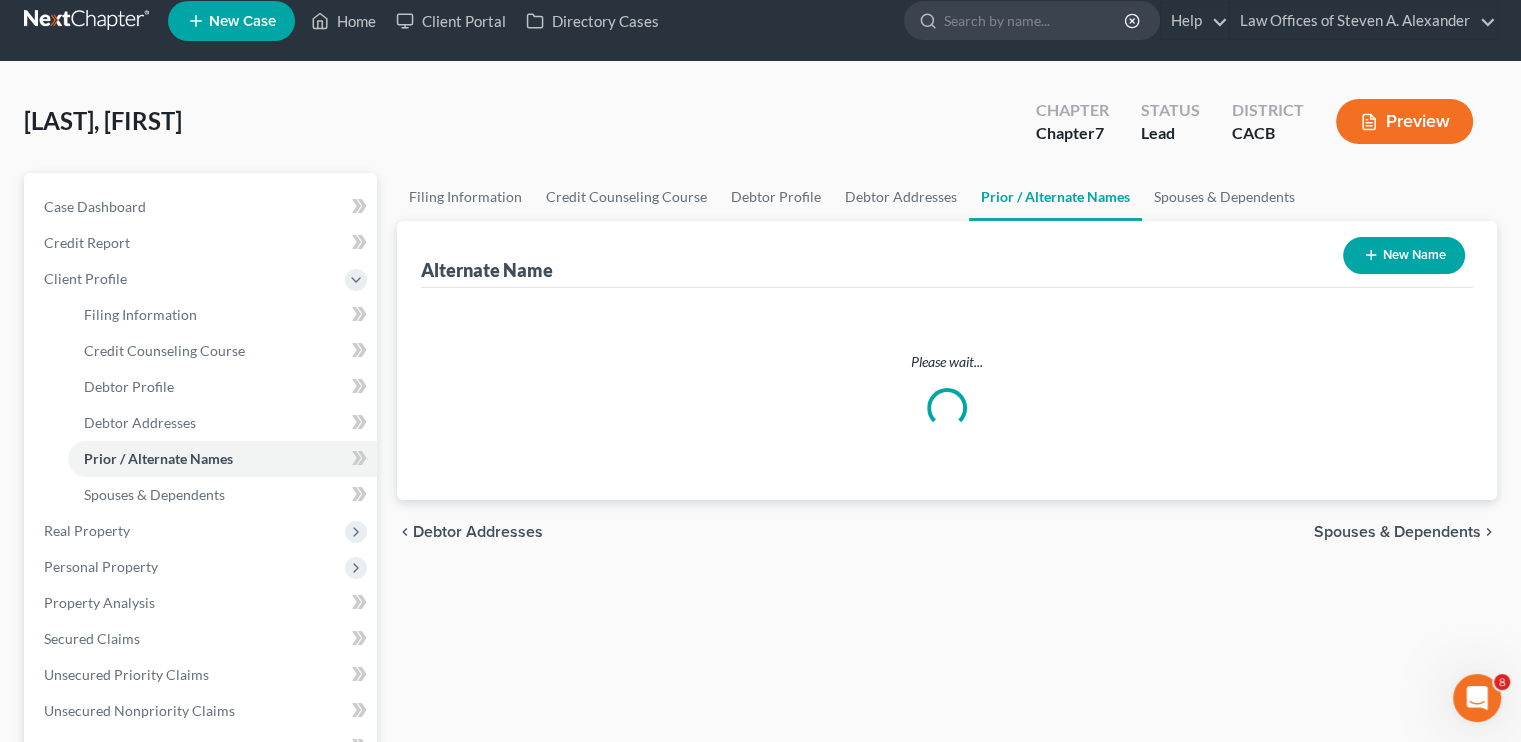 scroll, scrollTop: 0, scrollLeft: 0, axis: both 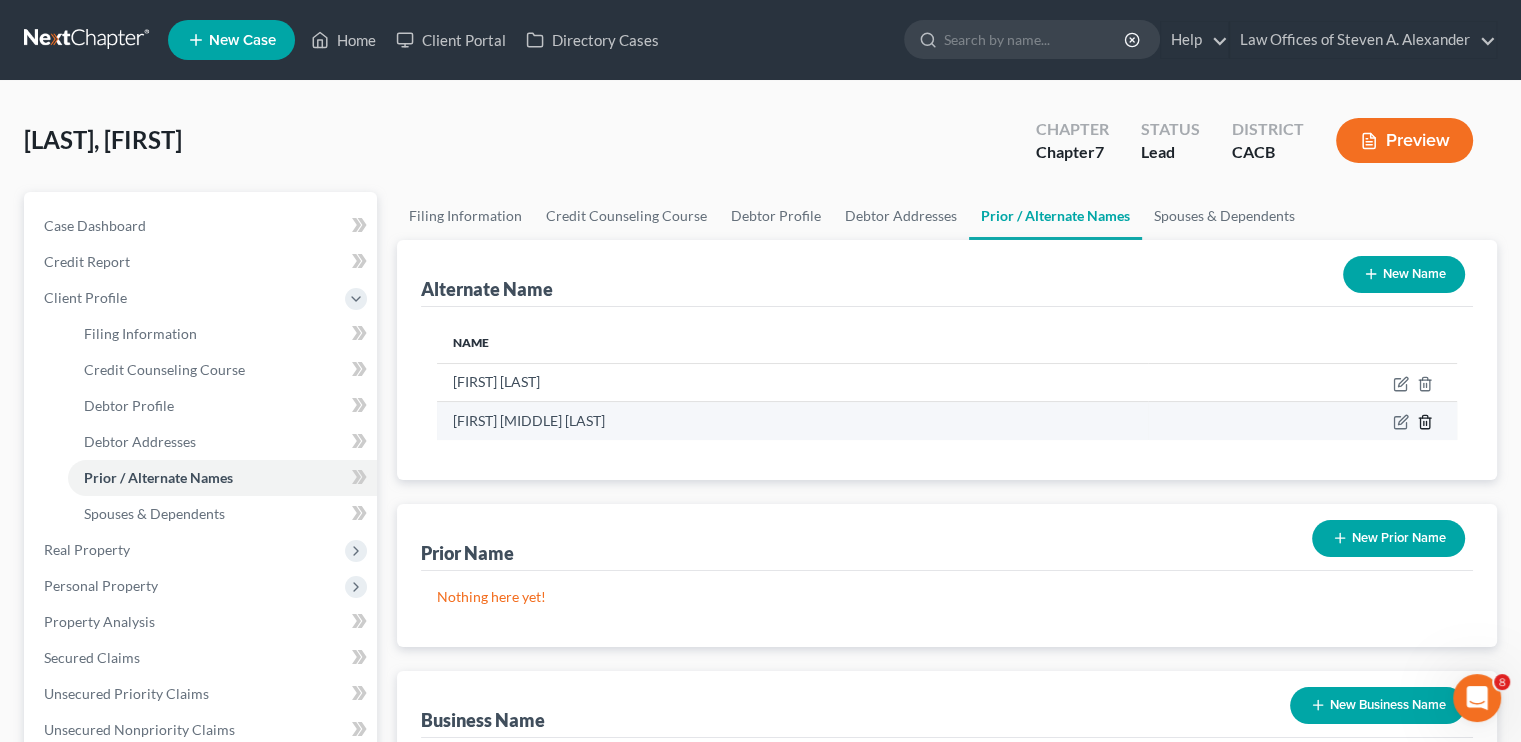 click 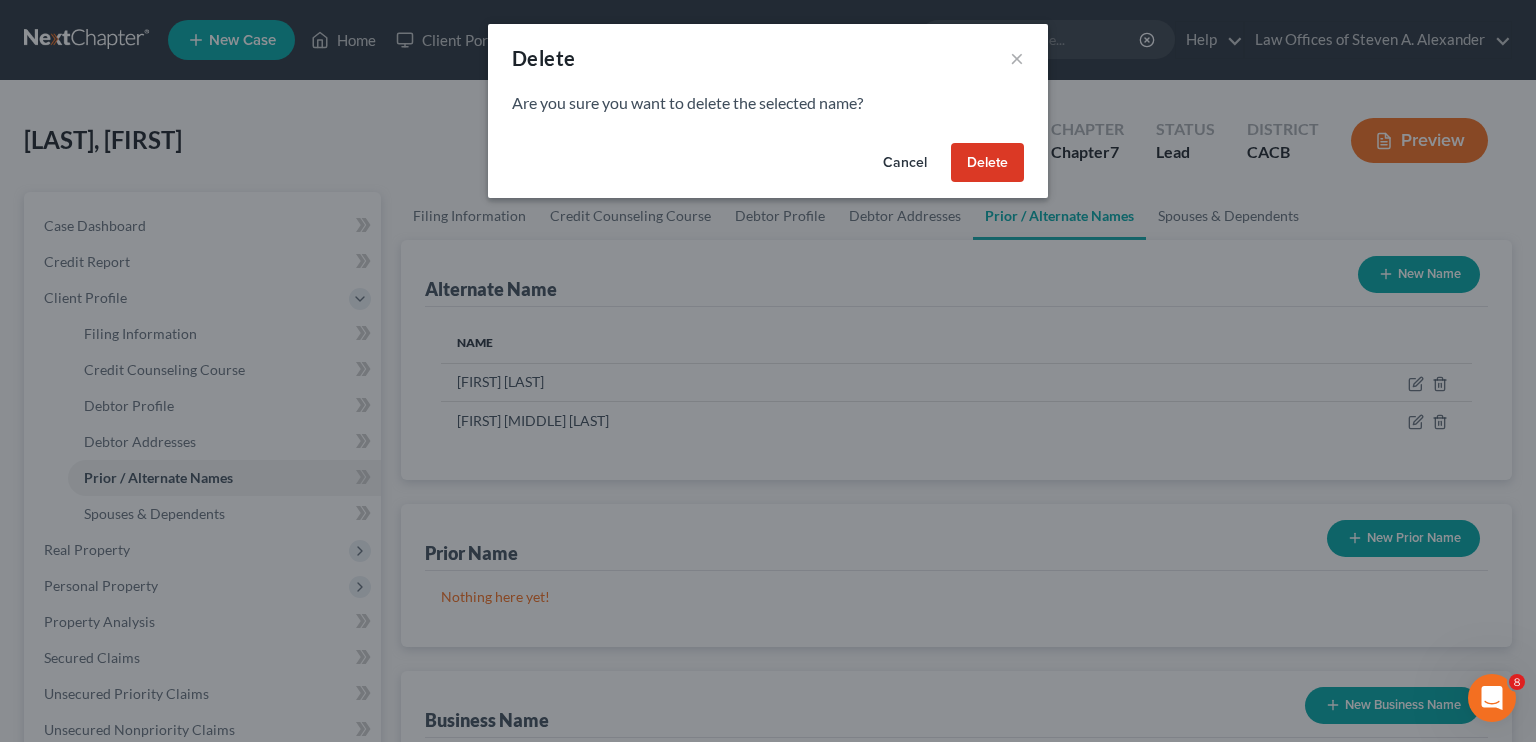 click on "Delete" at bounding box center (987, 163) 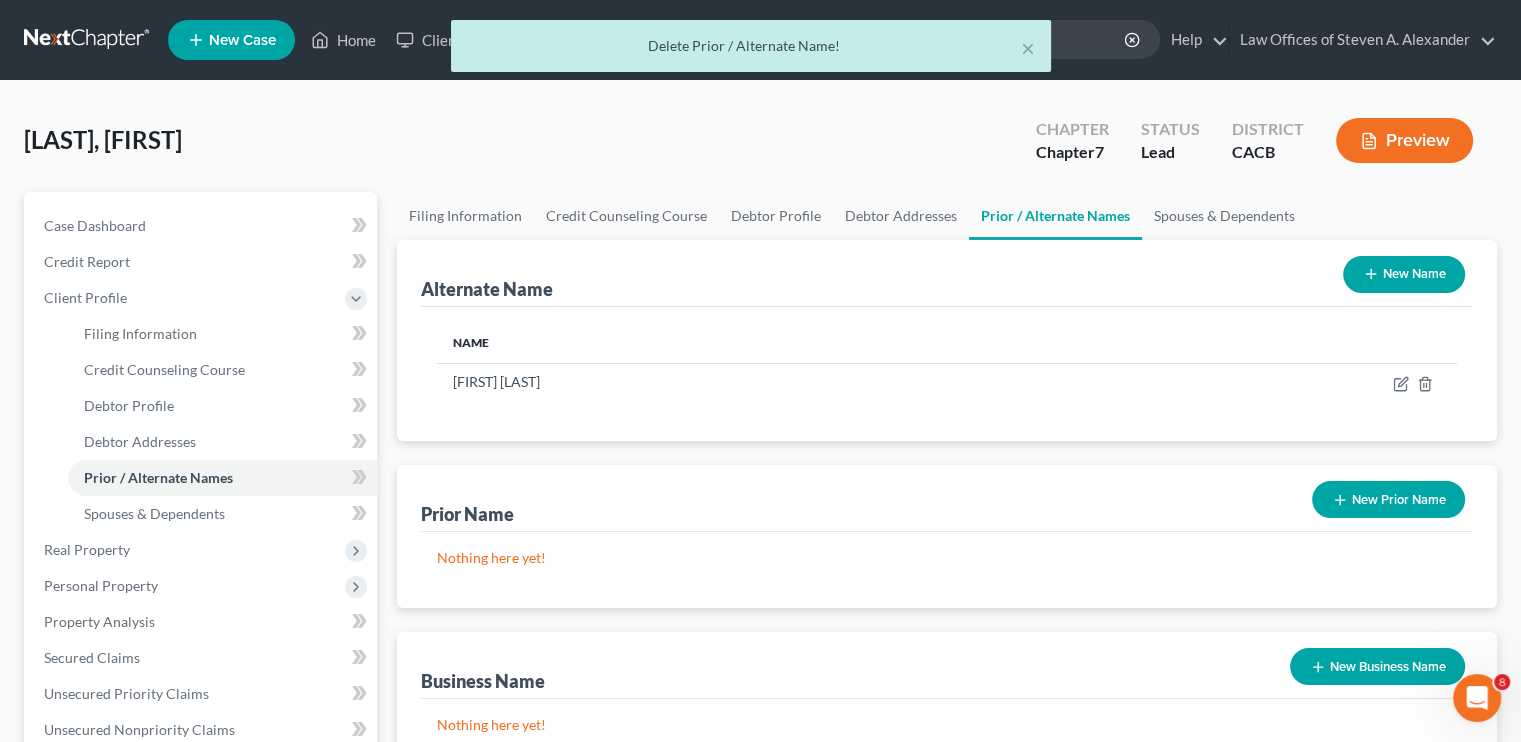 click 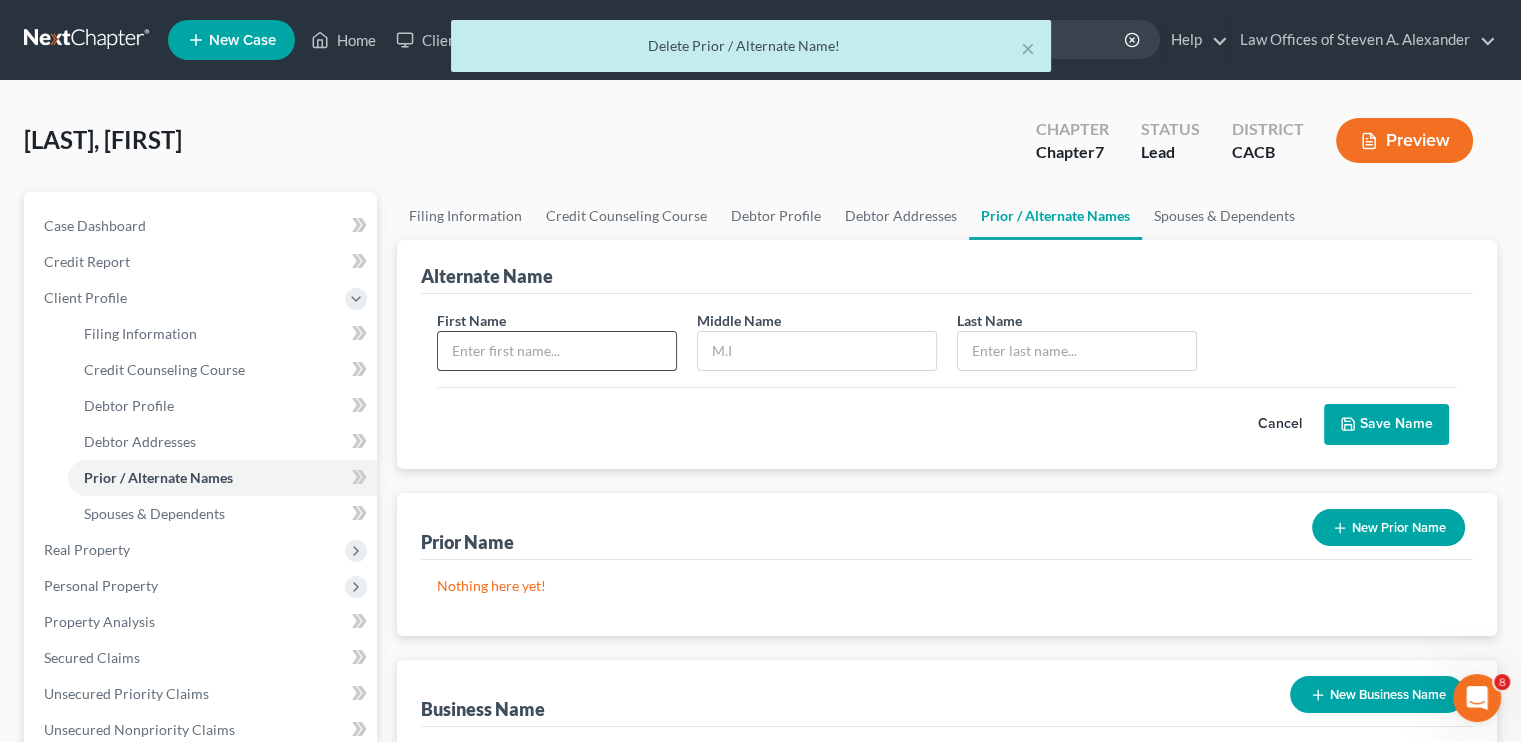 click at bounding box center (557, 351) 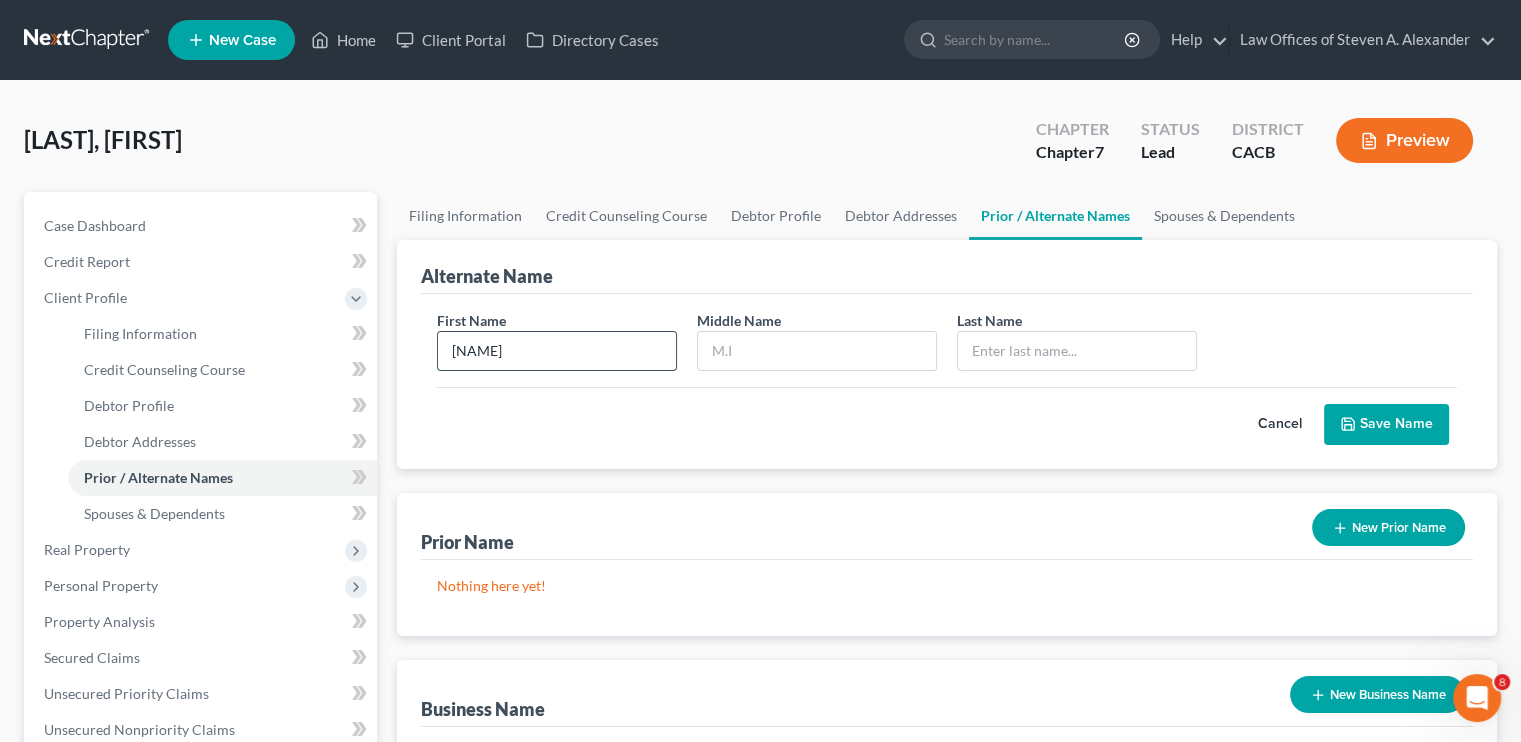 type on "[NAME]" 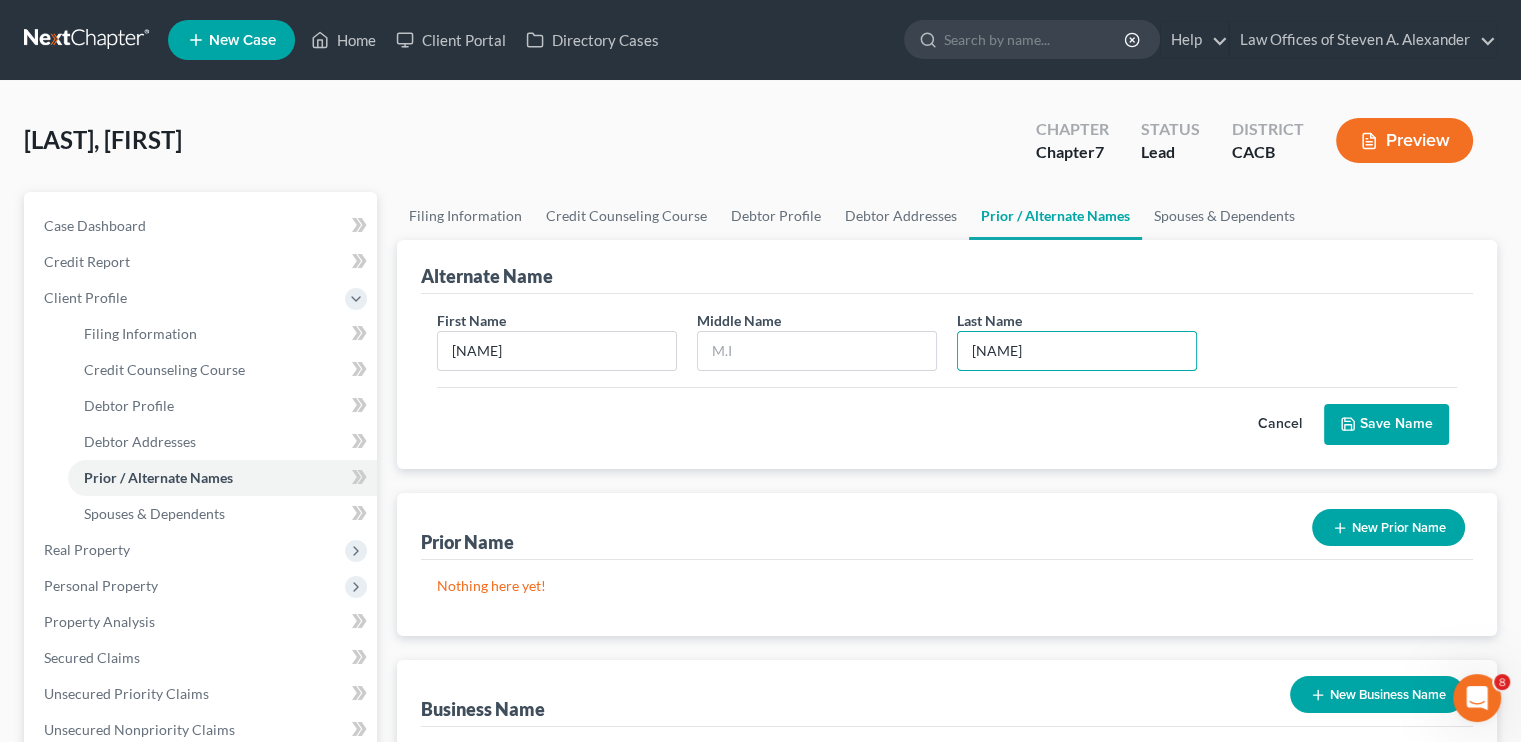 type on "[NAME]" 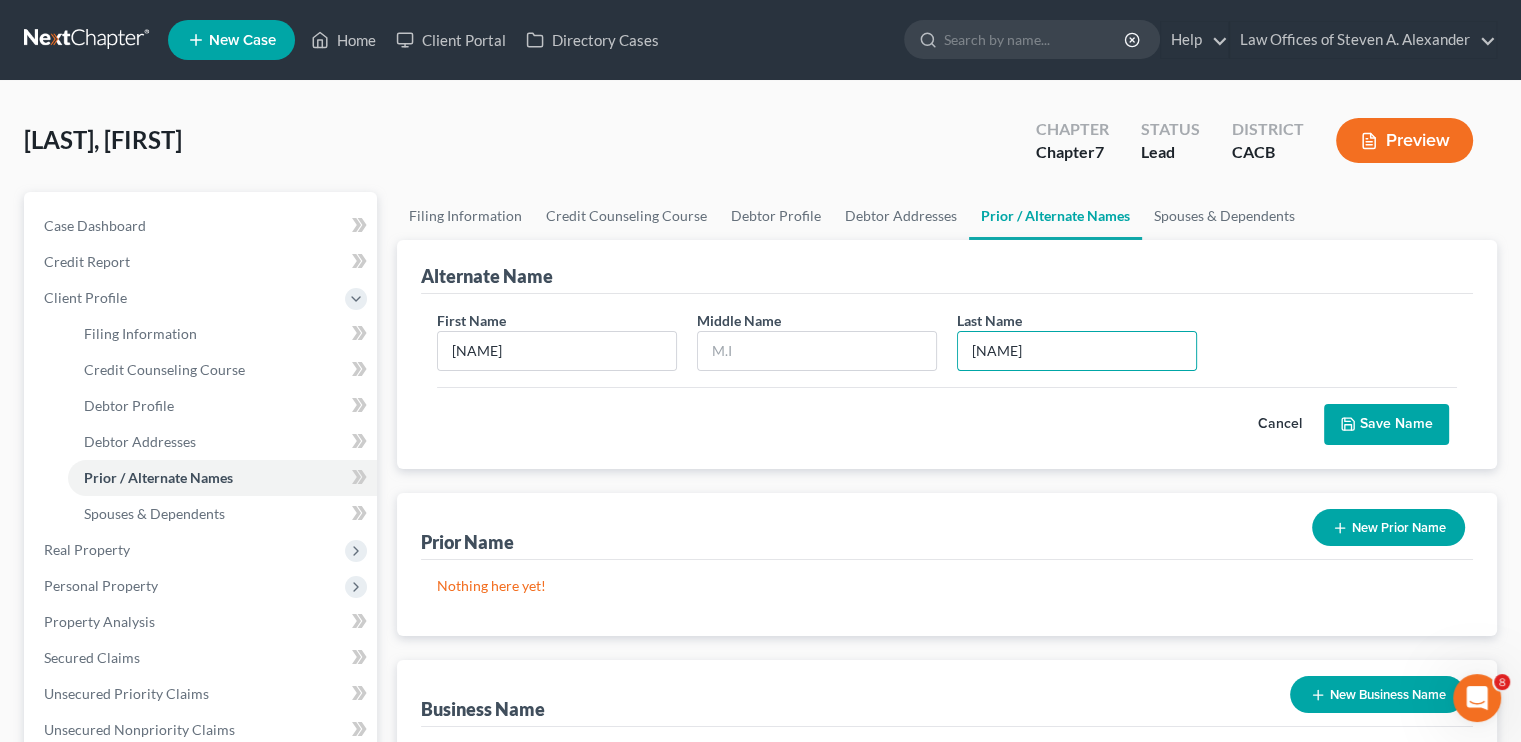 click on "Save Name" at bounding box center (1386, 425) 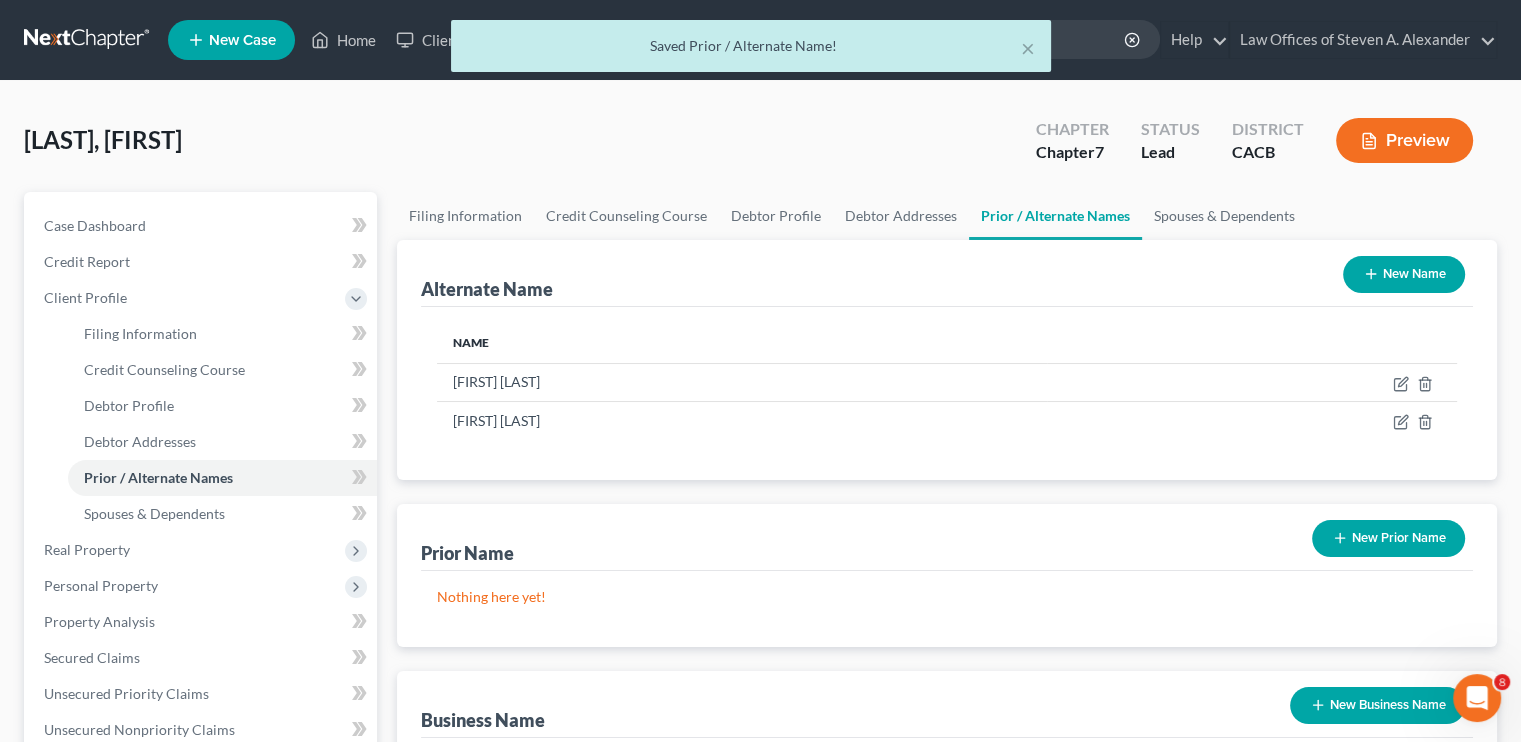 click on "New Name" at bounding box center [1404, 274] 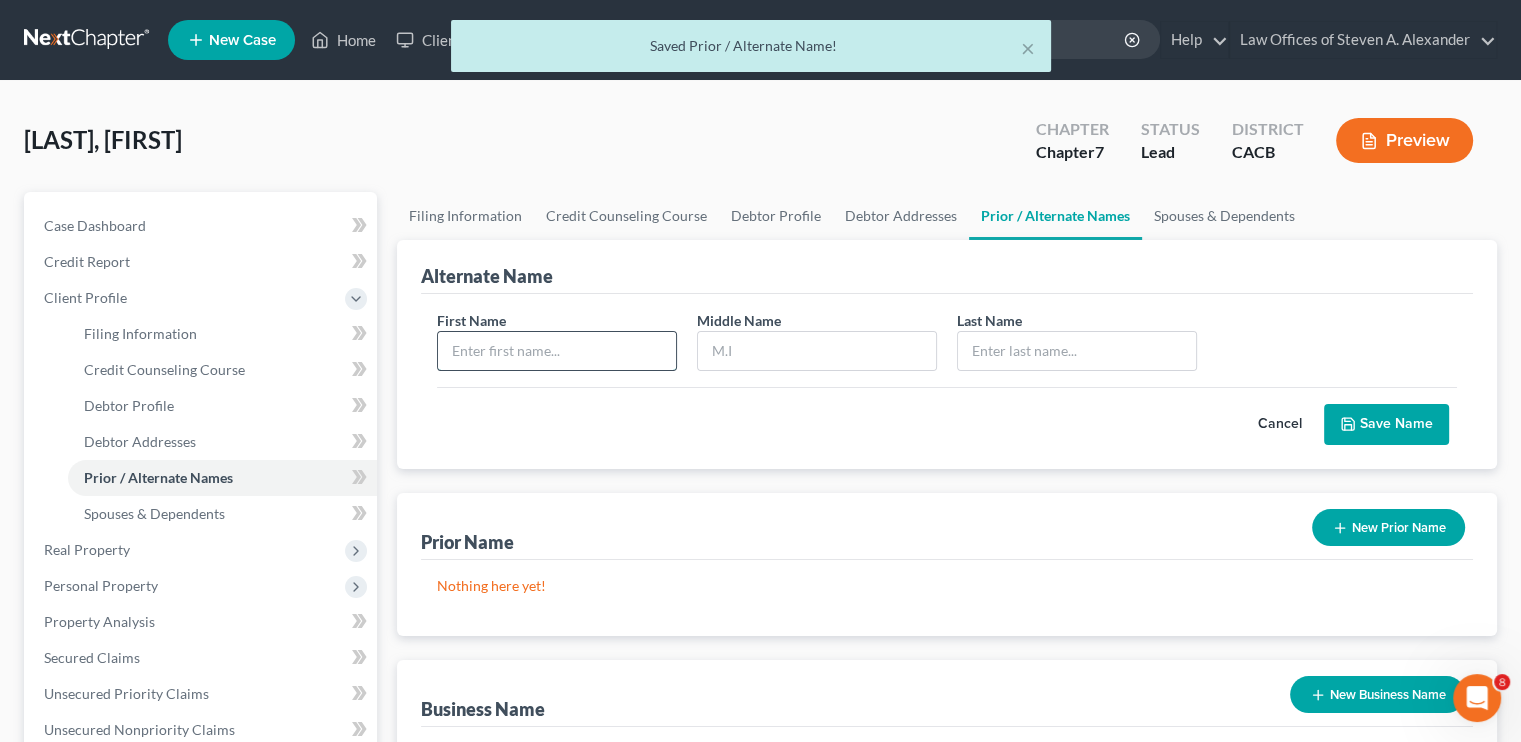 click at bounding box center [557, 351] 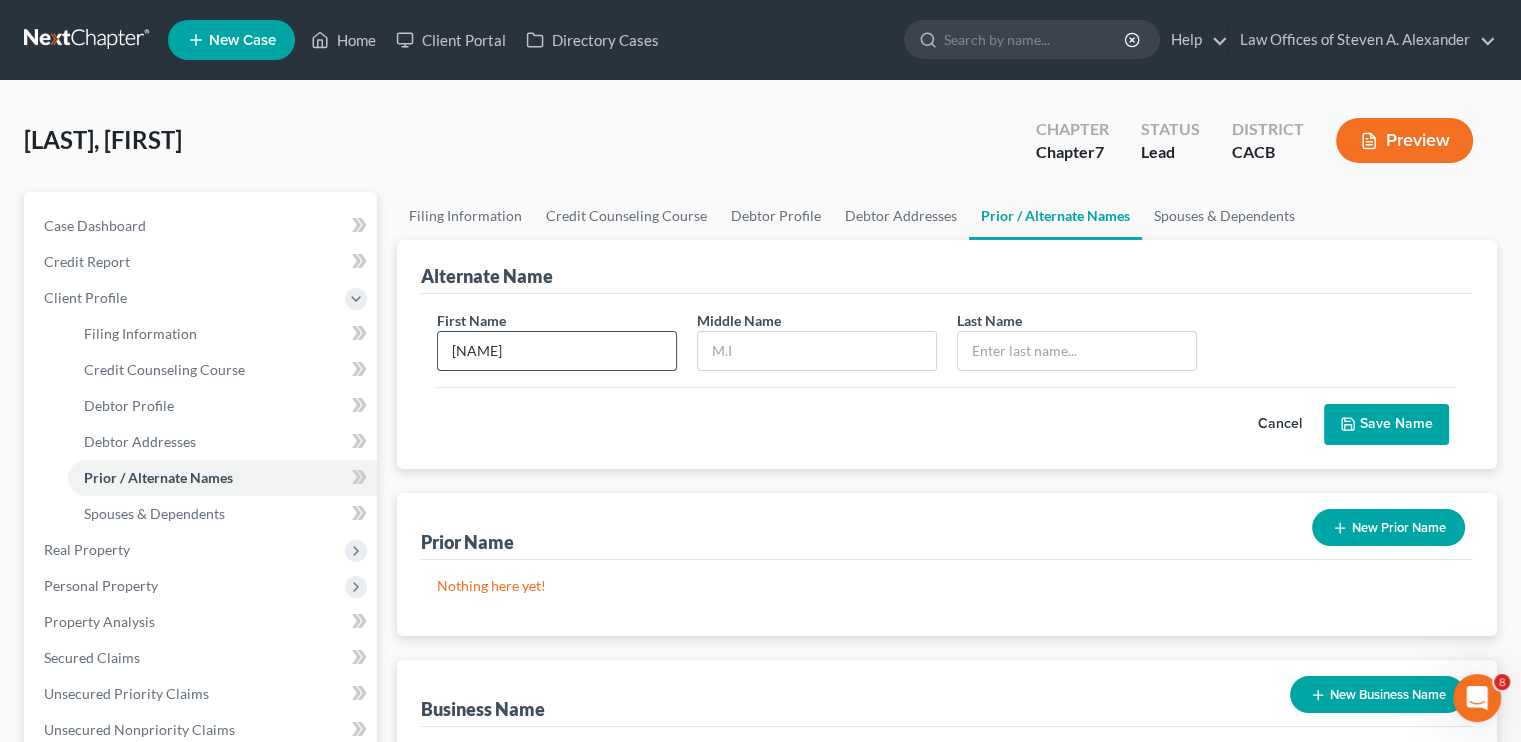type on "[NAME]" 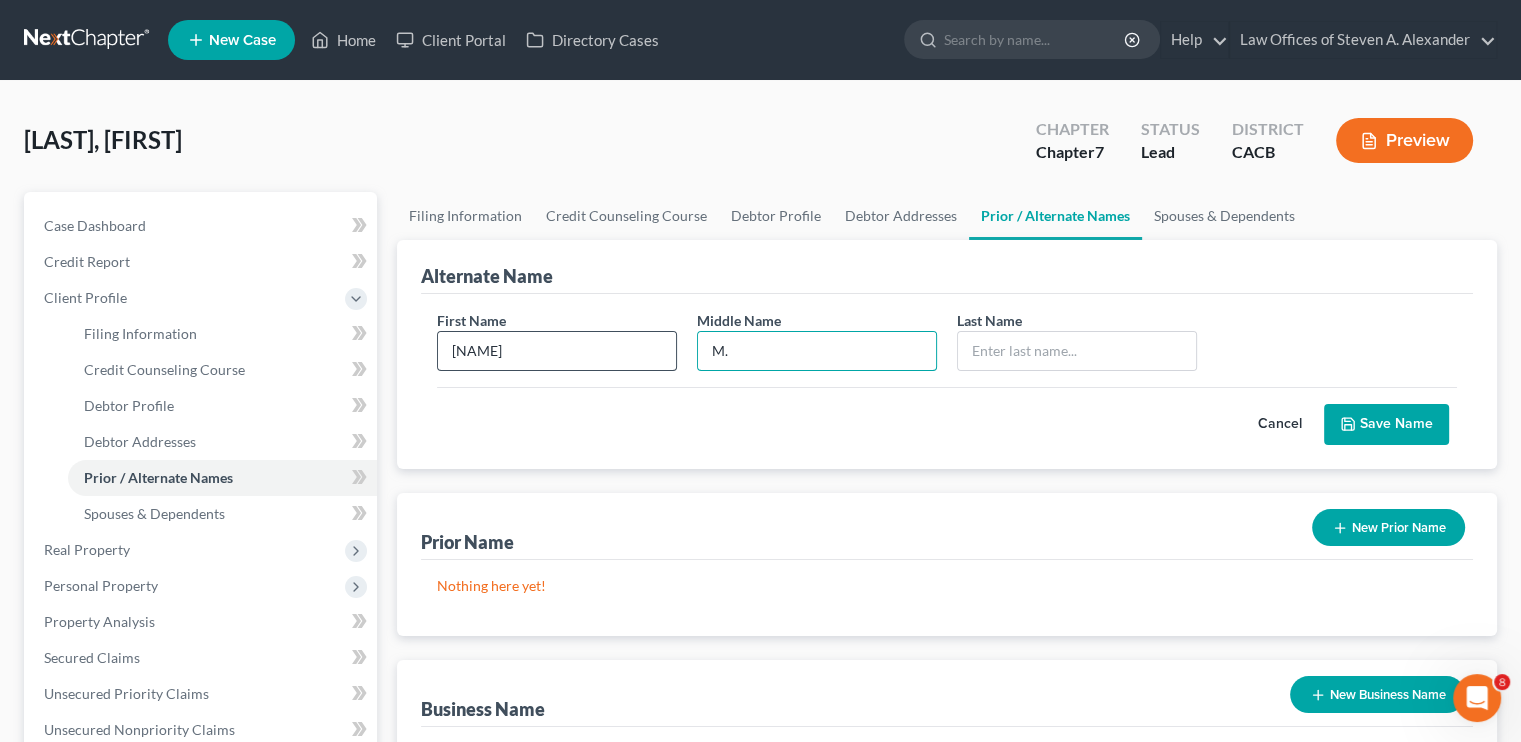 type on "M." 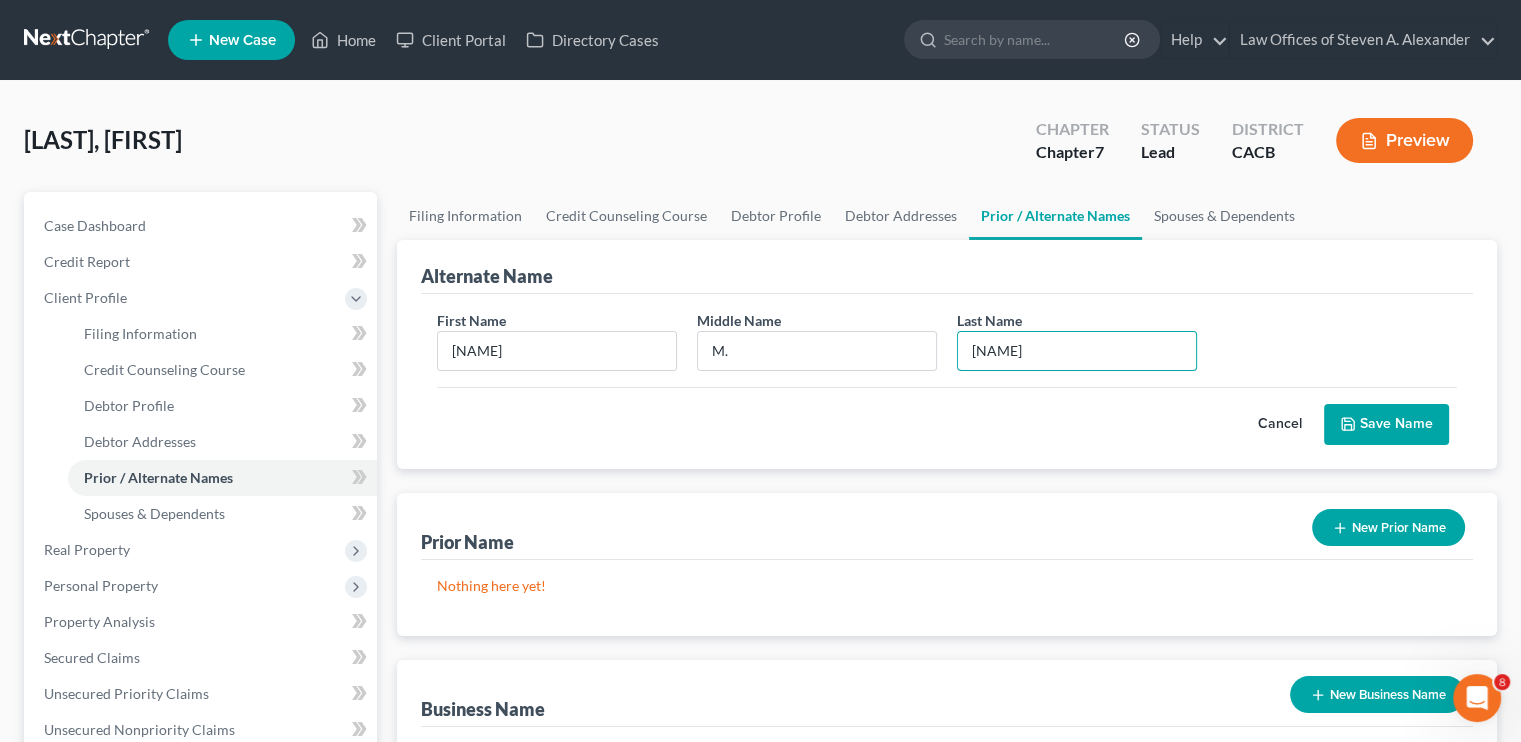 type on "[NAME]" 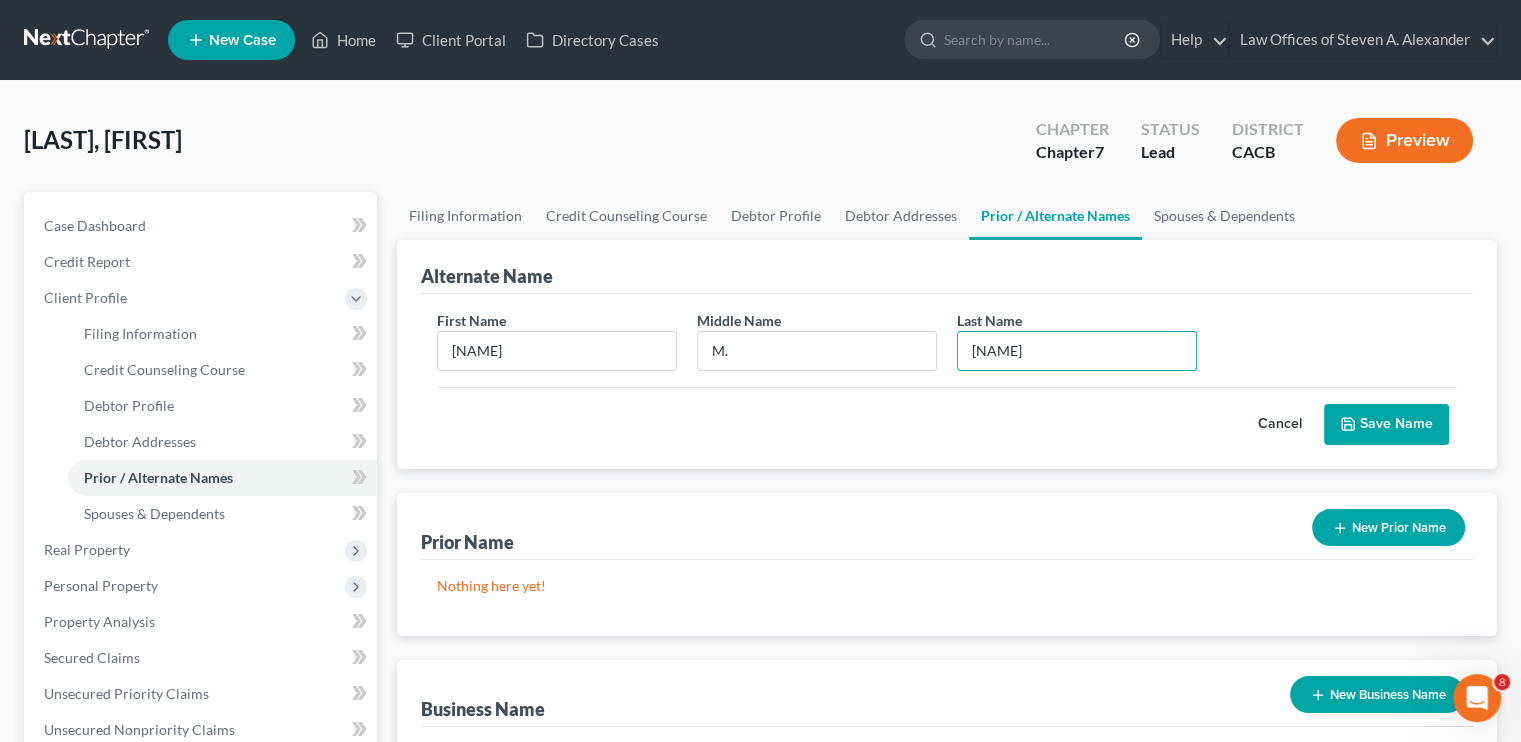 click on "Save Name" at bounding box center [1386, 425] 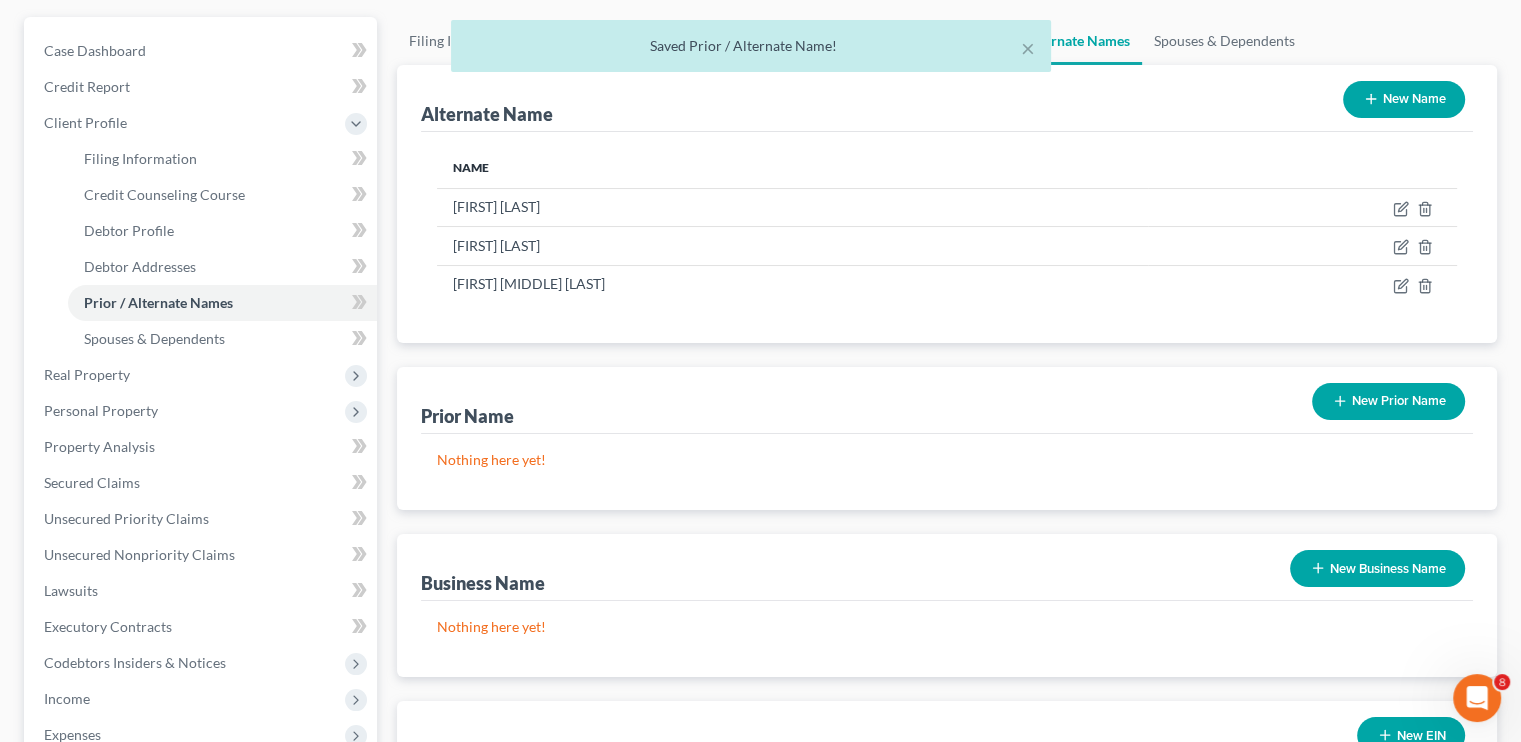 scroll, scrollTop: 0, scrollLeft: 0, axis: both 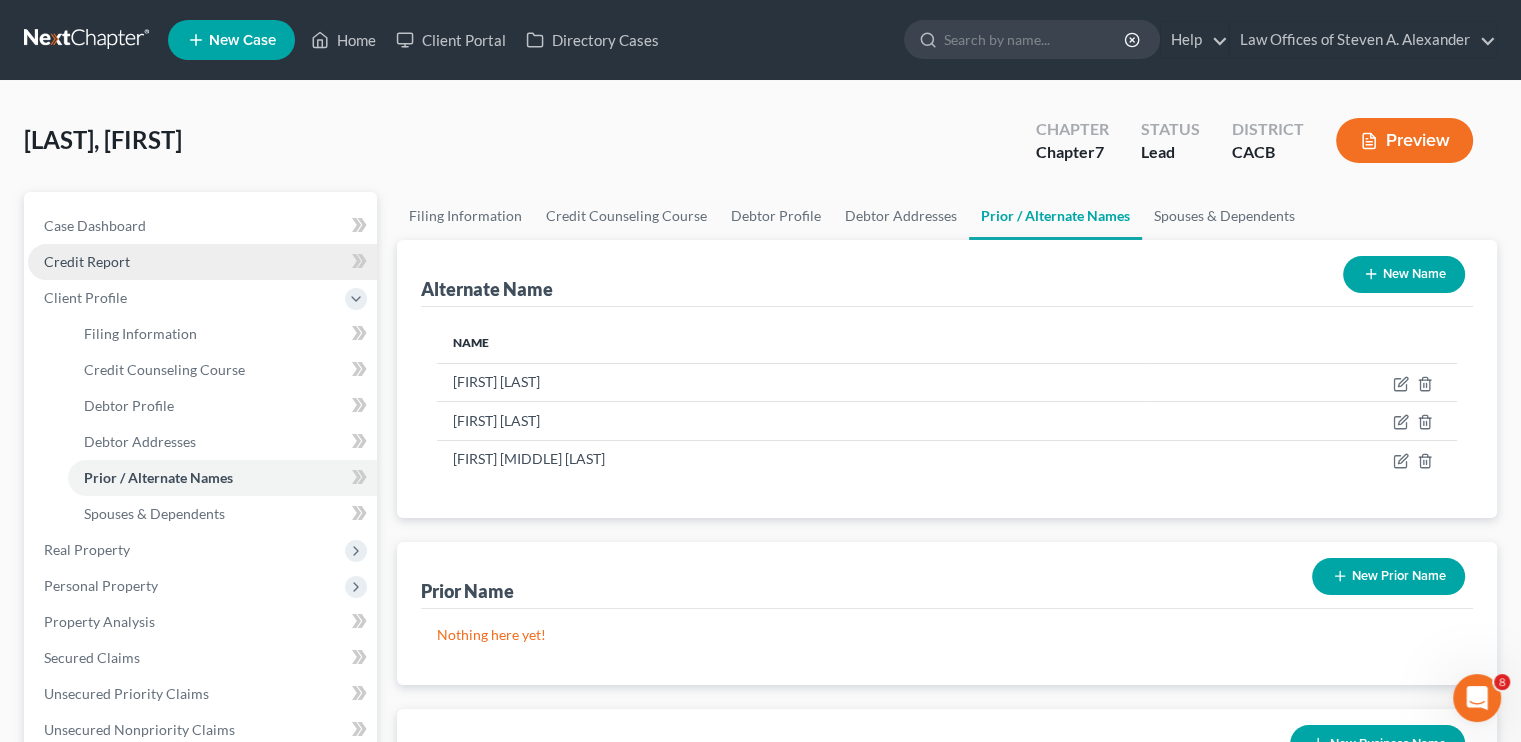 click on "Credit Report" at bounding box center (87, 261) 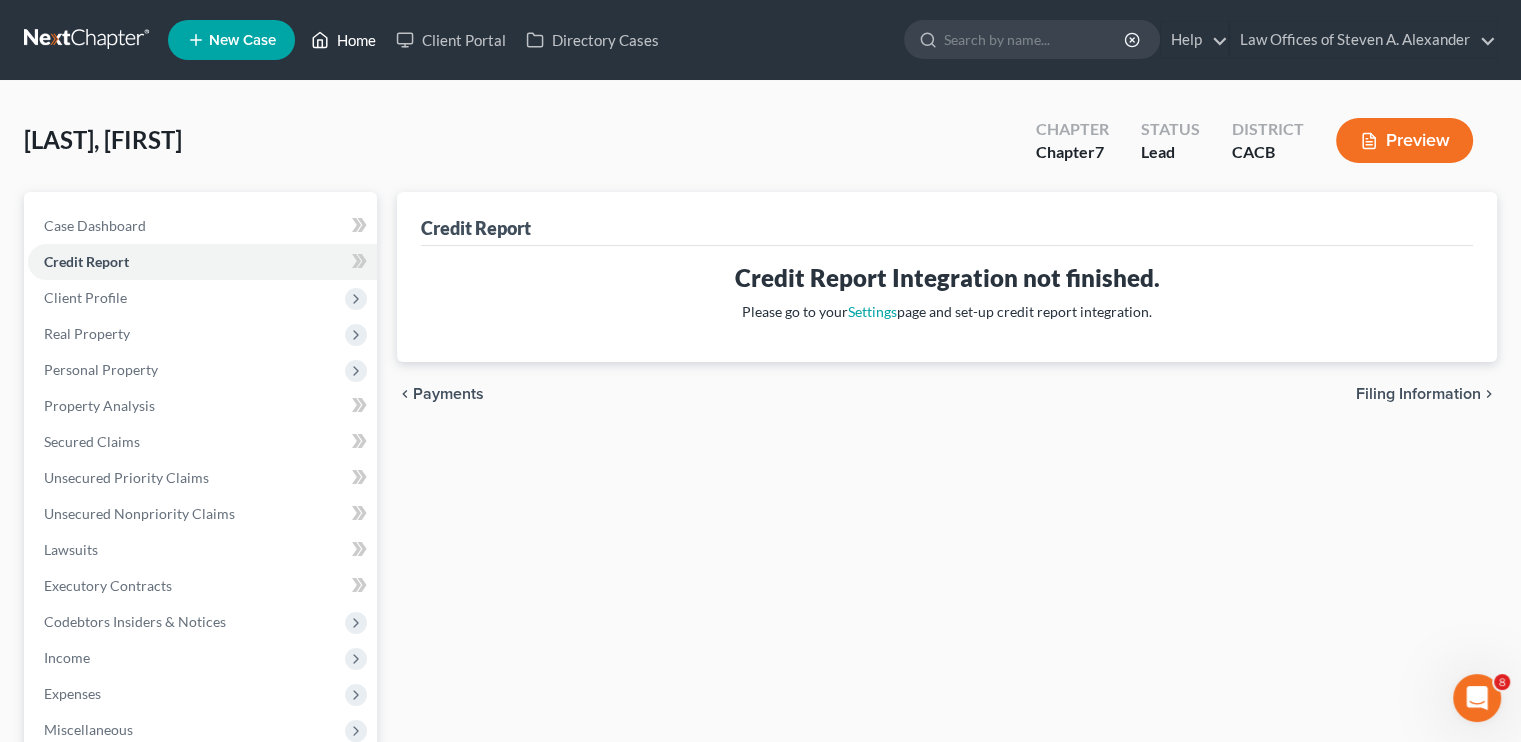 click on "Home" at bounding box center (343, 40) 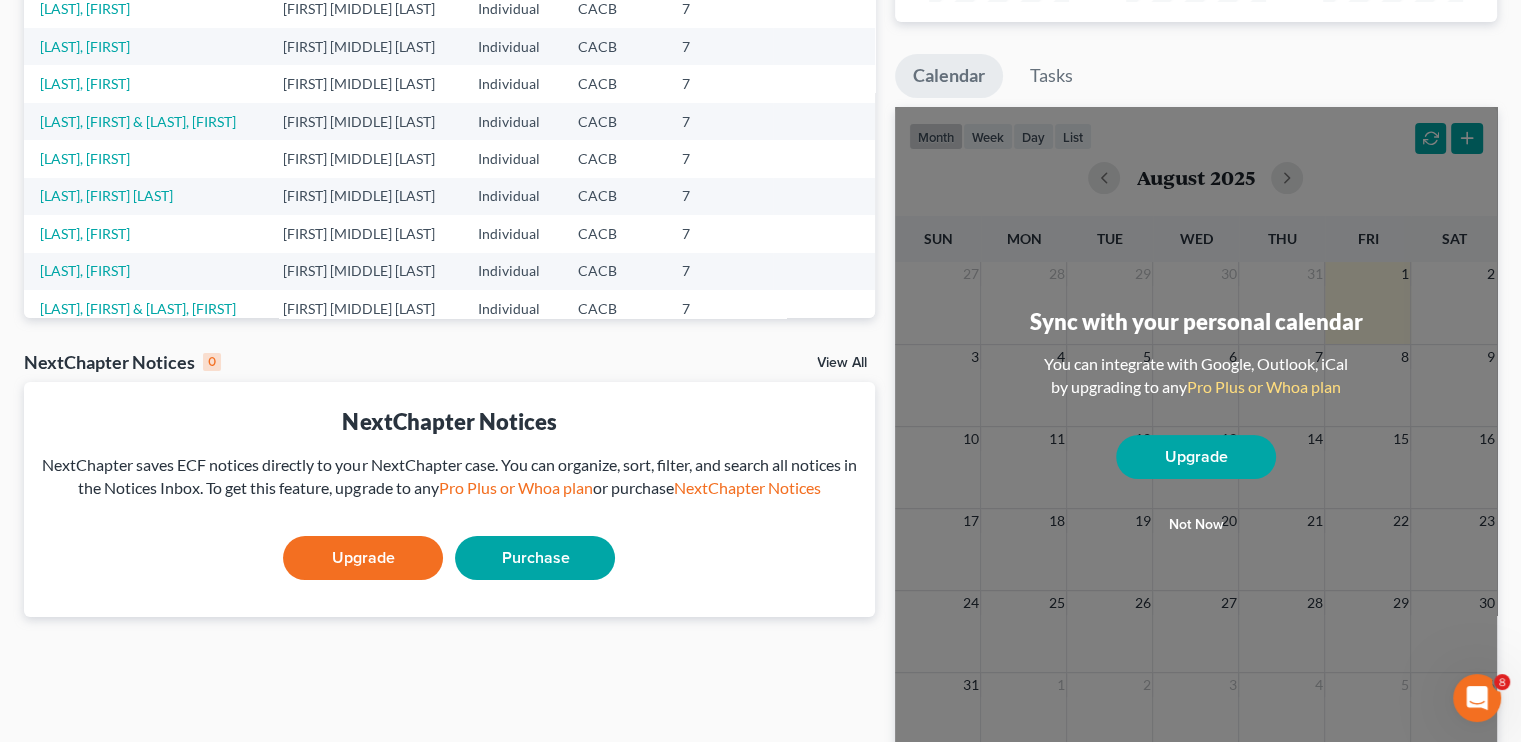 scroll, scrollTop: 212, scrollLeft: 0, axis: vertical 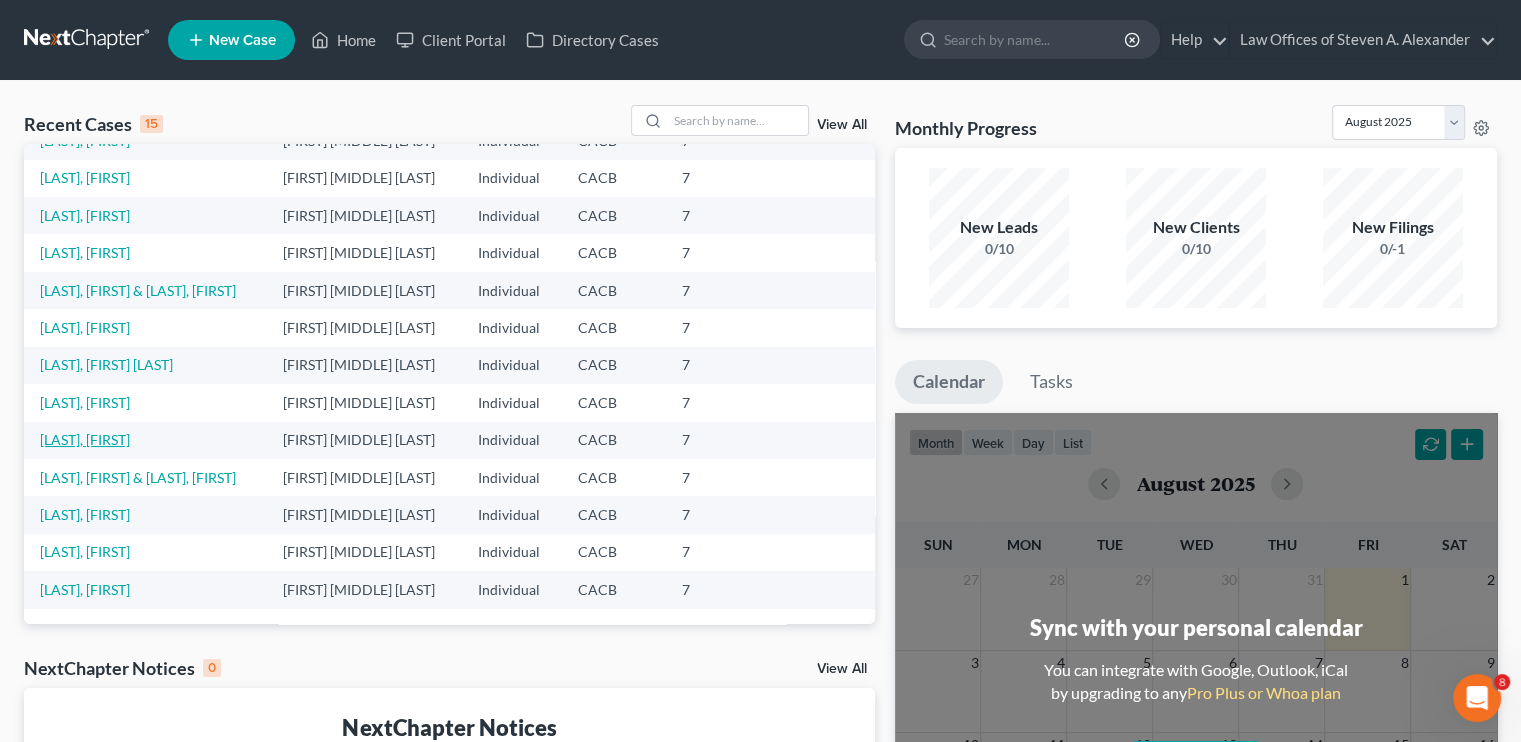 click on "[LAST], [FIRST]" at bounding box center (85, 439) 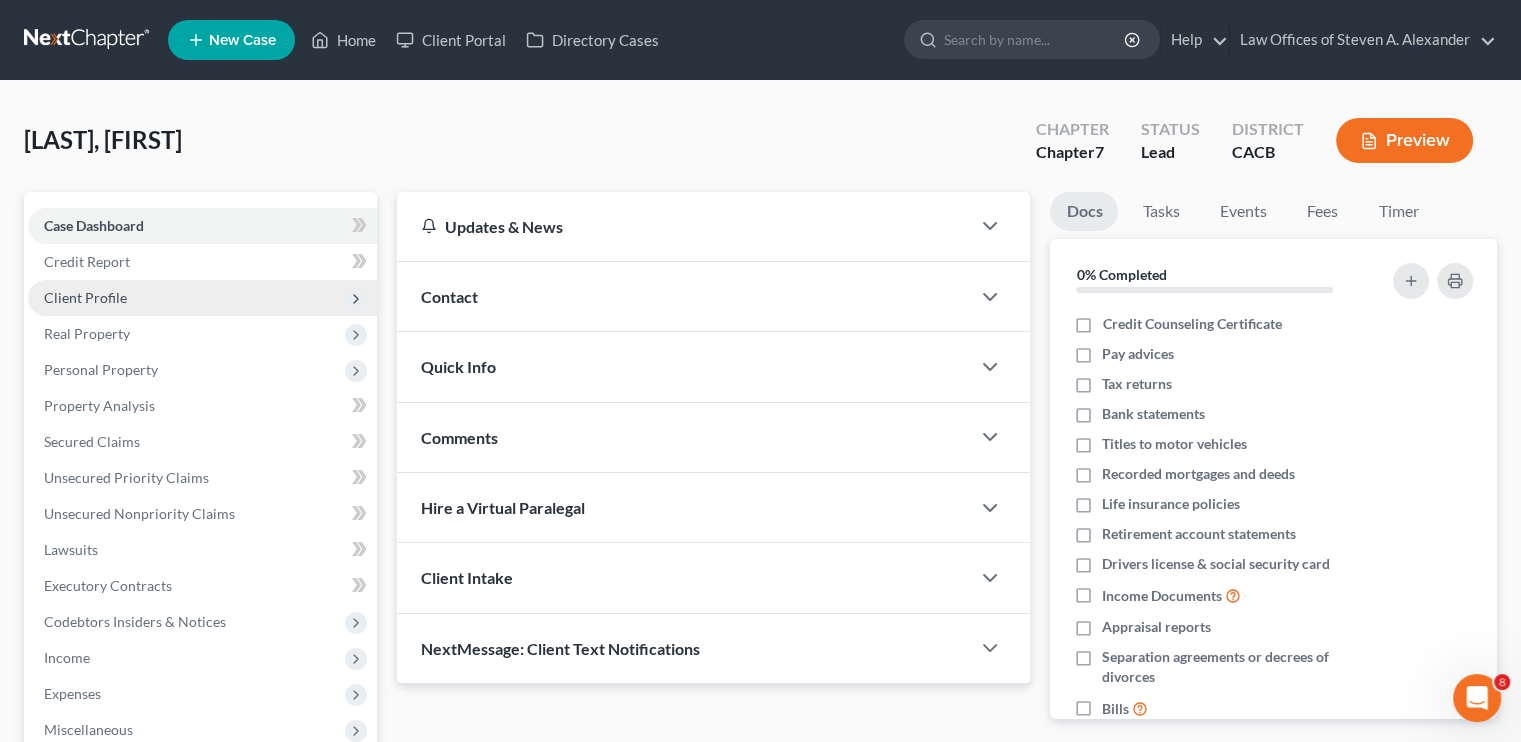 click on "Client Profile" at bounding box center (202, 298) 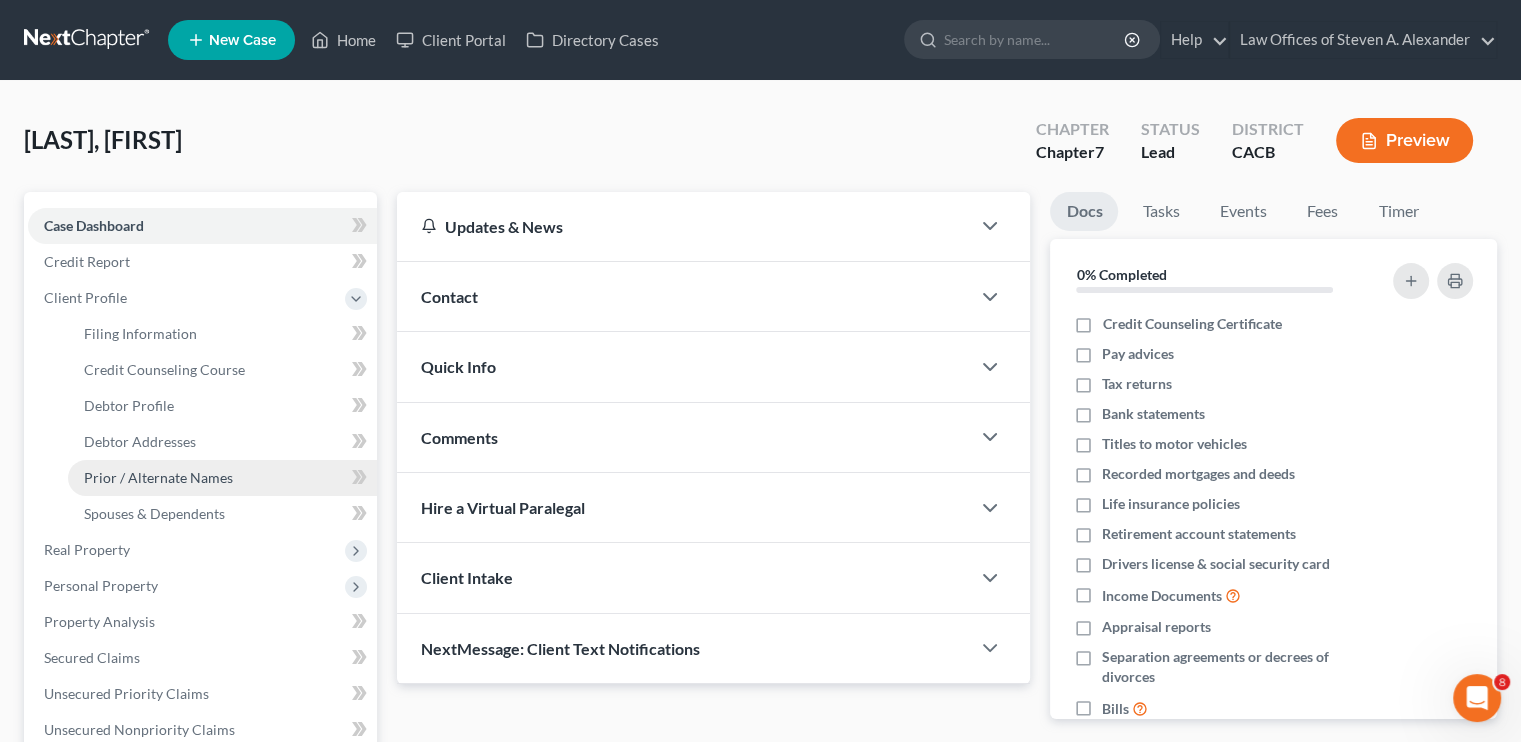 click on "Prior / Alternate Names" at bounding box center (158, 477) 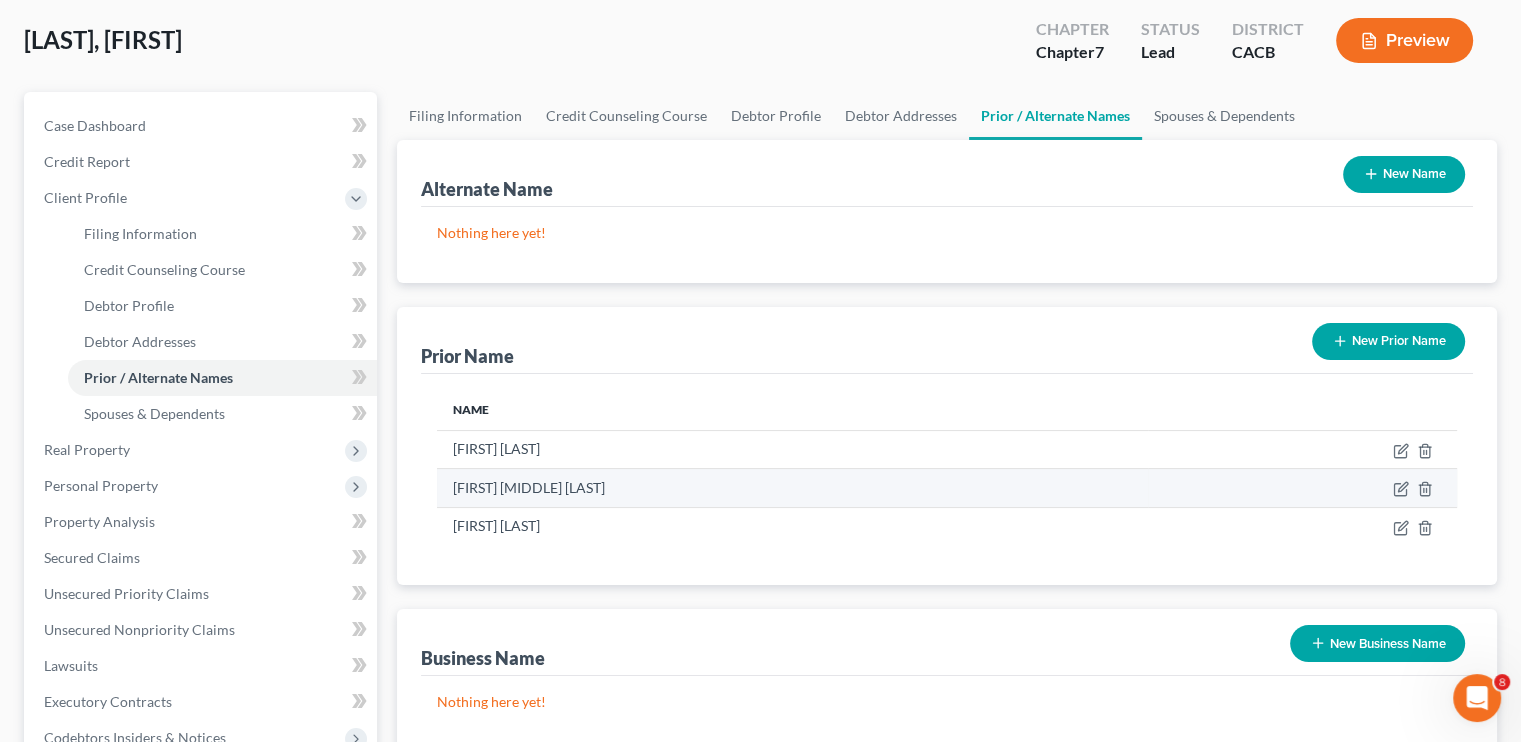 scroll, scrollTop: 0, scrollLeft: 0, axis: both 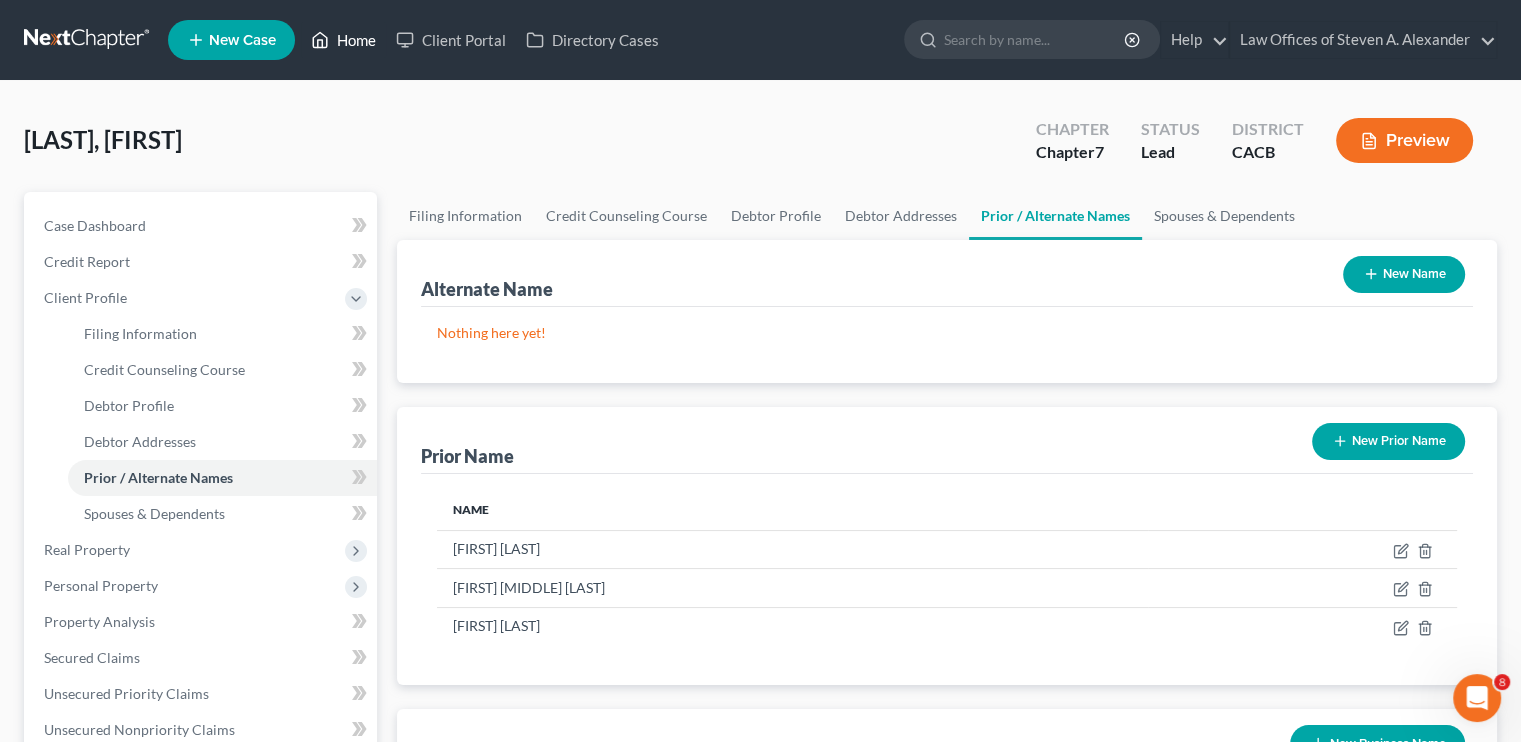 click on "Home" at bounding box center [343, 40] 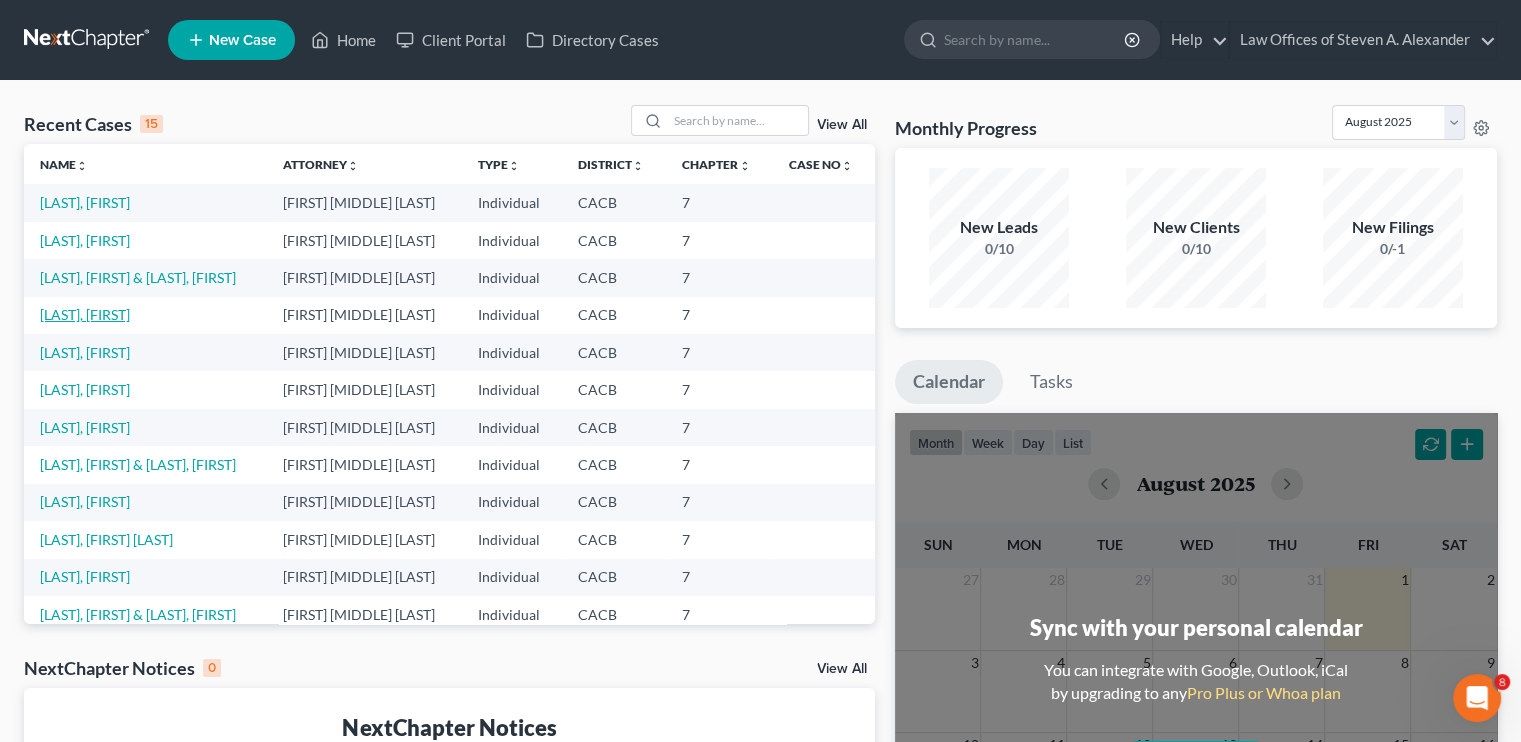 click on "[LAST], [FIRST]" at bounding box center [85, 314] 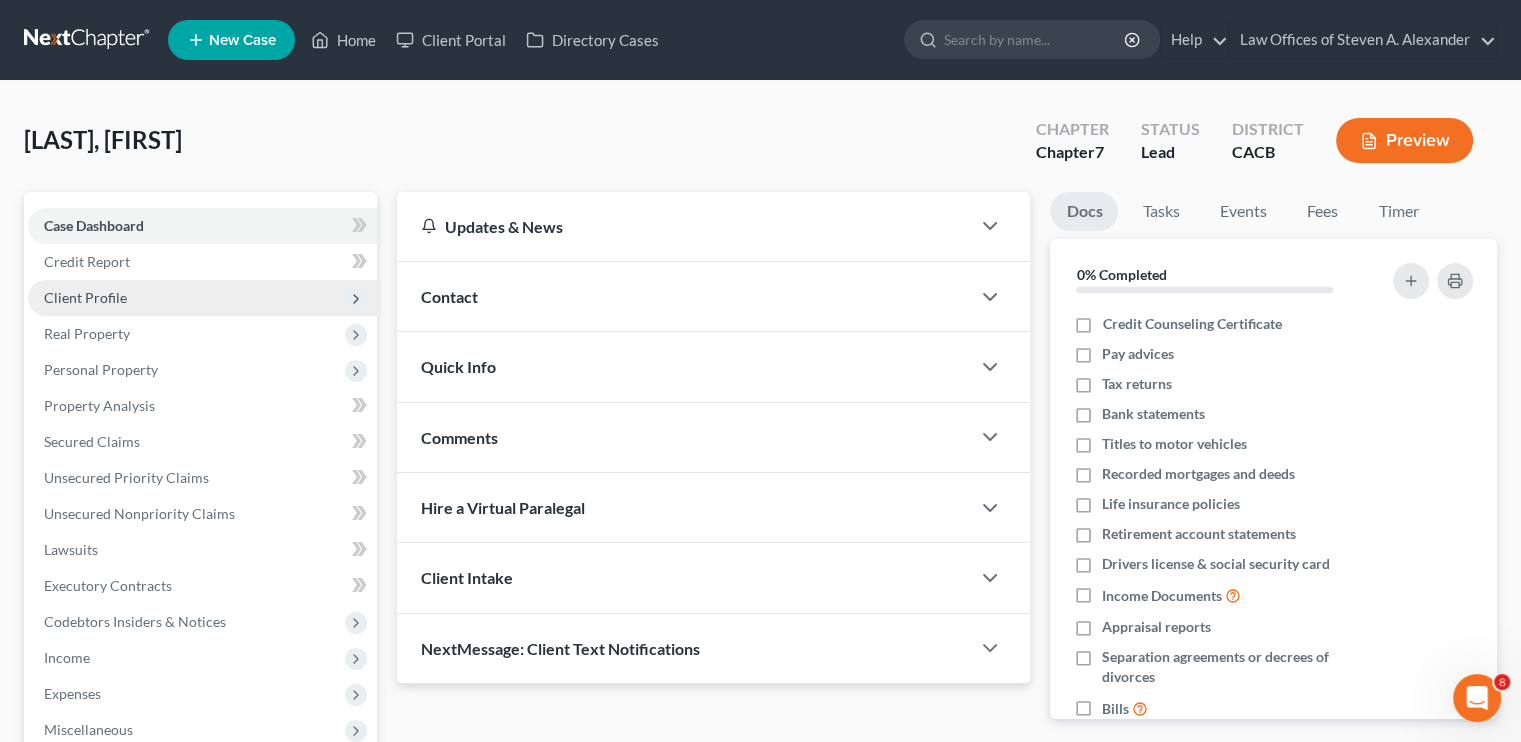 click on "Client Profile" at bounding box center (85, 297) 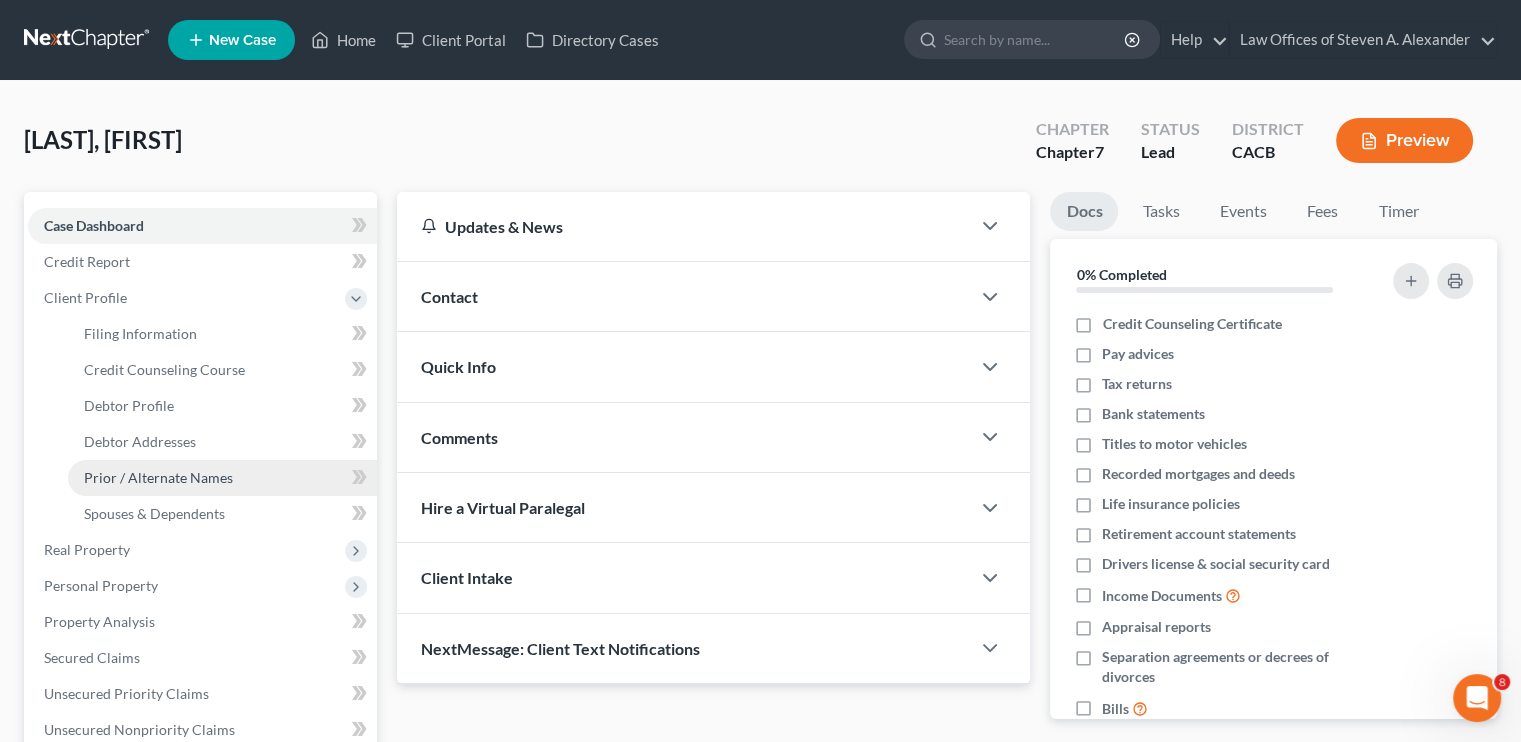 click on "Prior / Alternate Names" at bounding box center [158, 477] 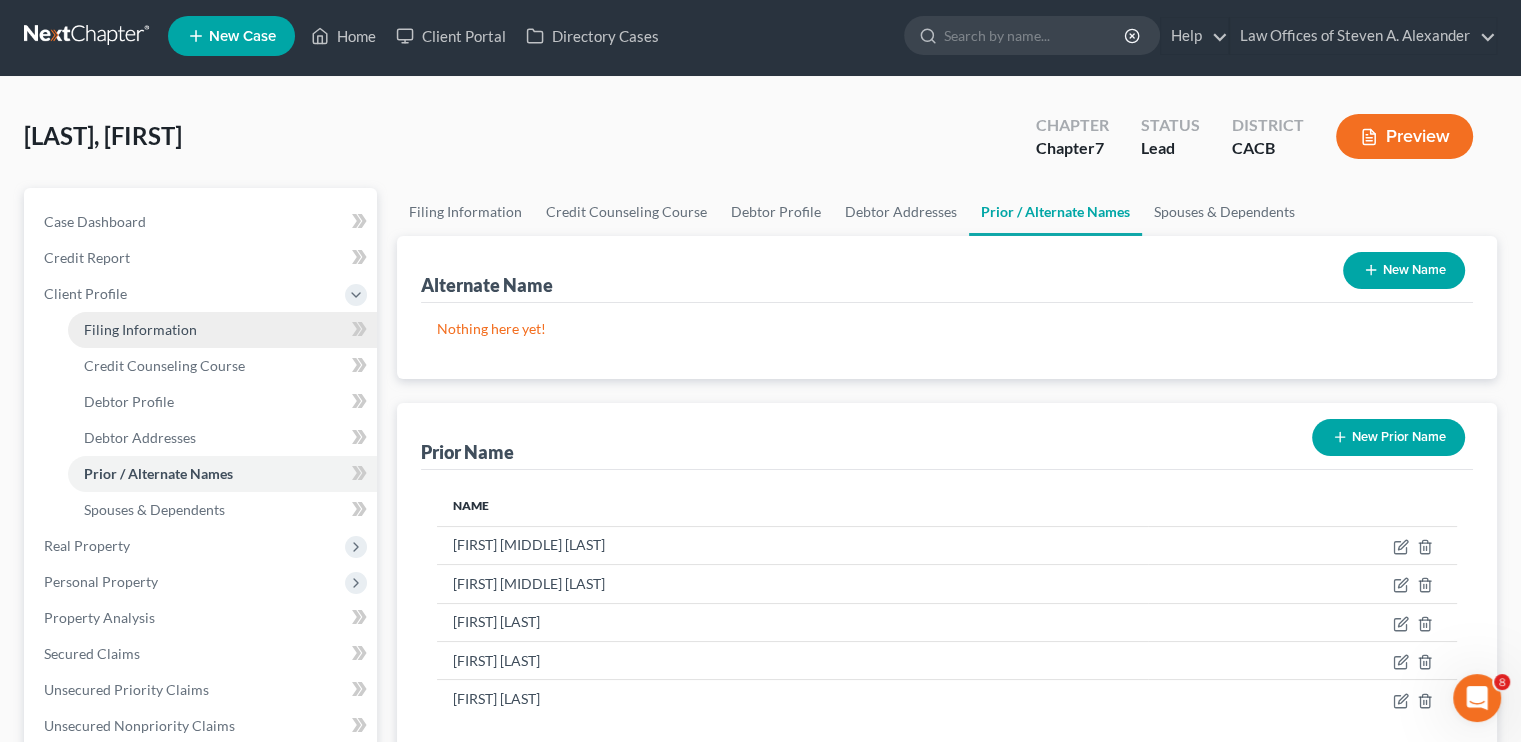 scroll, scrollTop: 0, scrollLeft: 0, axis: both 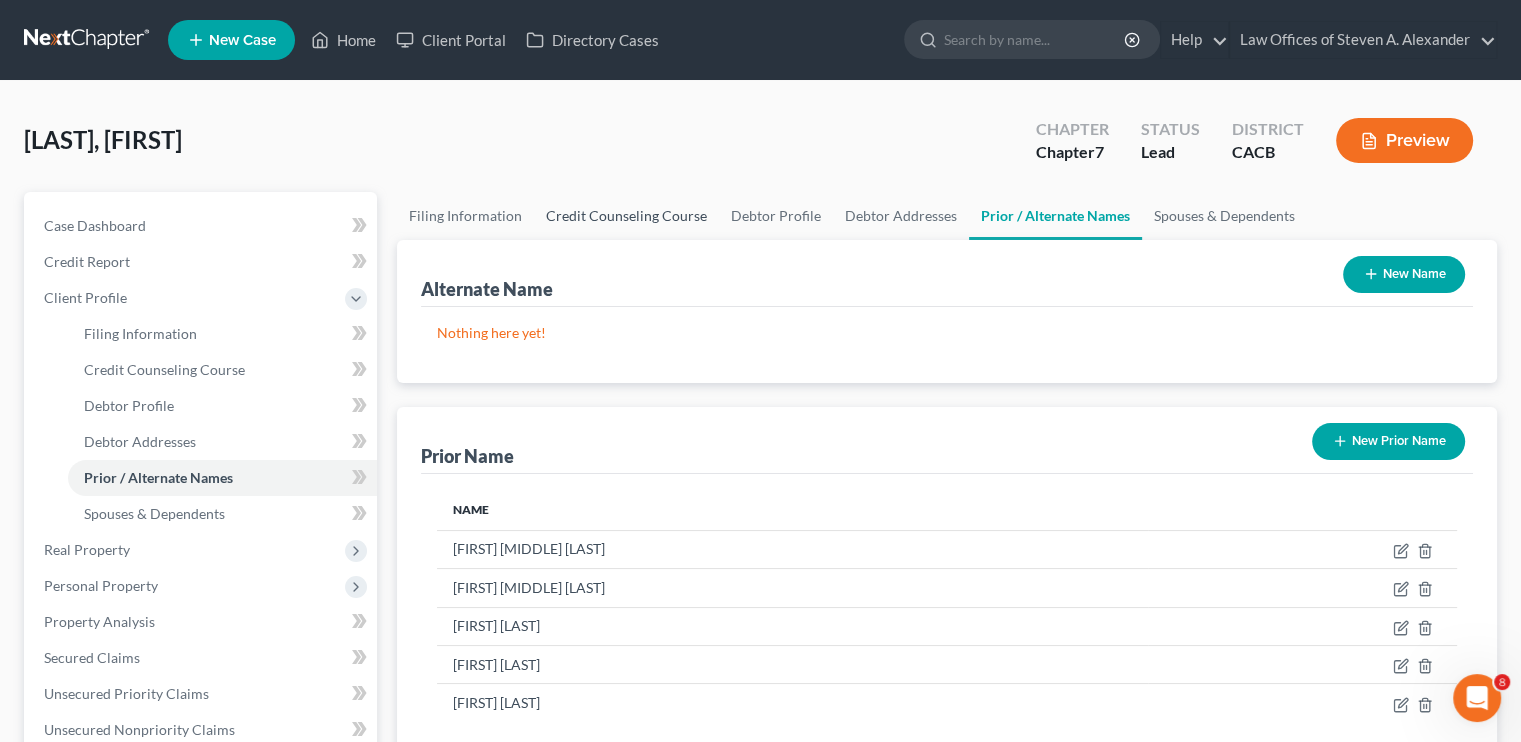 click on "Credit Counseling Course" at bounding box center [626, 216] 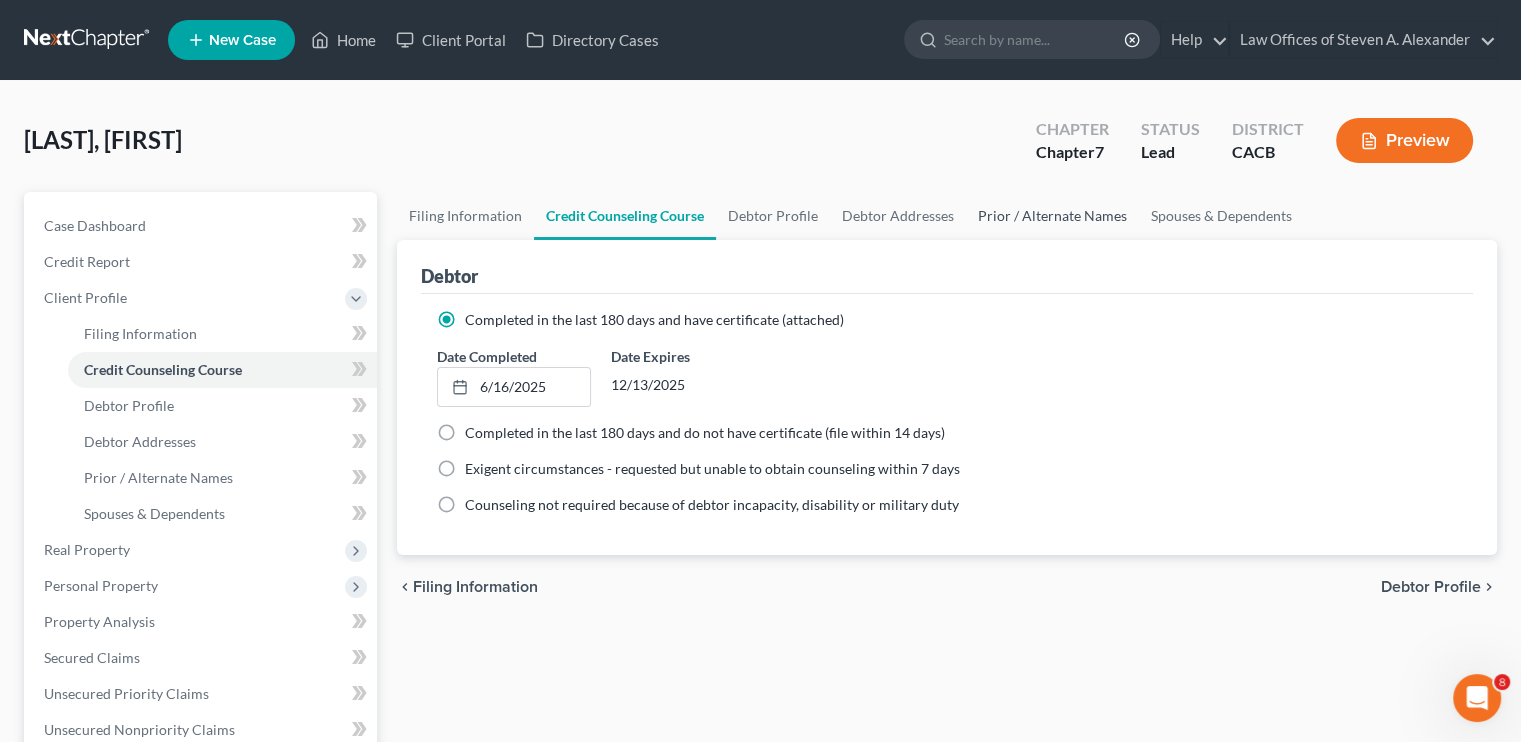 click on "Prior / Alternate Names" at bounding box center (1052, 216) 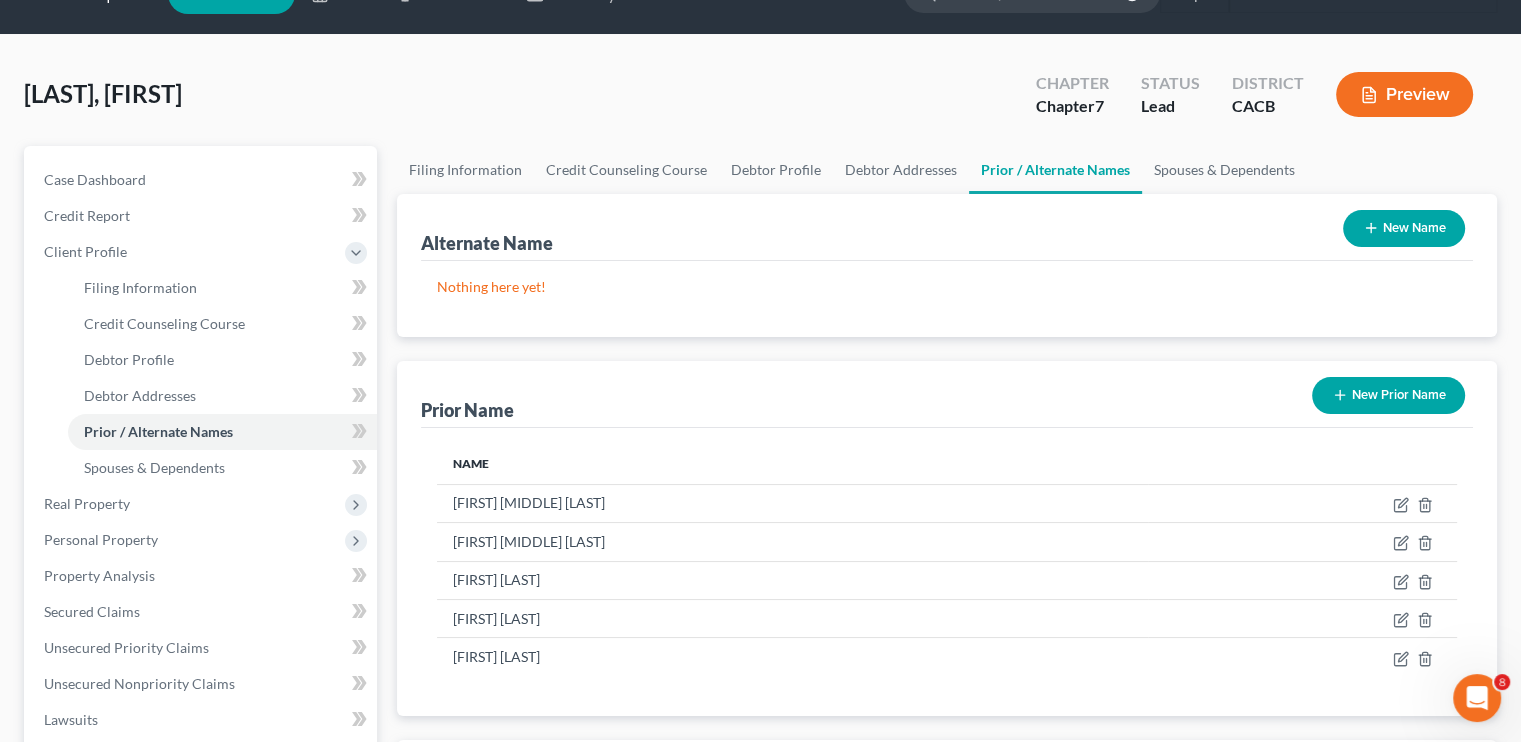 scroll, scrollTop: 0, scrollLeft: 0, axis: both 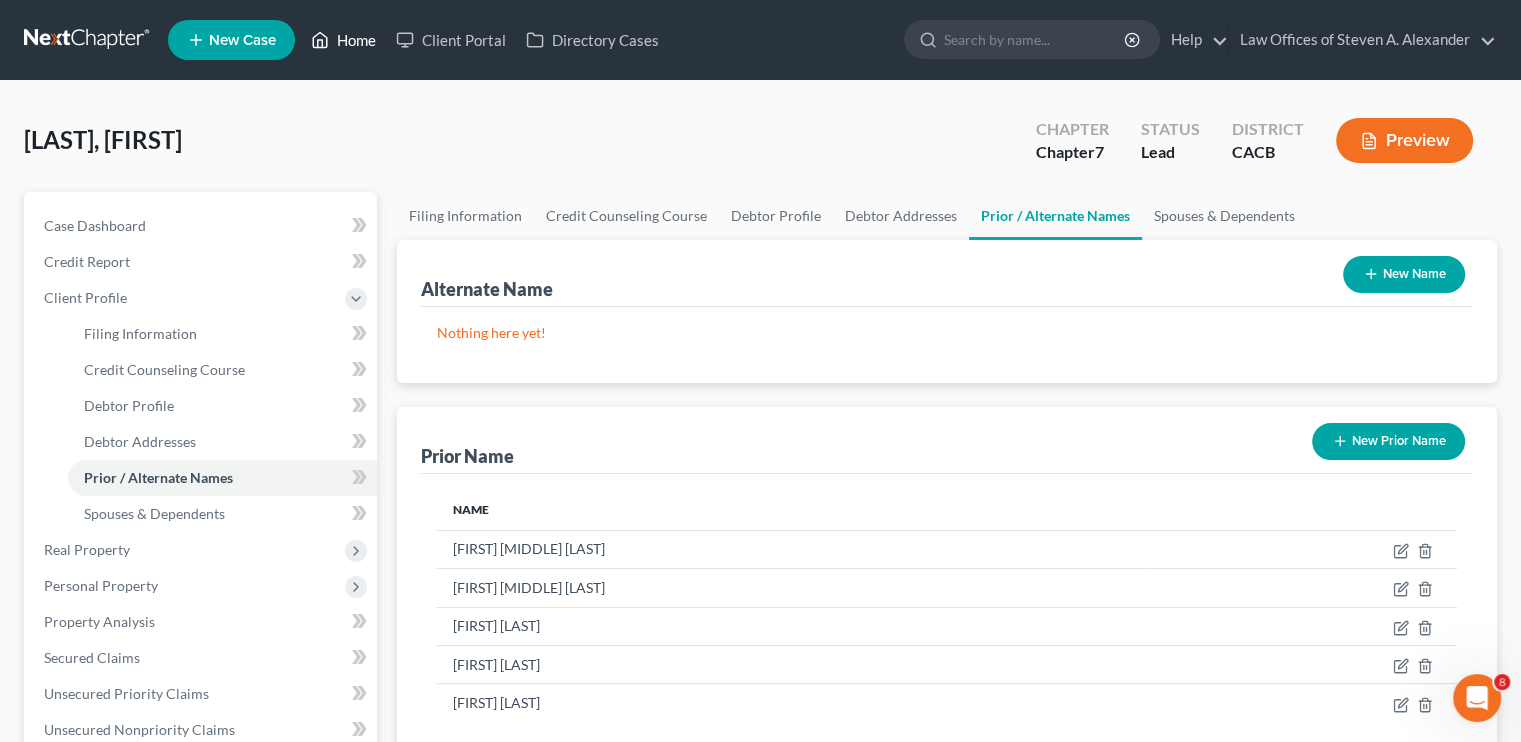 click on "Home" at bounding box center (343, 40) 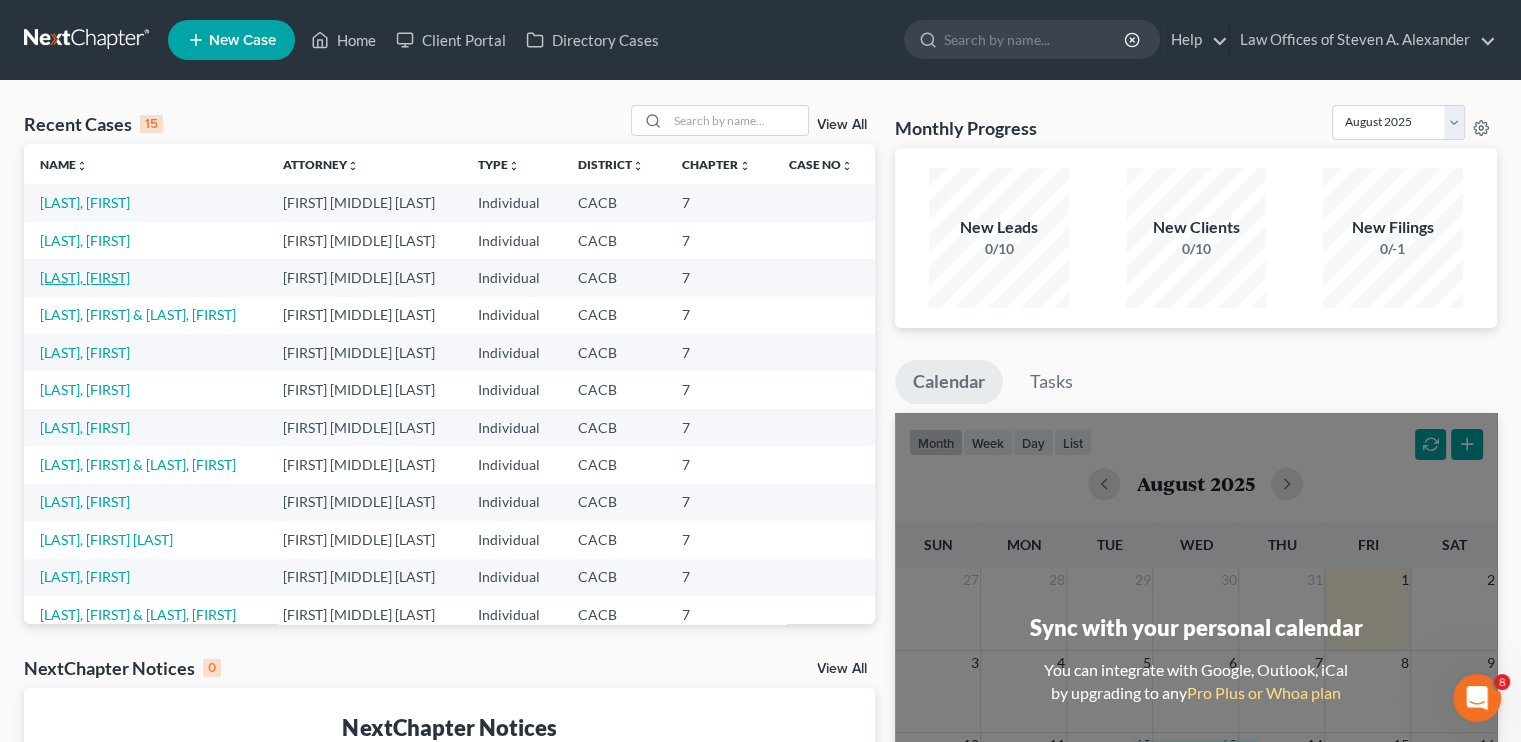 click on "[LAST], [FIRST]" at bounding box center [85, 277] 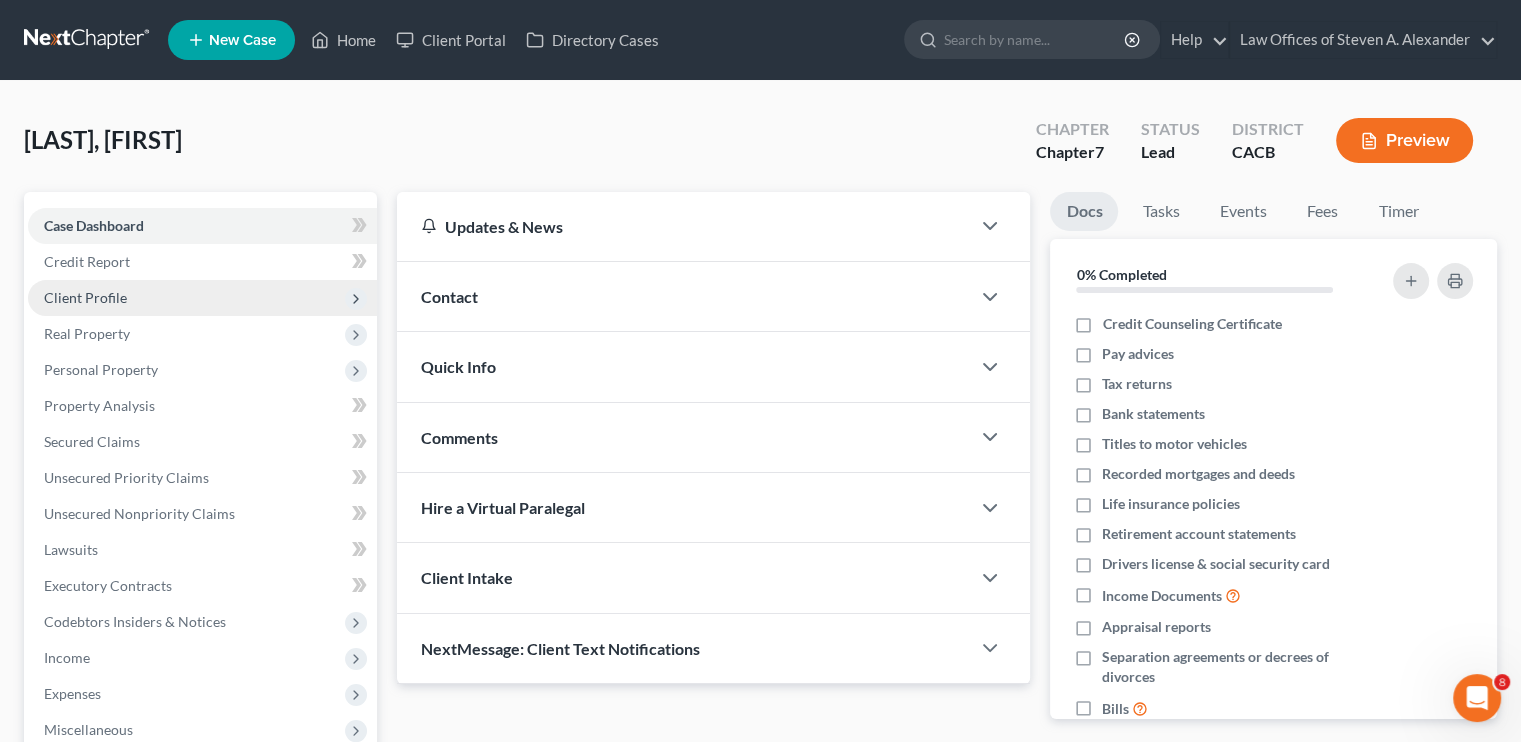 click on "Client Profile" at bounding box center [85, 297] 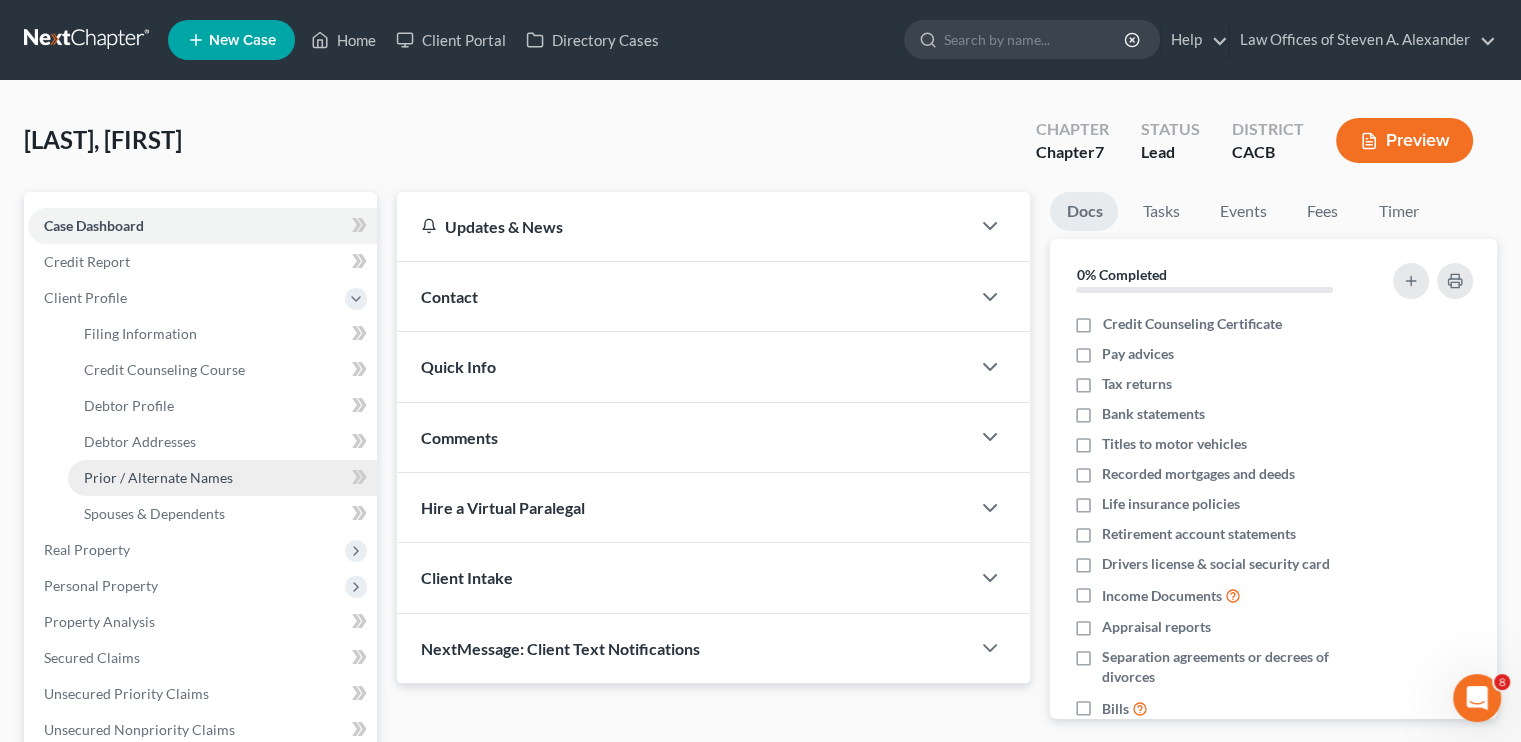 click on "Prior / Alternate Names" at bounding box center [158, 477] 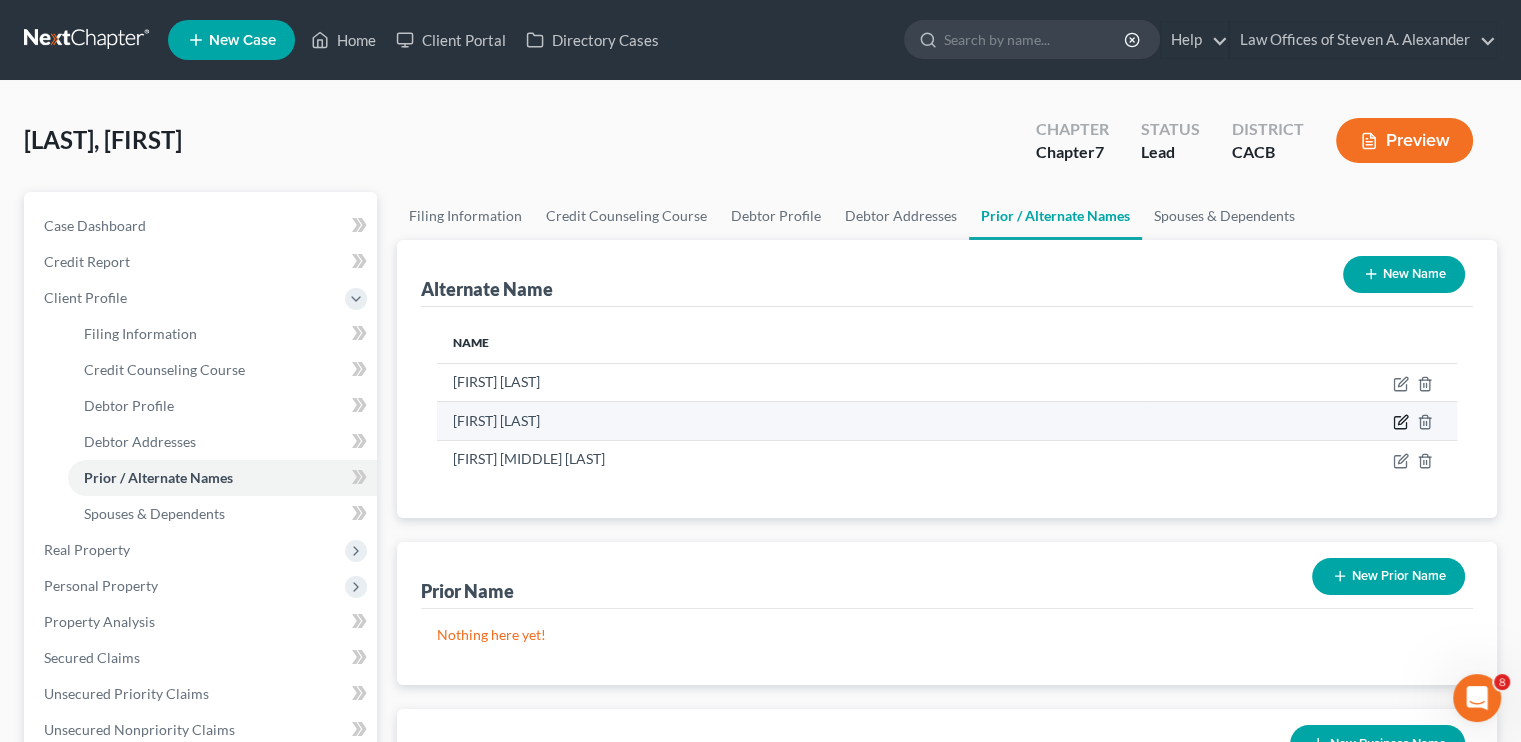click 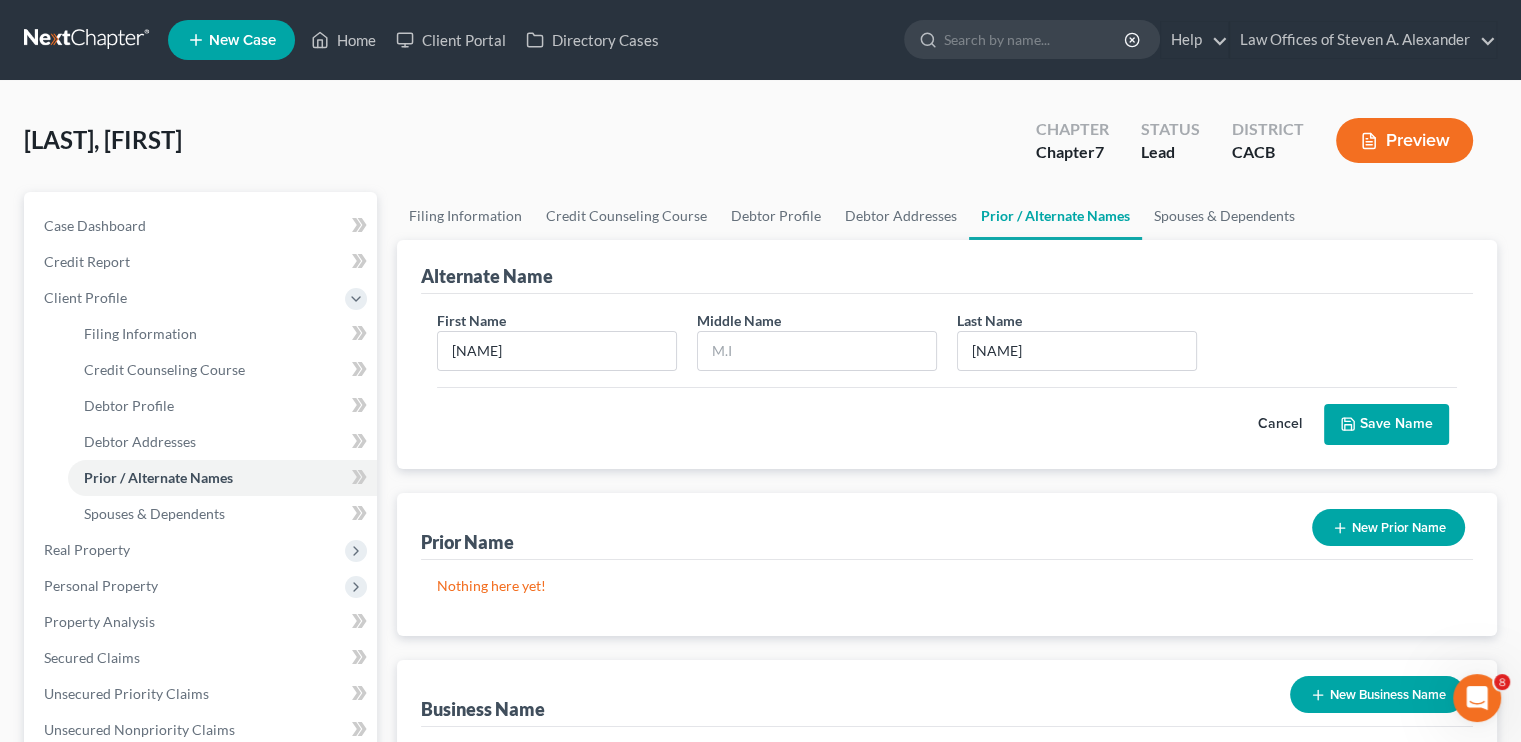 click on "Cancel" at bounding box center (1280, 425) 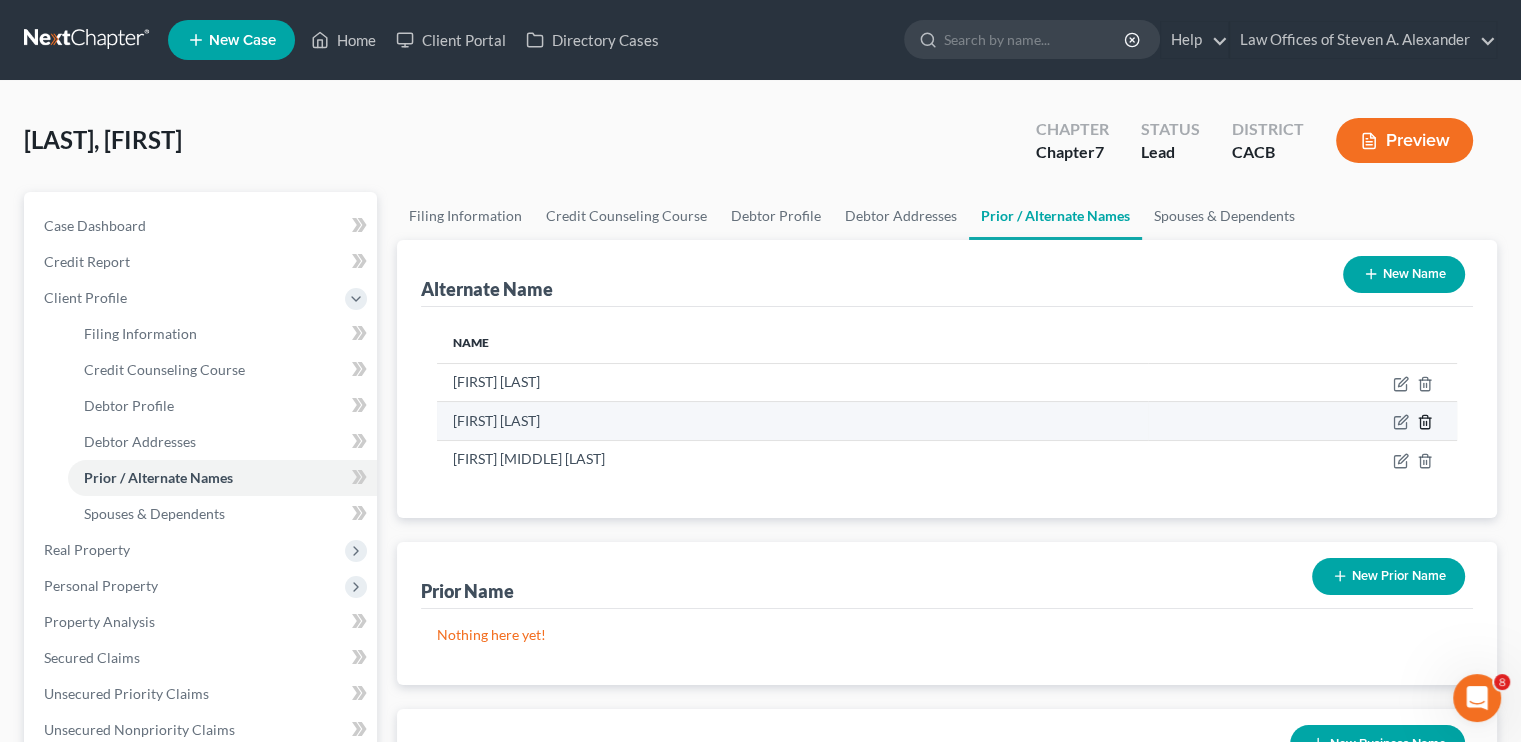 click 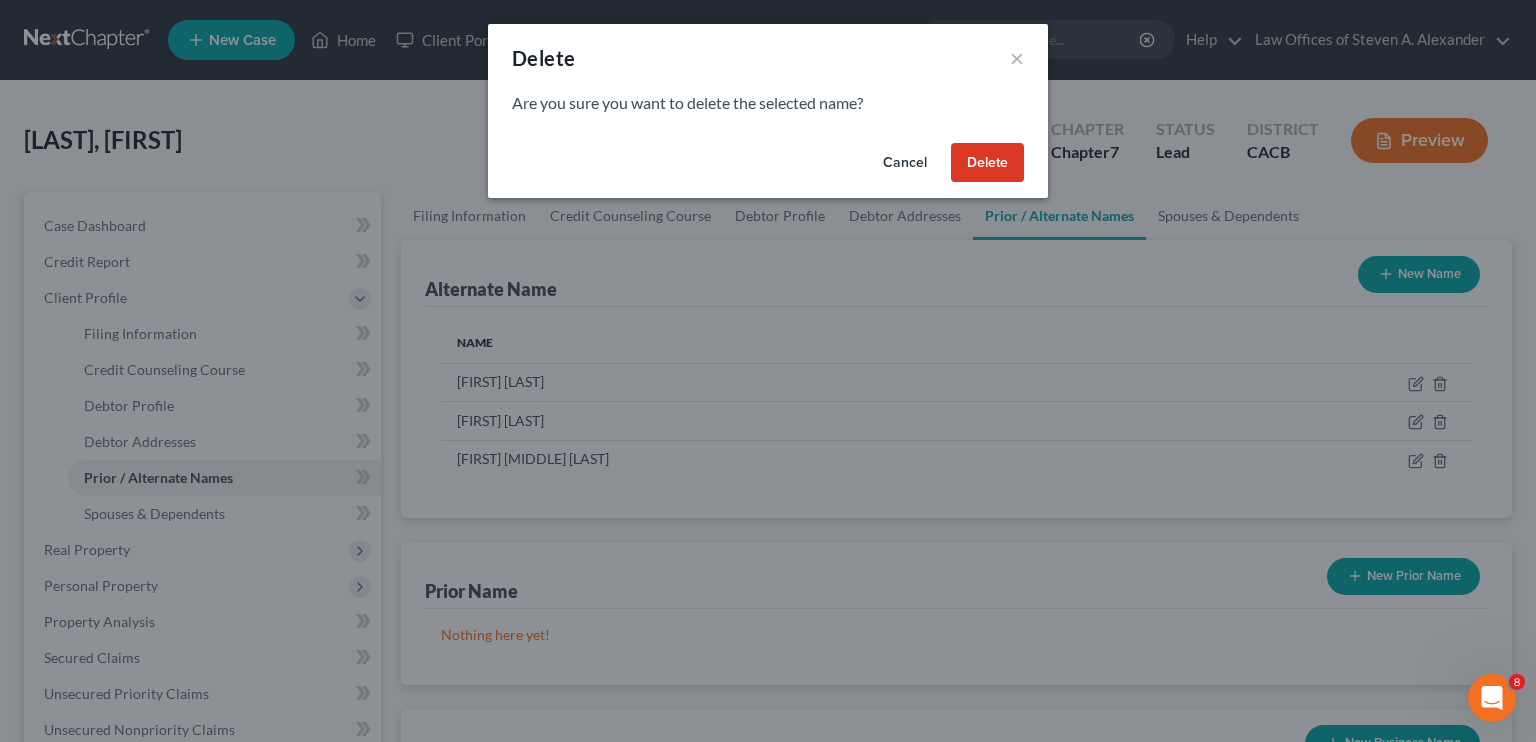 click on "Delete" at bounding box center (987, 163) 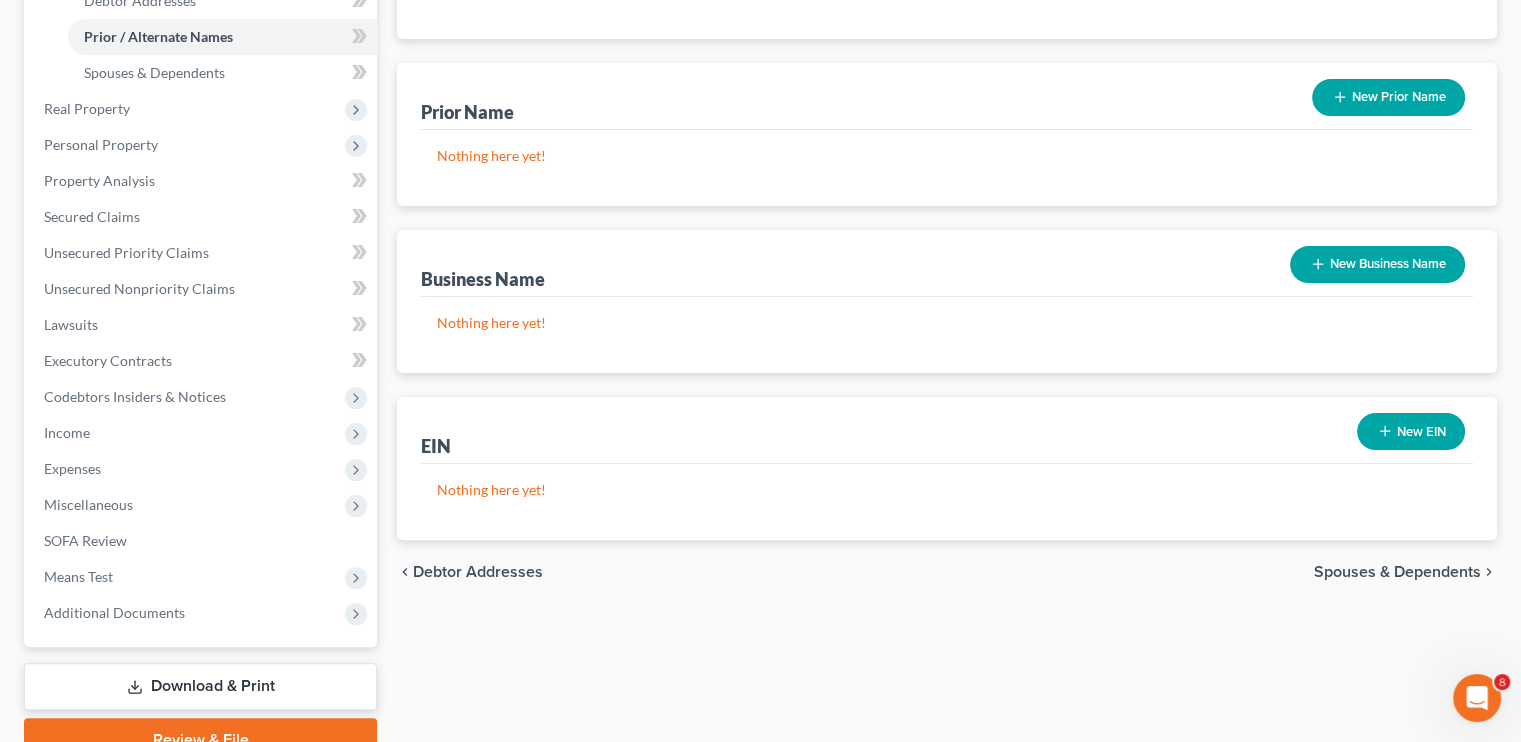 scroll, scrollTop: 500, scrollLeft: 0, axis: vertical 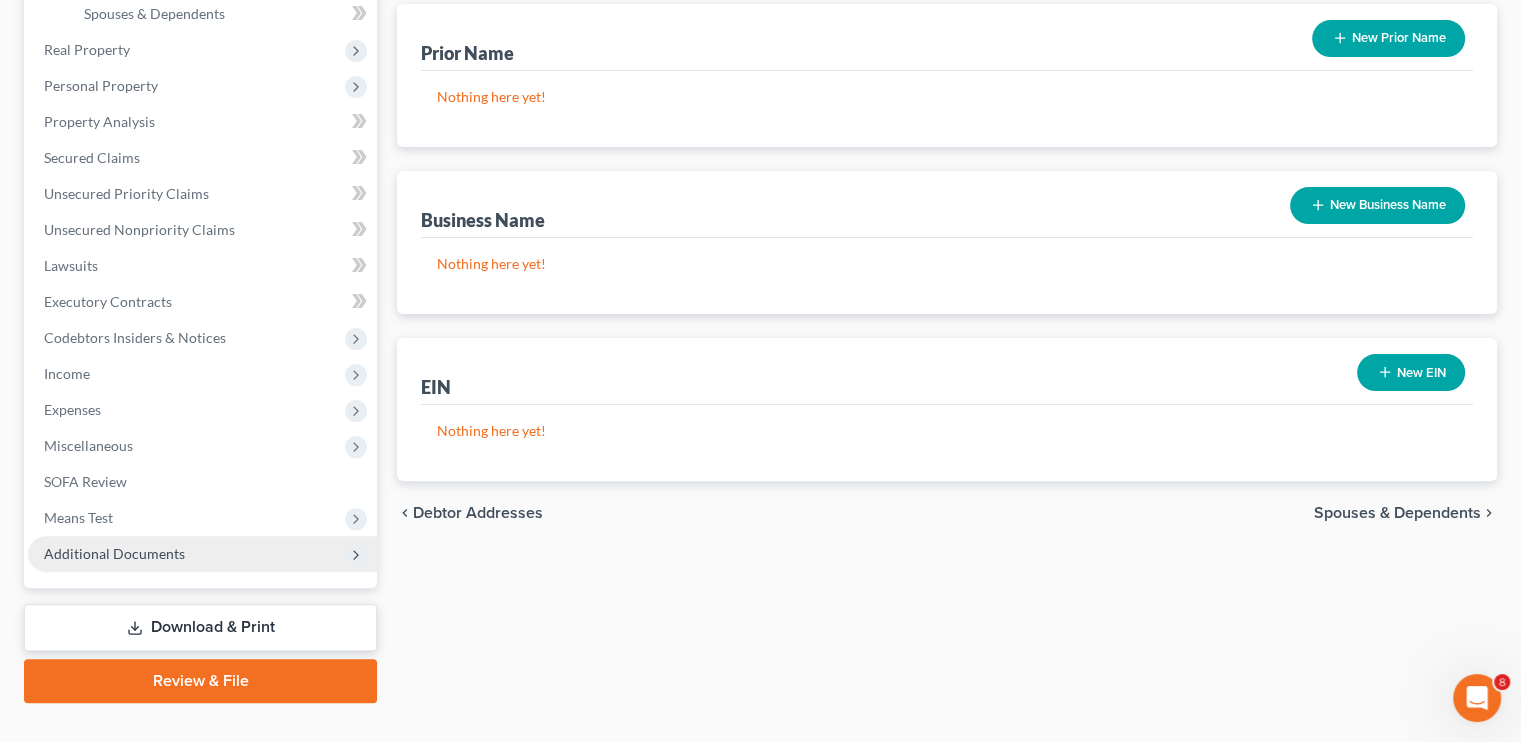 click on "Additional Documents" at bounding box center [114, 553] 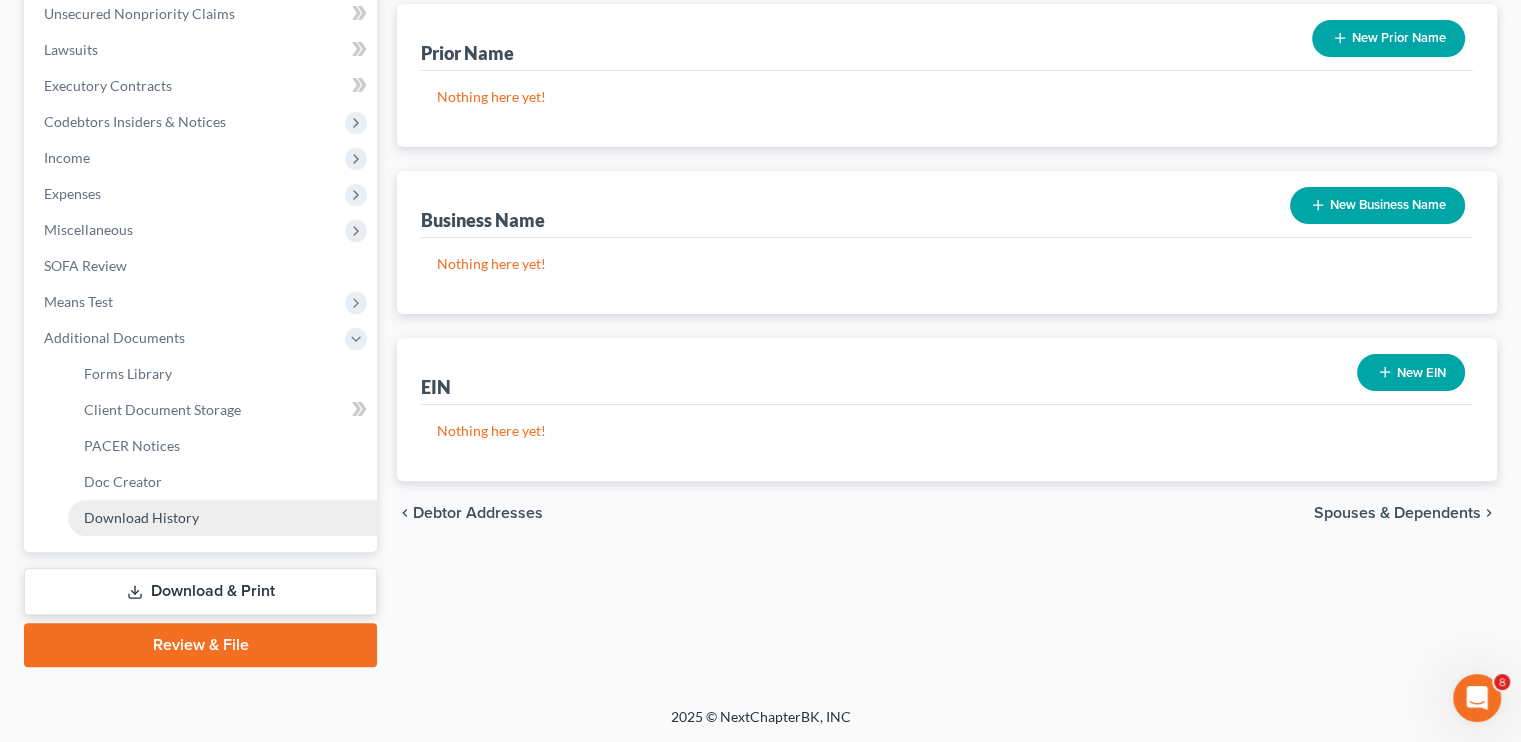 scroll, scrollTop: 499, scrollLeft: 0, axis: vertical 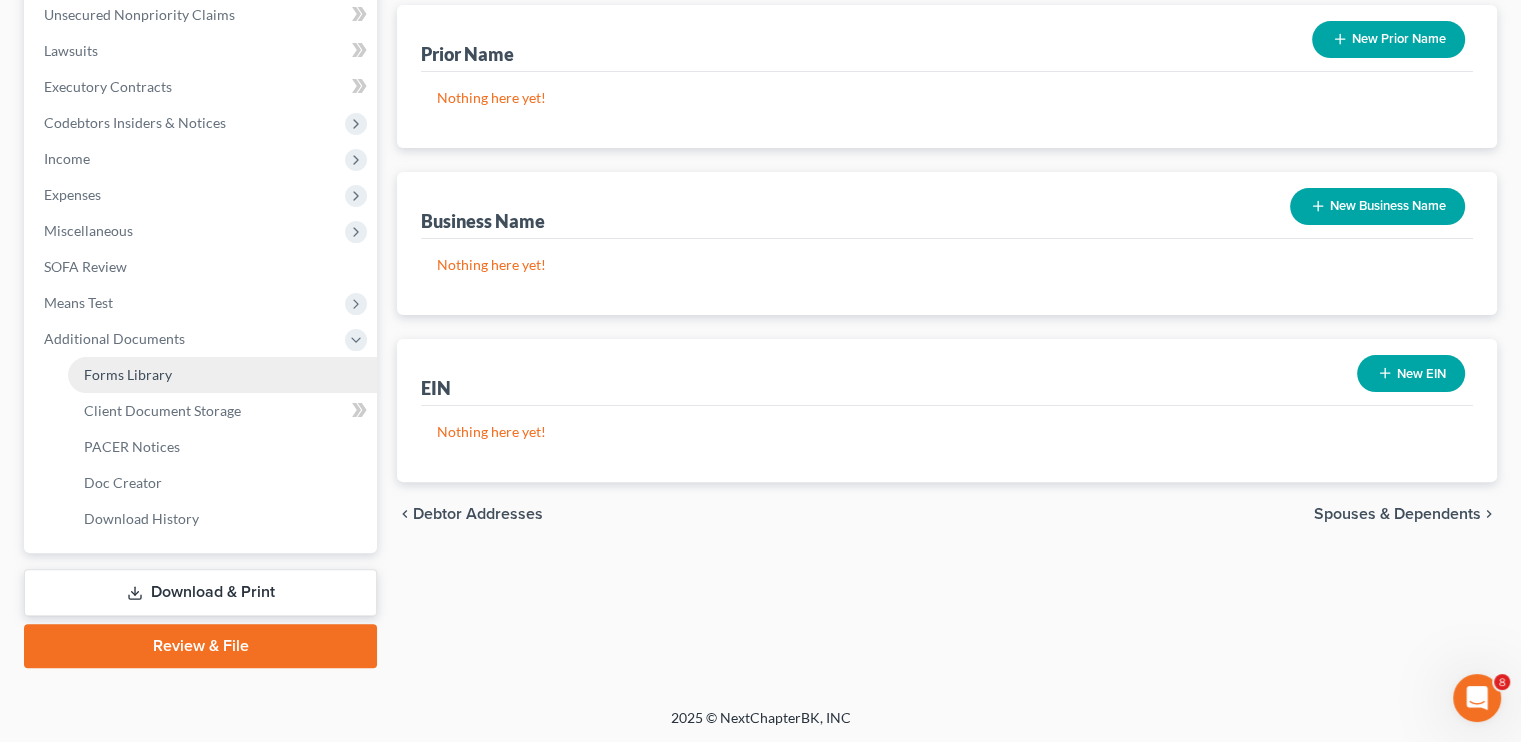 click on "Forms Library" at bounding box center (128, 374) 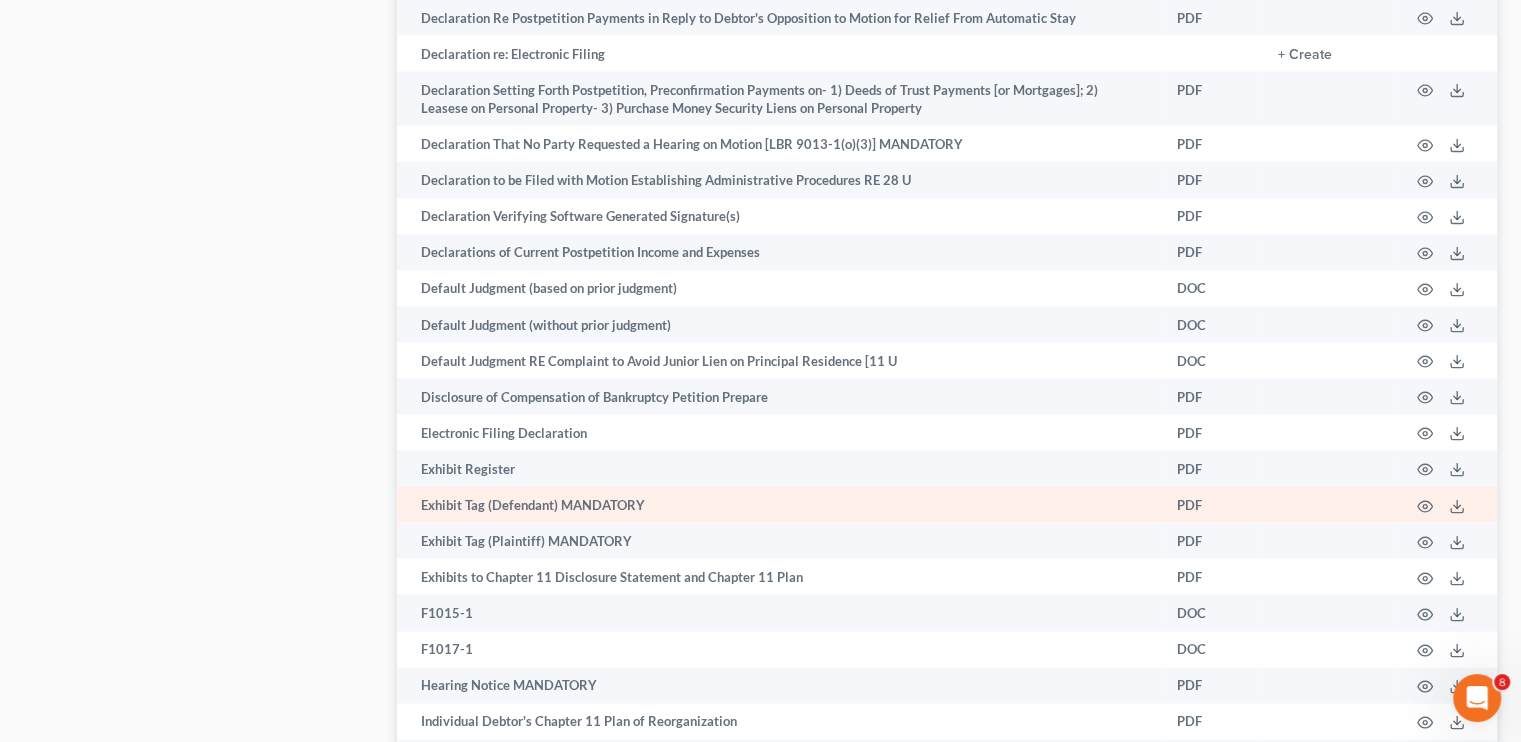 scroll, scrollTop: 3800, scrollLeft: 0, axis: vertical 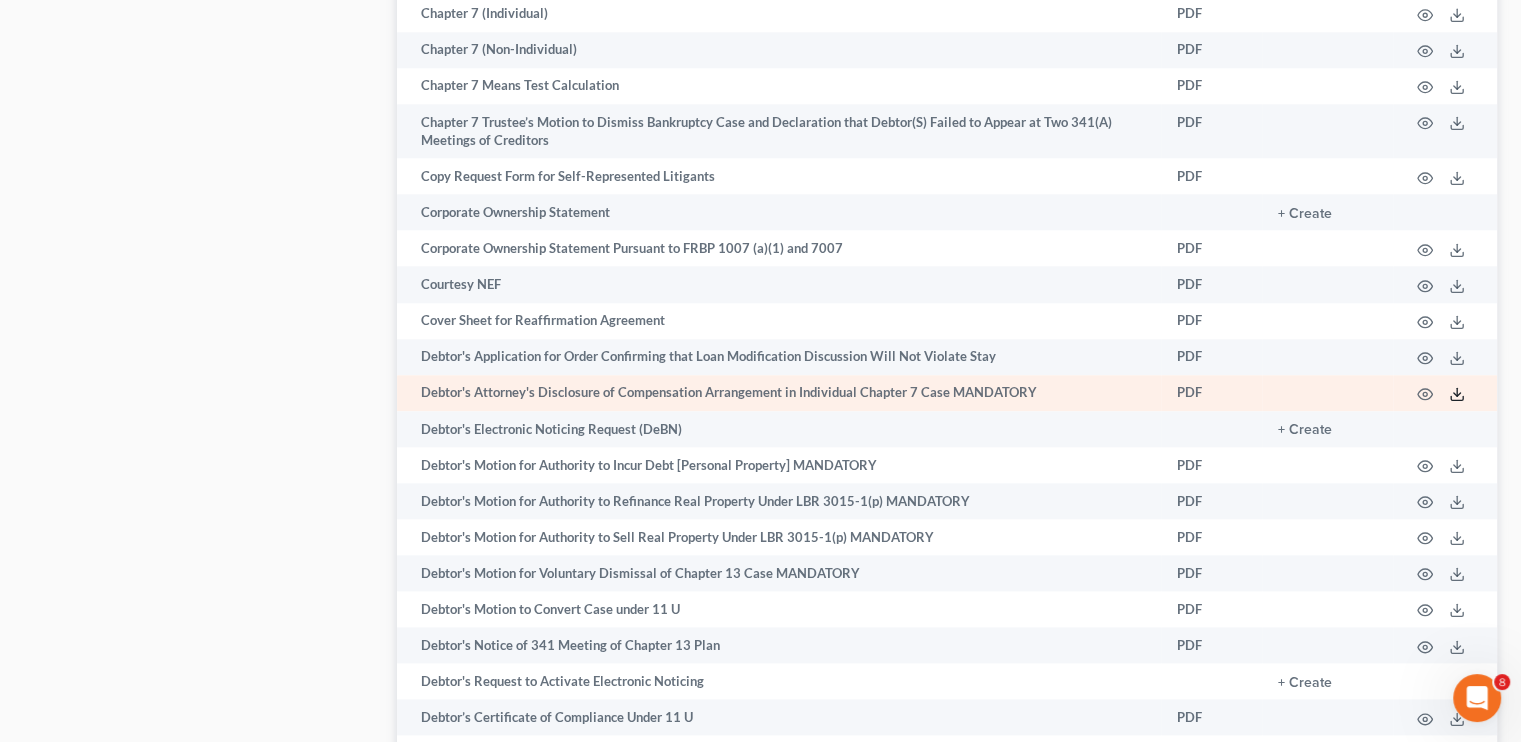 click 